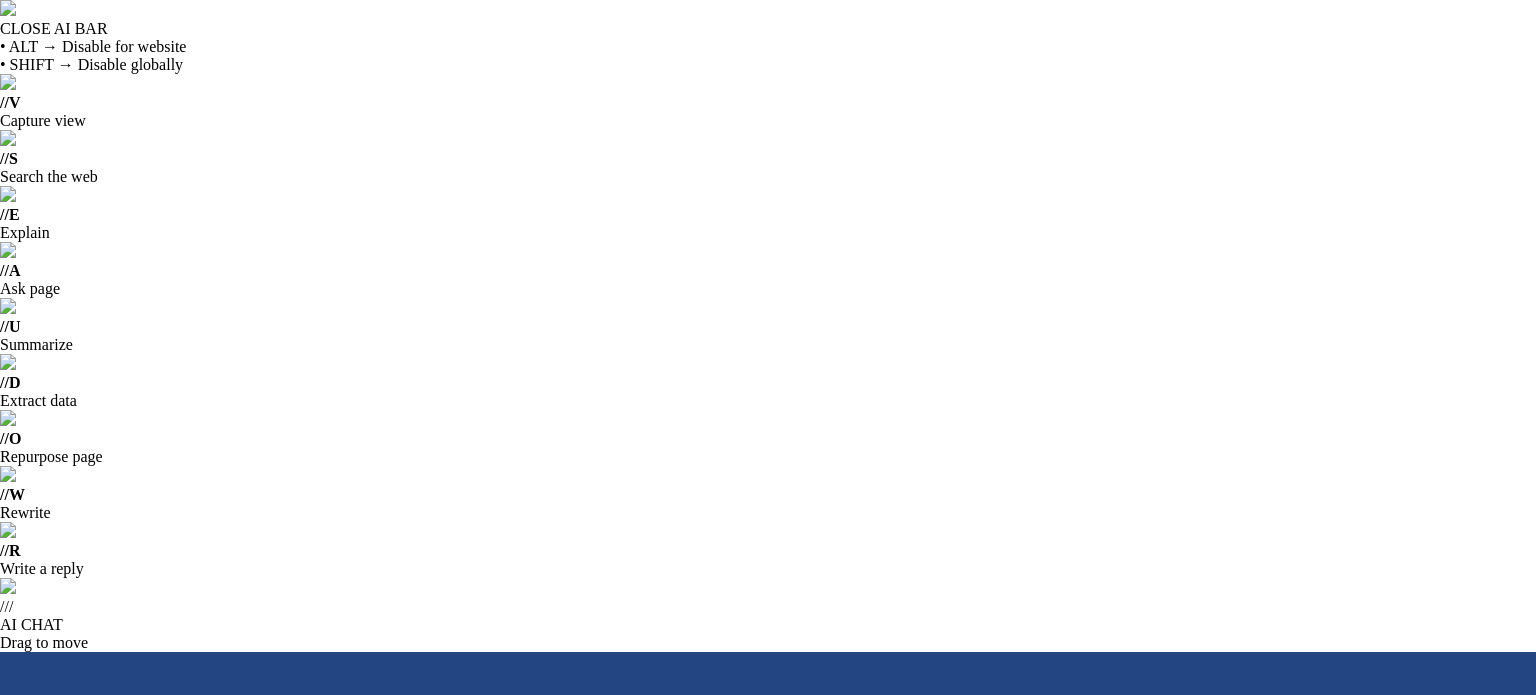 scroll, scrollTop: 0, scrollLeft: 0, axis: both 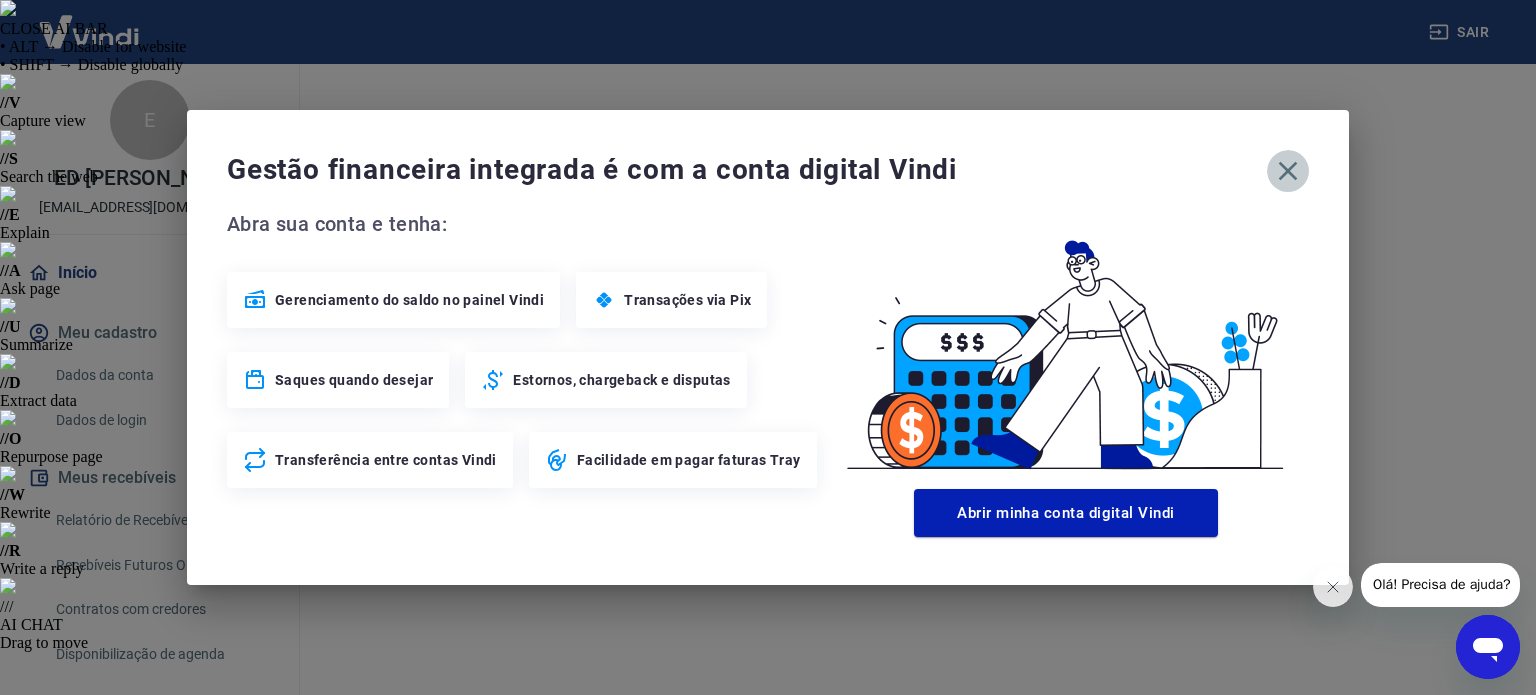 click 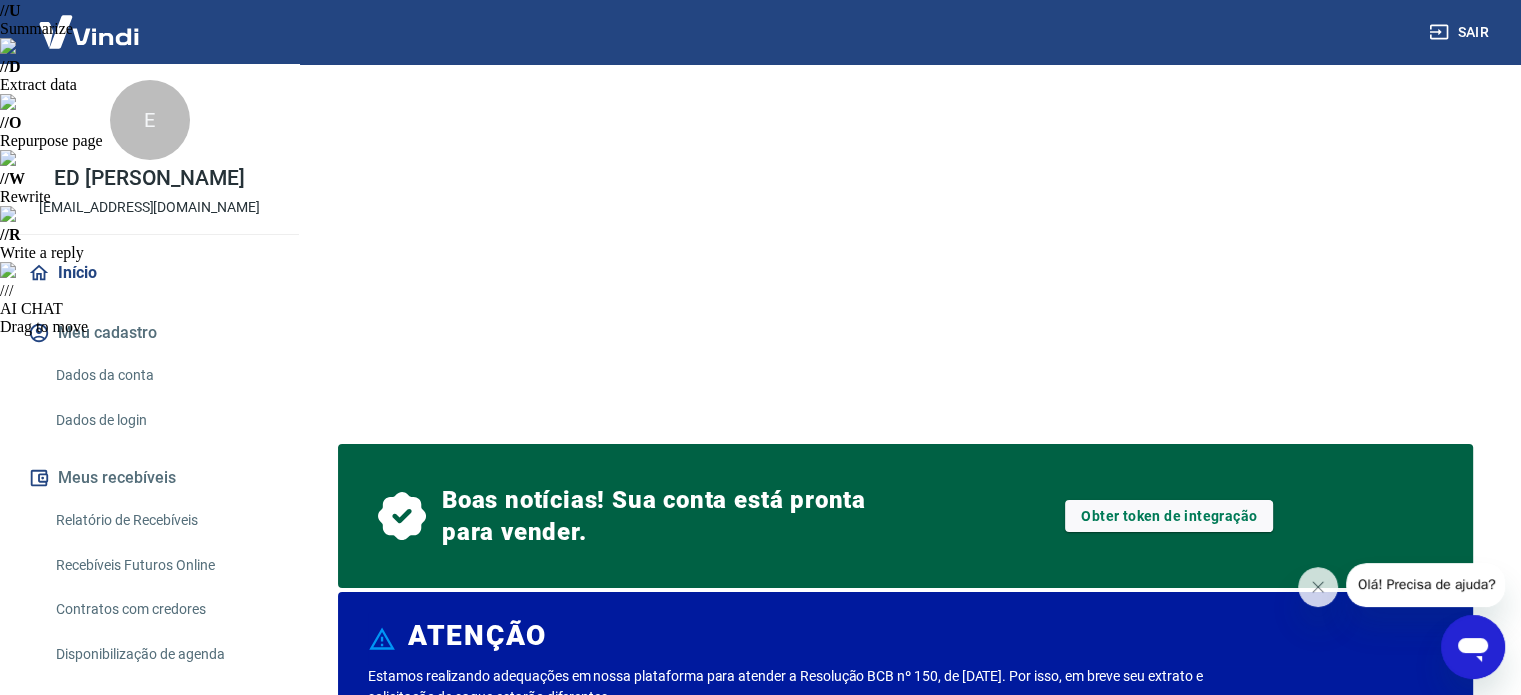 scroll, scrollTop: 316, scrollLeft: 0, axis: vertical 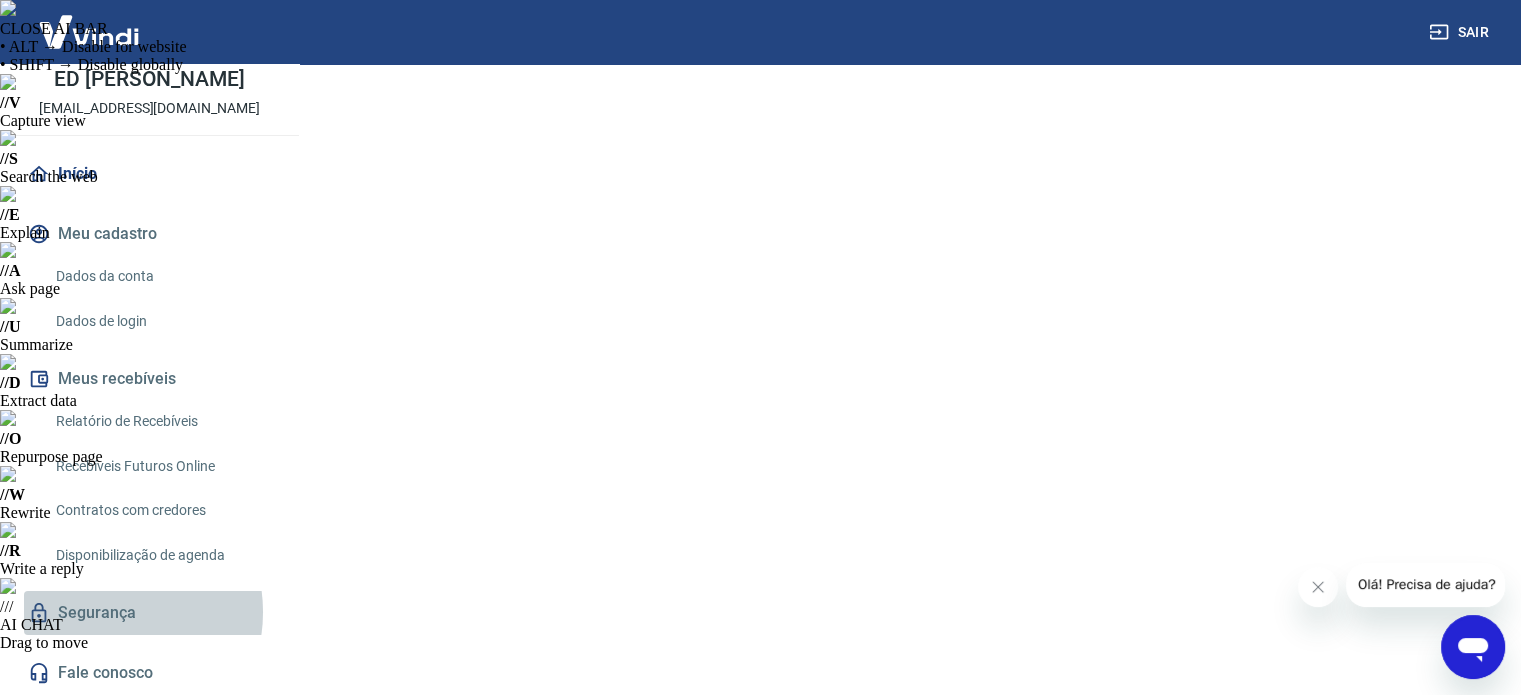 click on "Segurança" at bounding box center [149, 613] 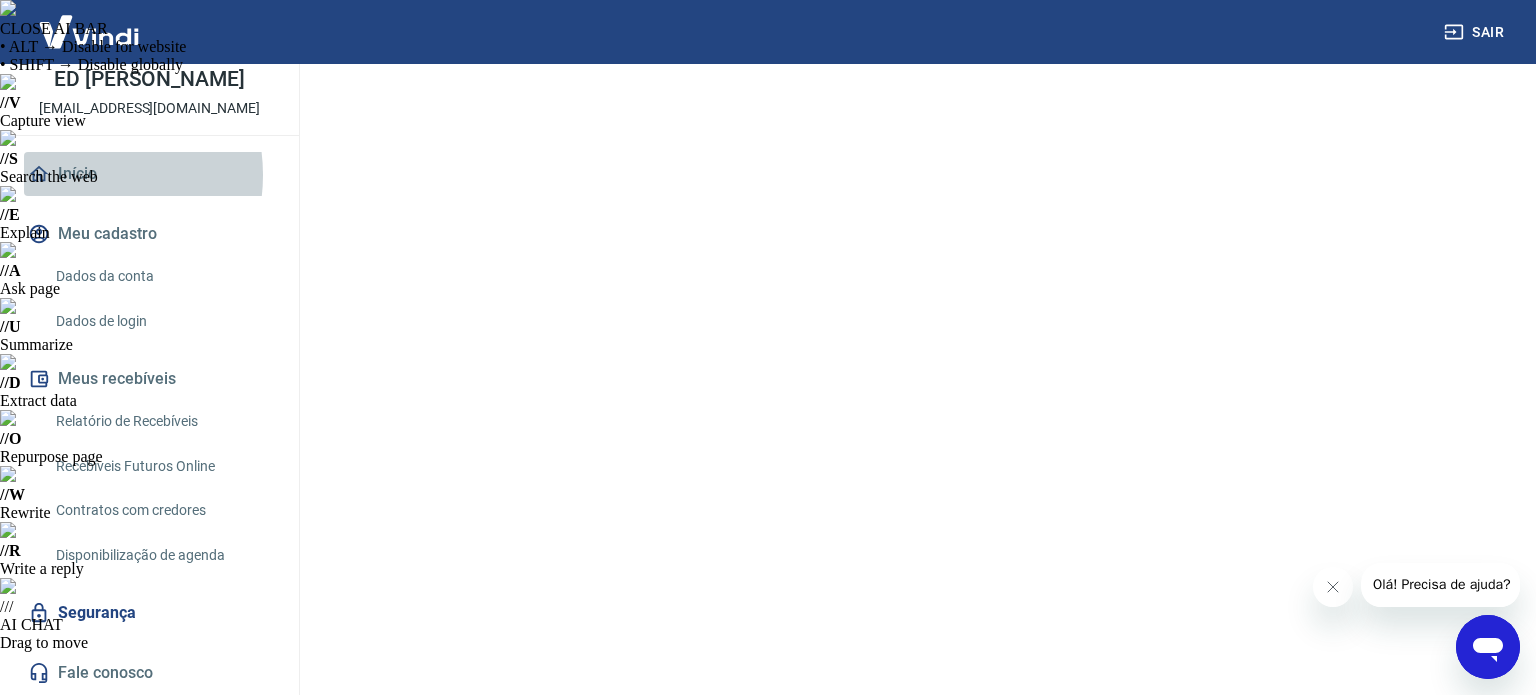 click on "Início" at bounding box center [149, 174] 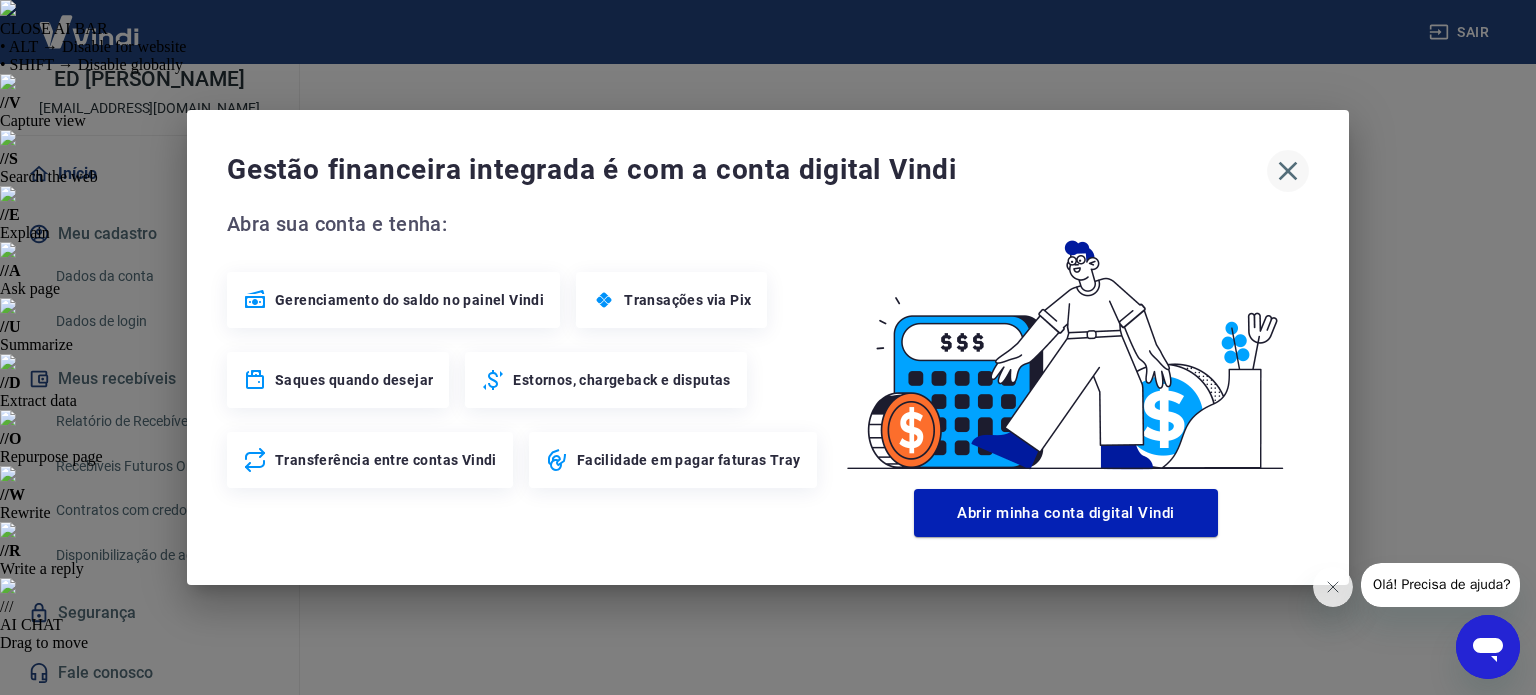 click 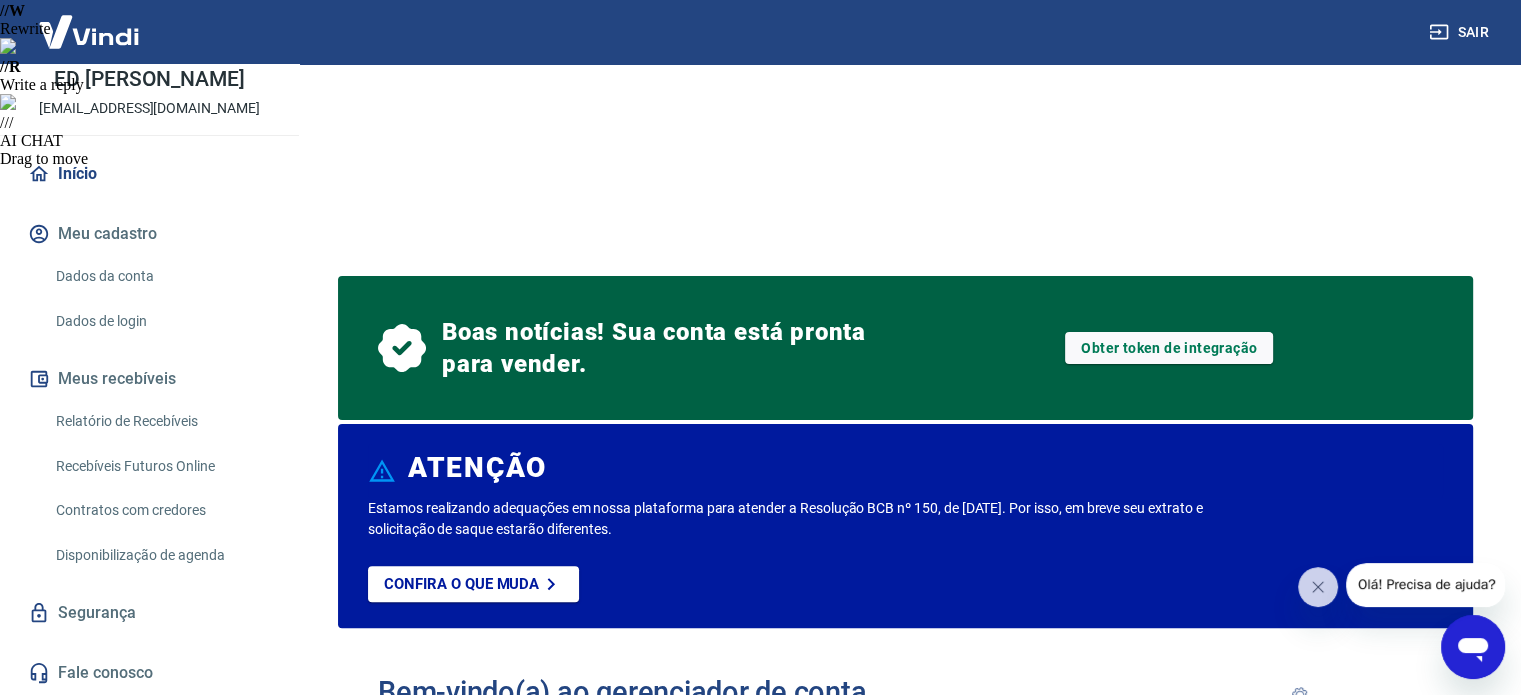 scroll, scrollTop: 485, scrollLeft: 0, axis: vertical 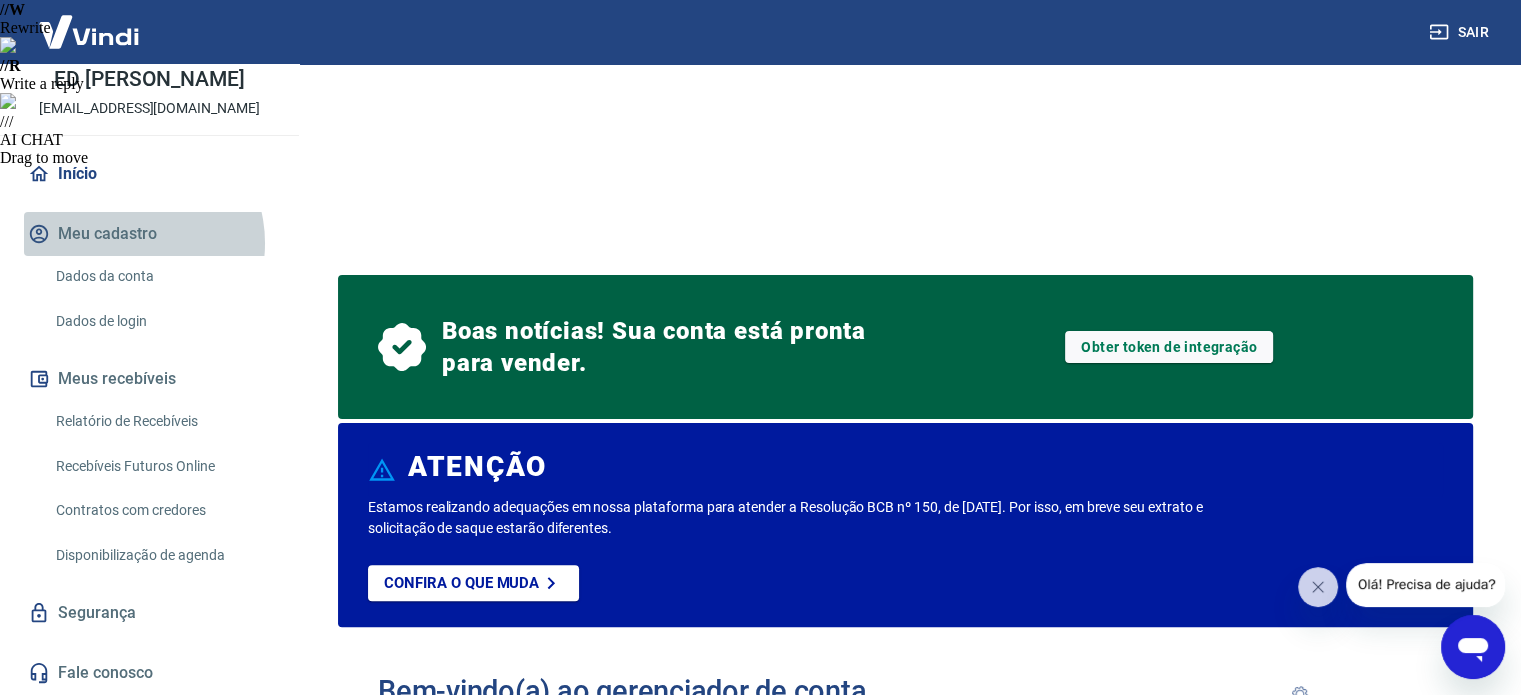 click on "Meu cadastro" at bounding box center (149, 234) 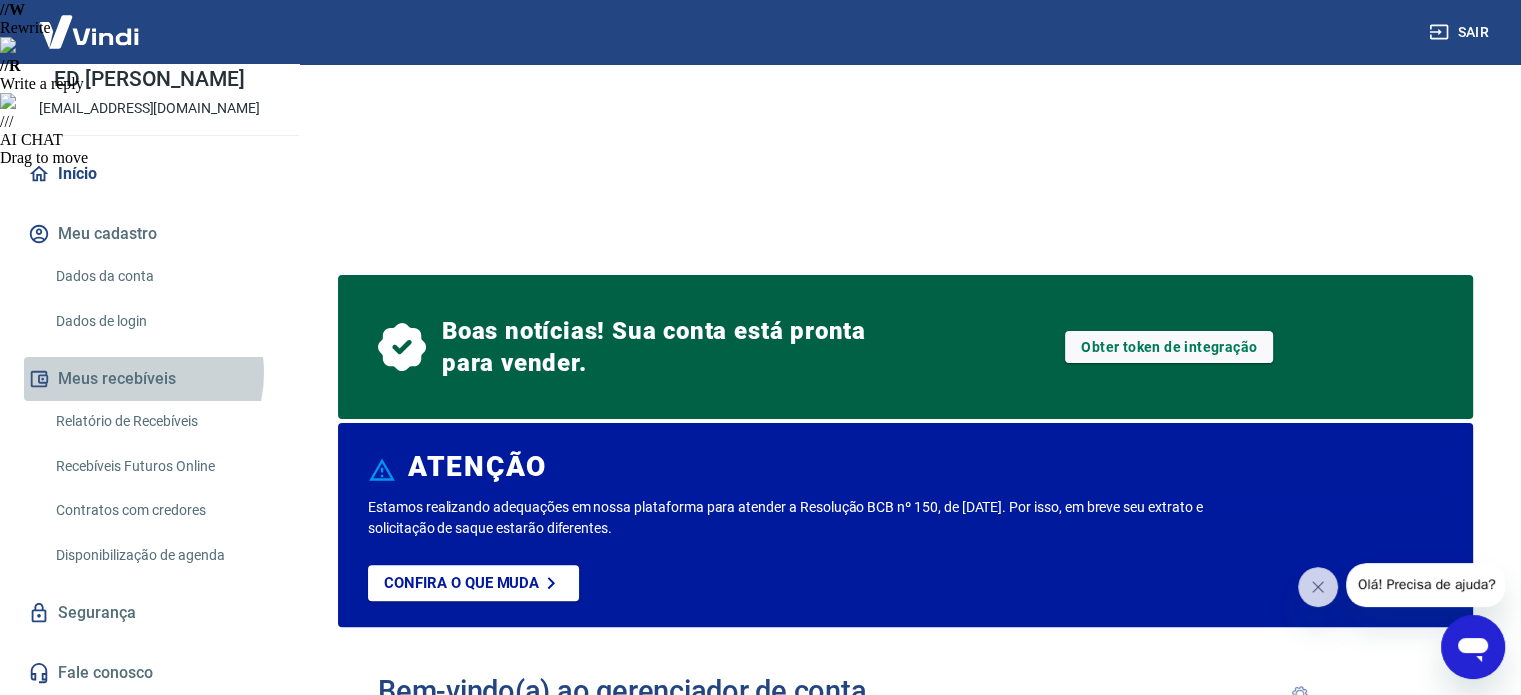 click on "Meus recebíveis" at bounding box center (149, 379) 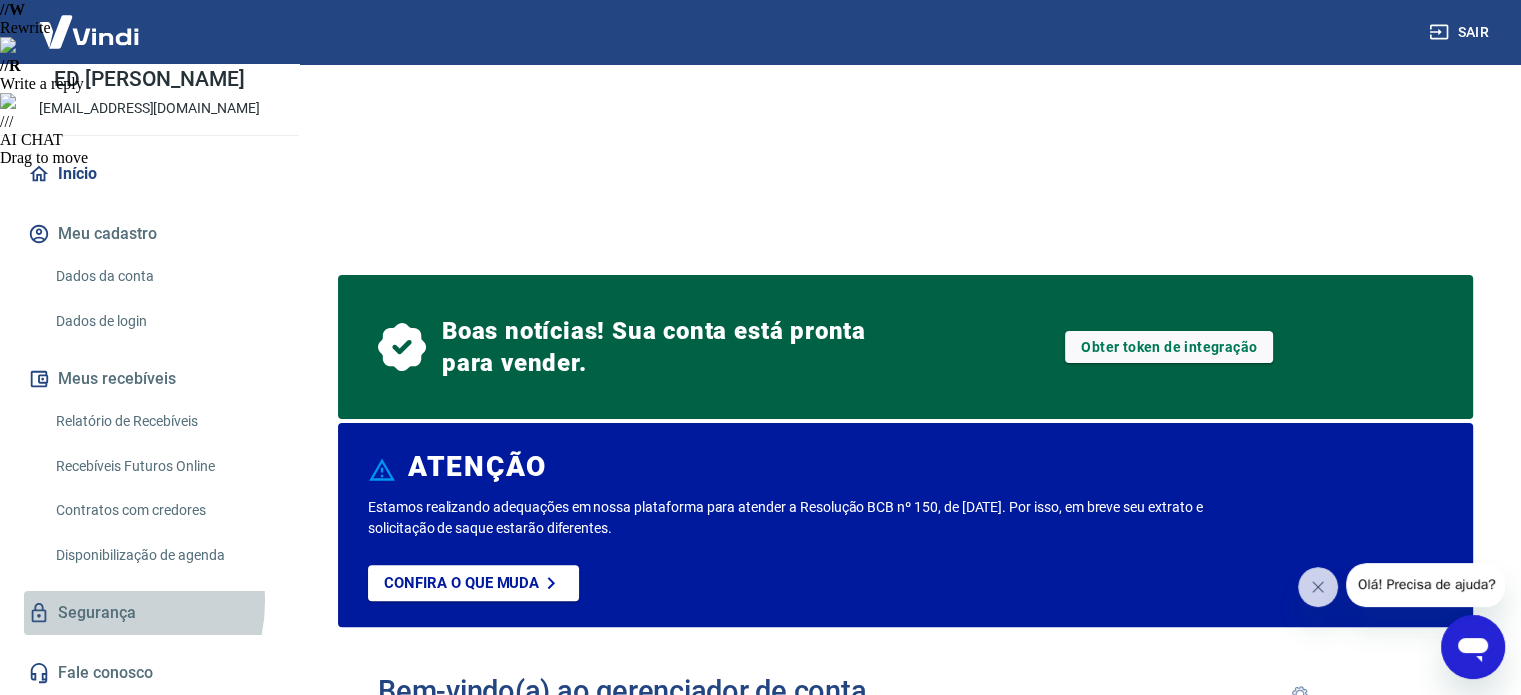 click on "Segurança" at bounding box center (149, 613) 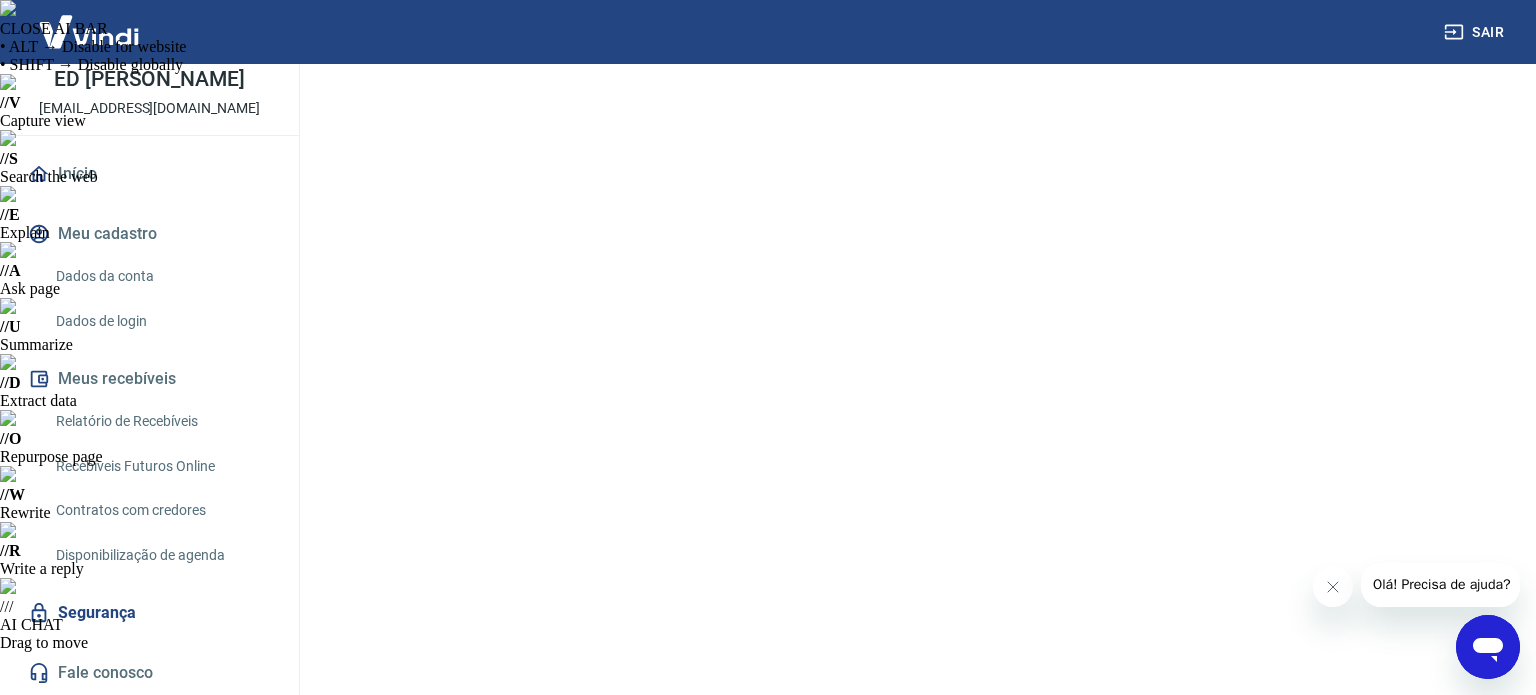 click at bounding box center (751, 847) 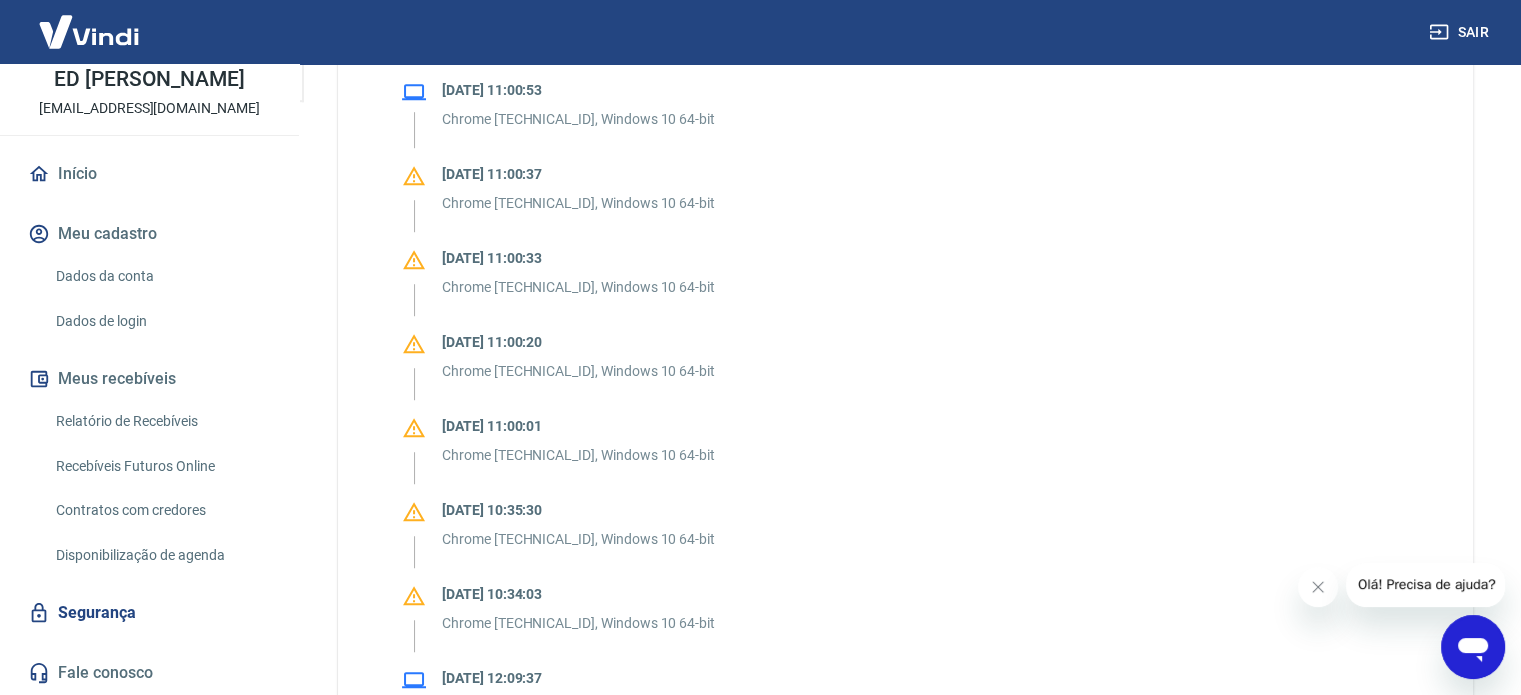 scroll, scrollTop: 1436, scrollLeft: 0, axis: vertical 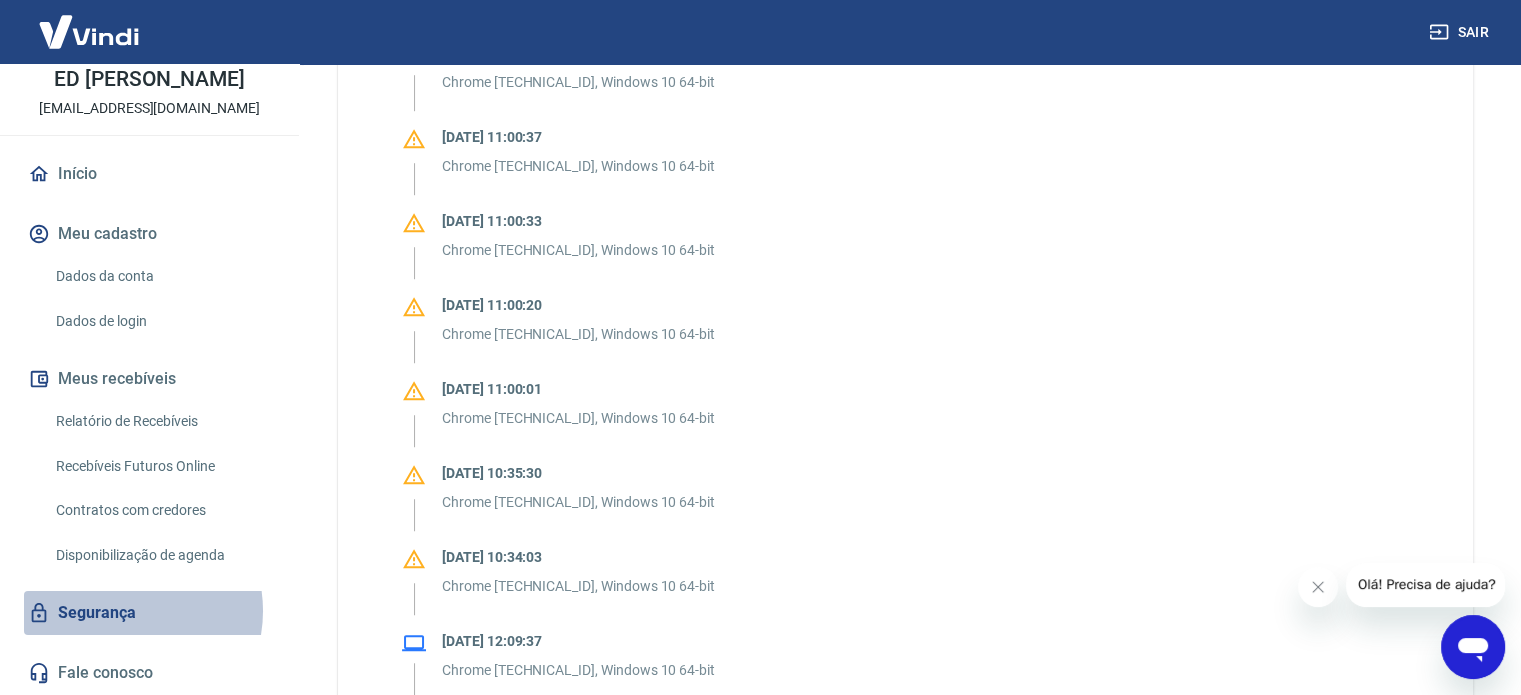 click on "Segurança" at bounding box center (149, 613) 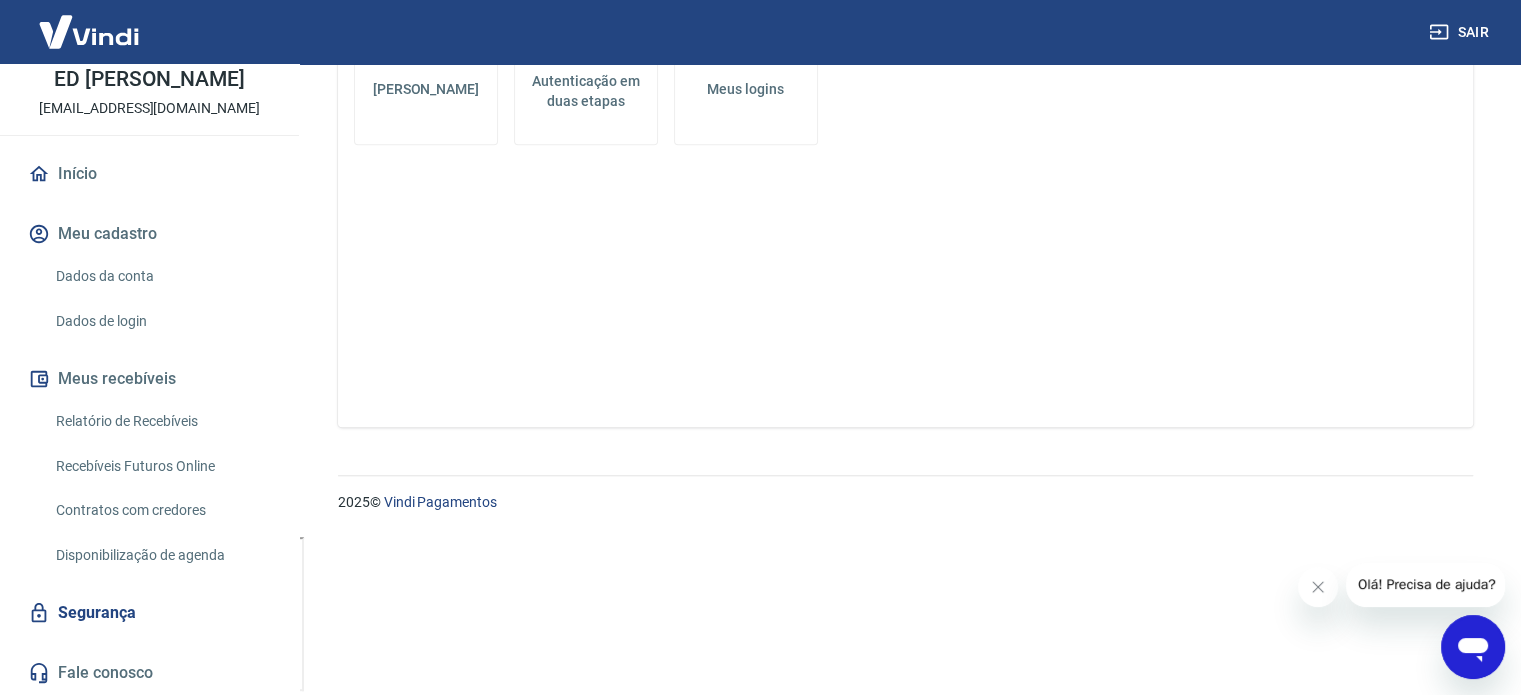 scroll, scrollTop: 0, scrollLeft: 0, axis: both 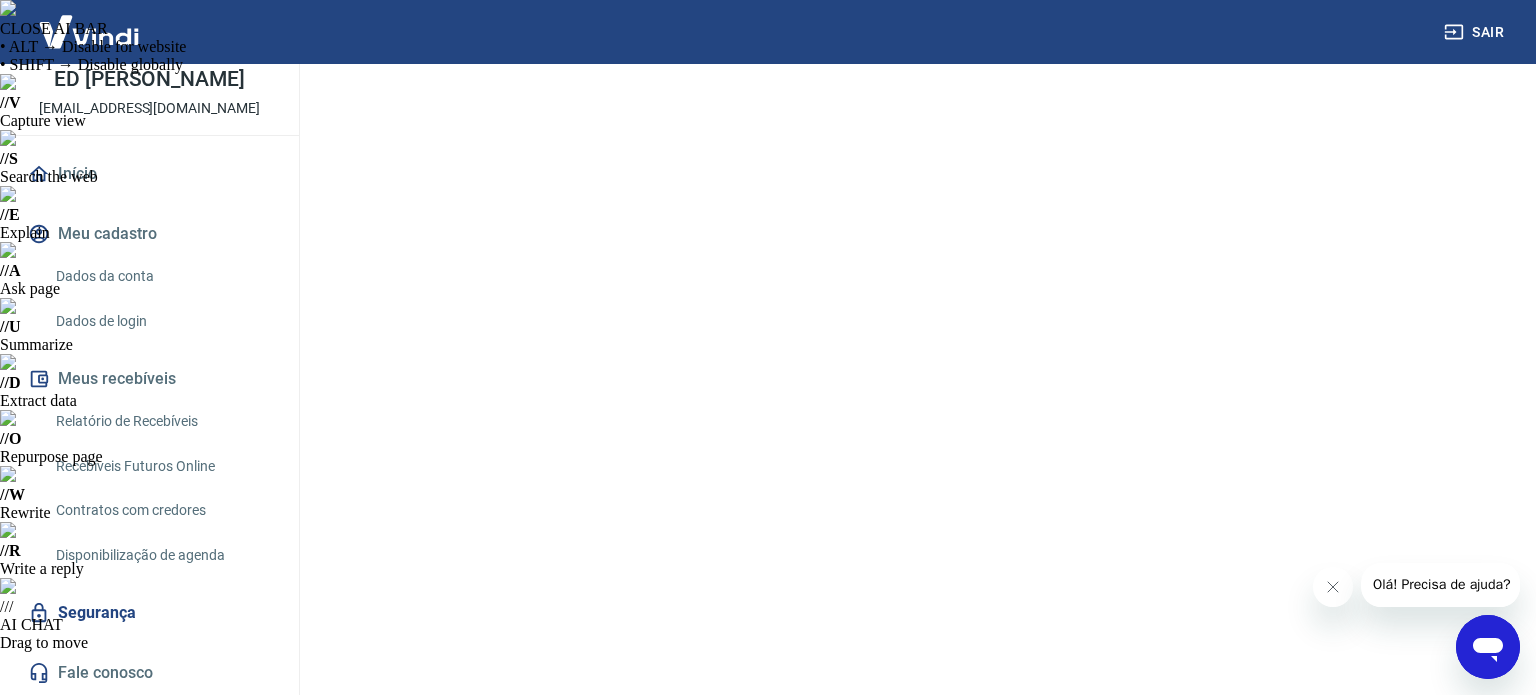 click on "Autenticação em duas etapas" at bounding box center [589, 901] 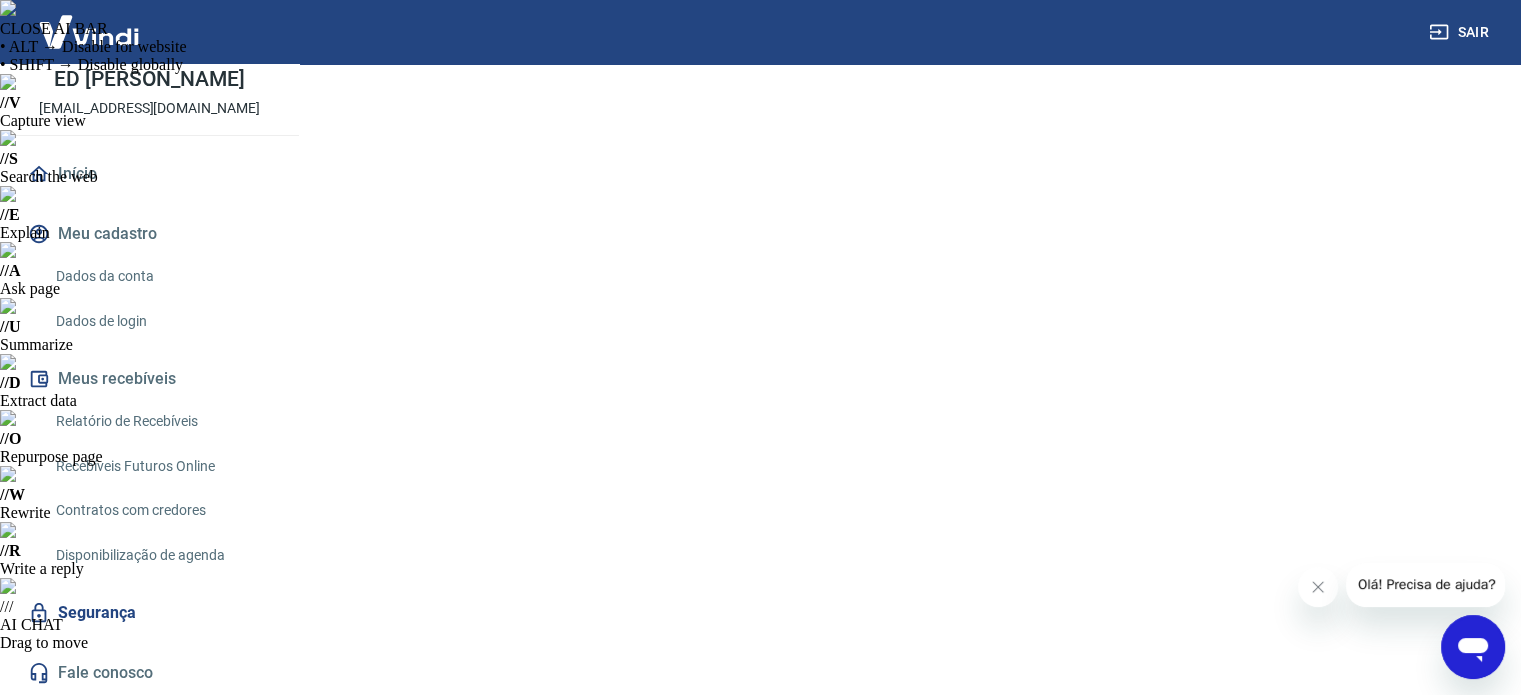 scroll, scrollTop: 388, scrollLeft: 0, axis: vertical 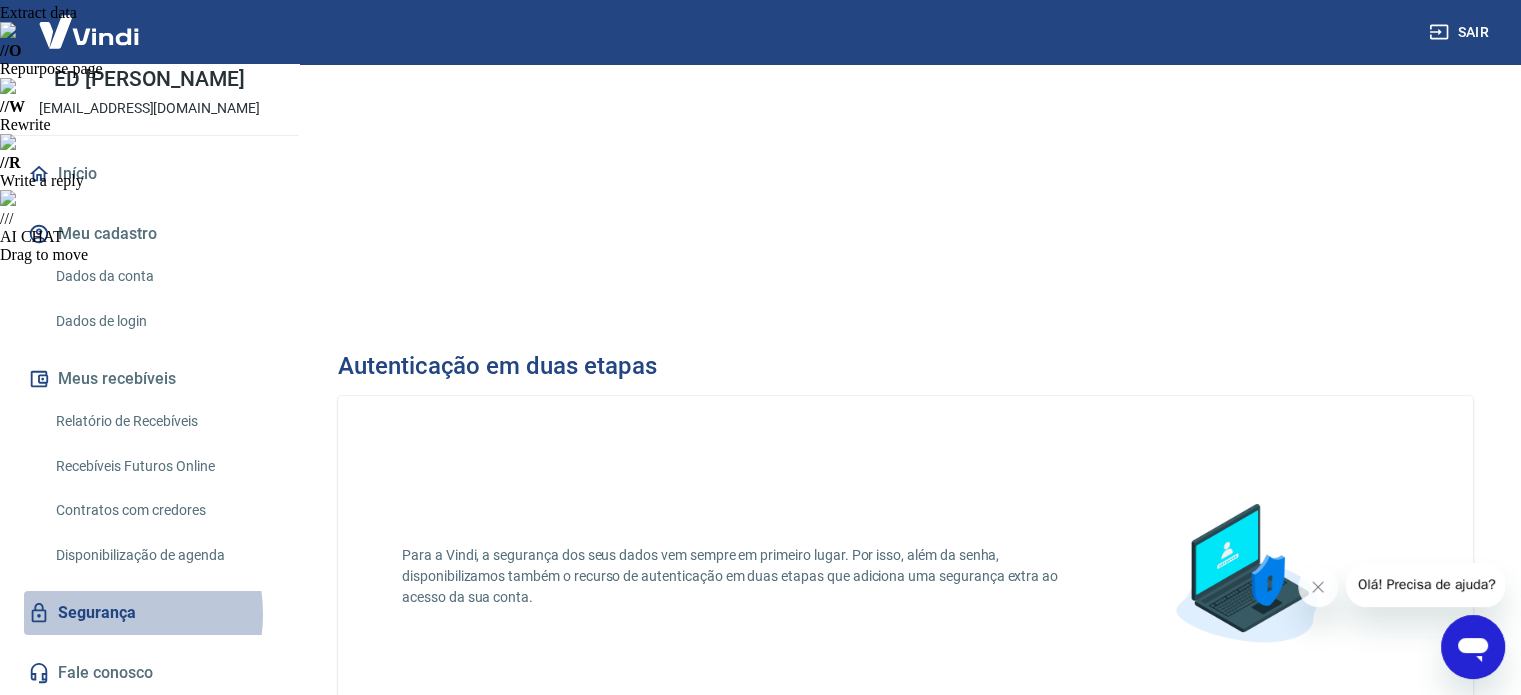 click on "Segurança" at bounding box center (149, 613) 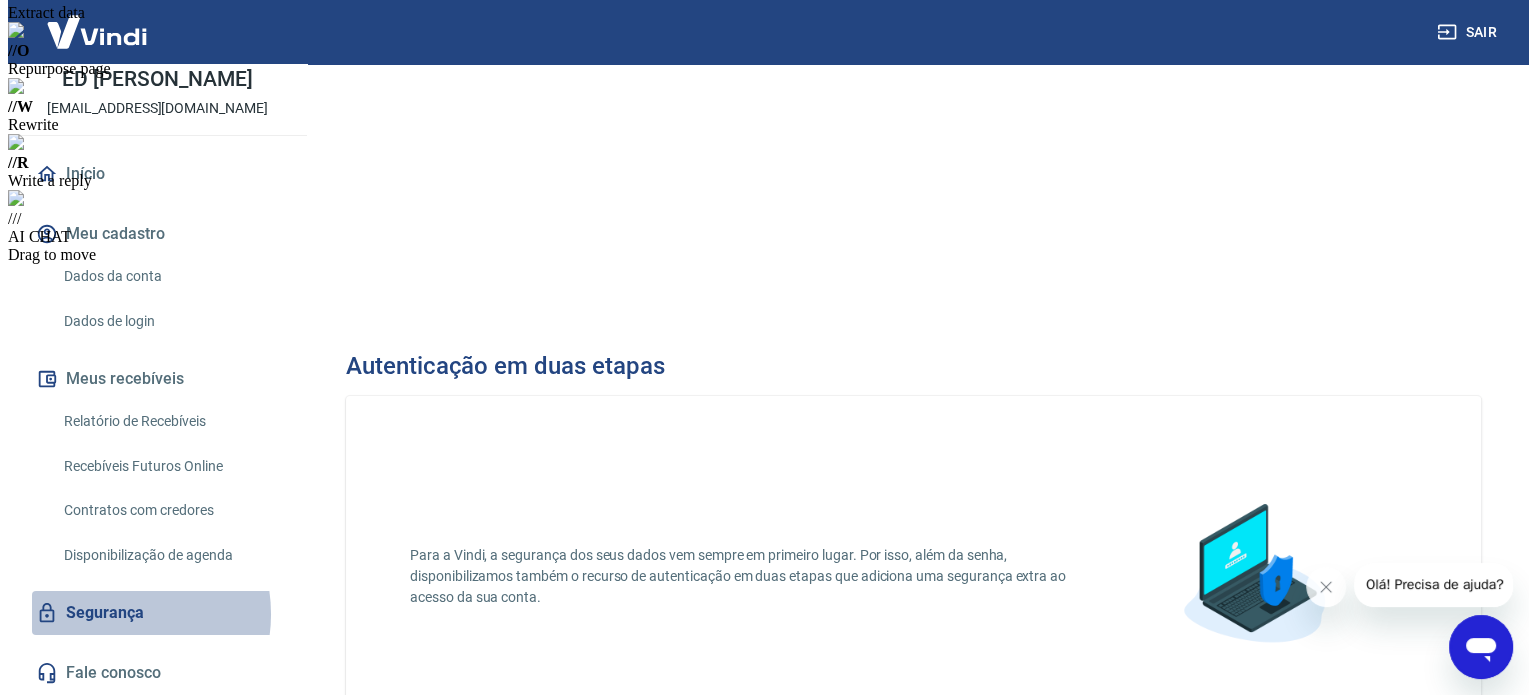 scroll, scrollTop: 0, scrollLeft: 0, axis: both 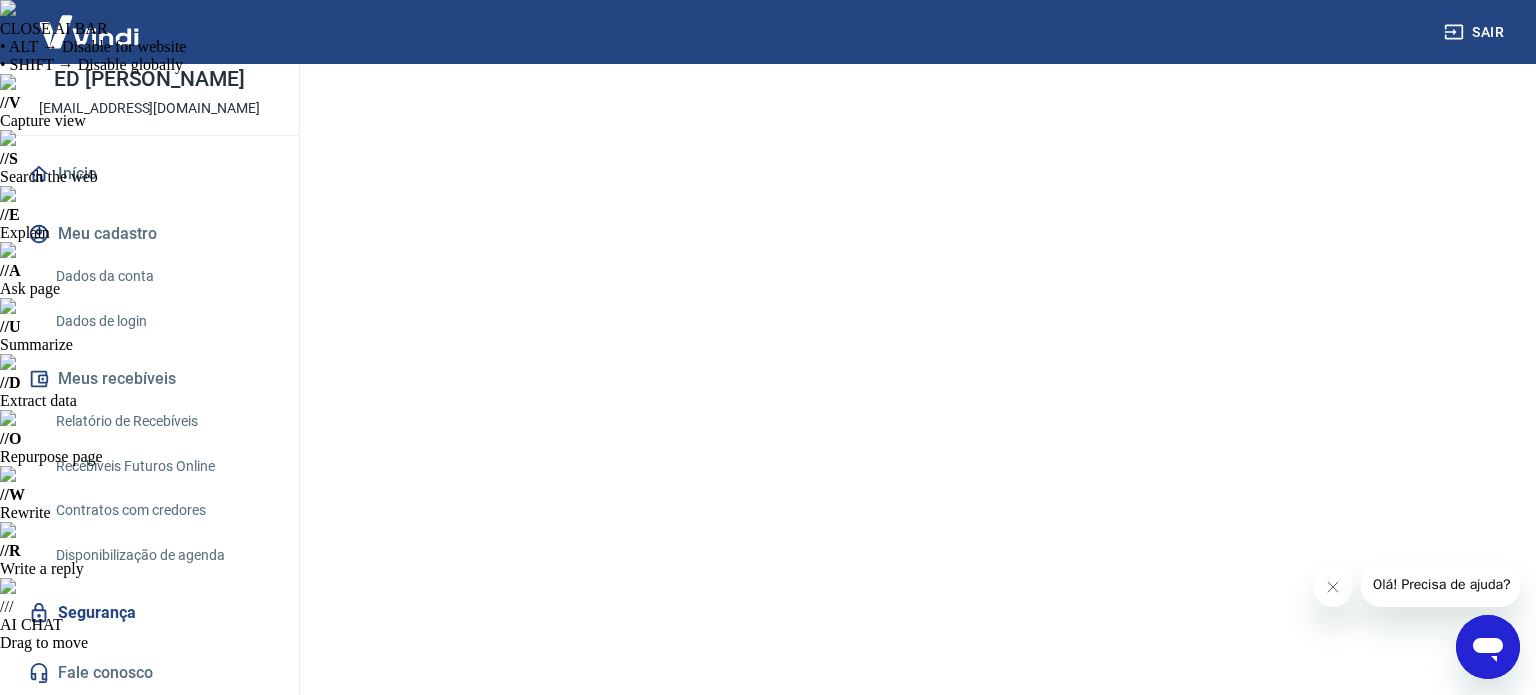 click 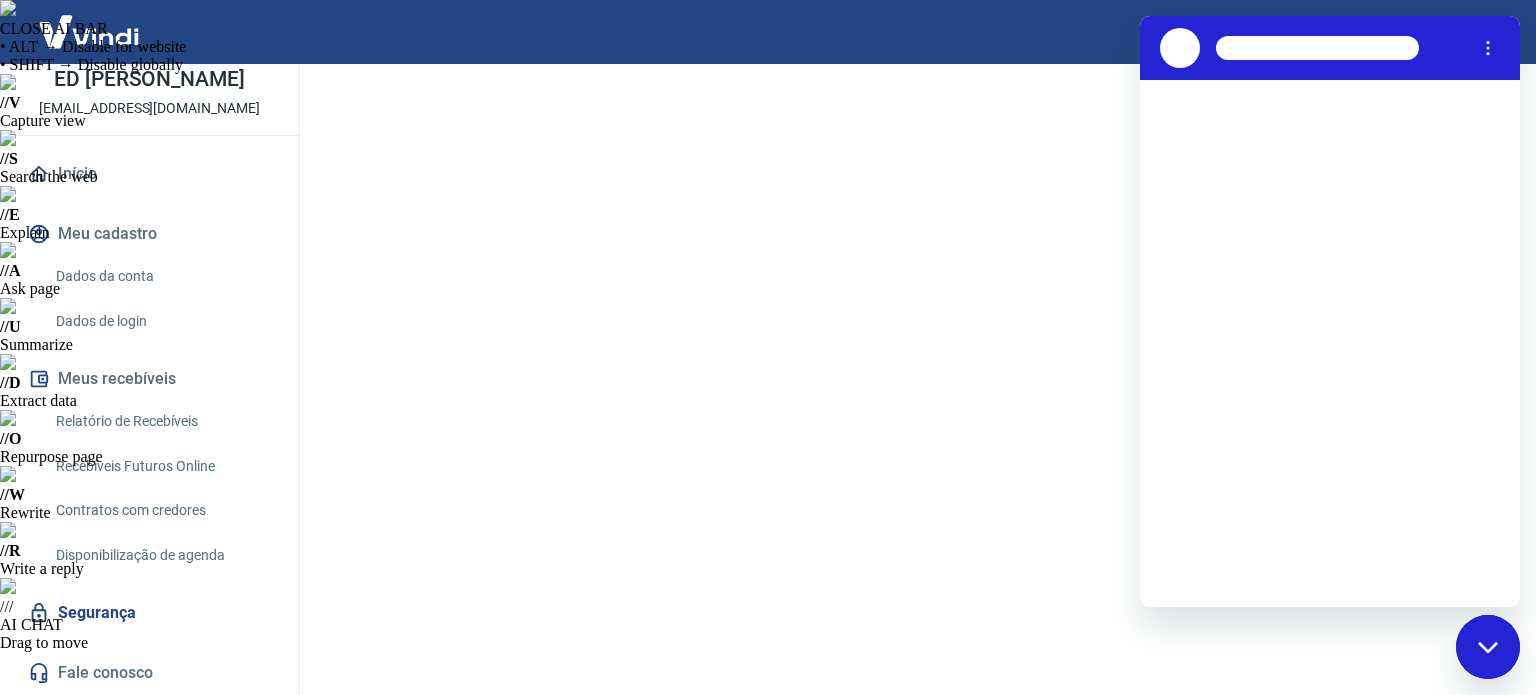 scroll, scrollTop: 0, scrollLeft: 0, axis: both 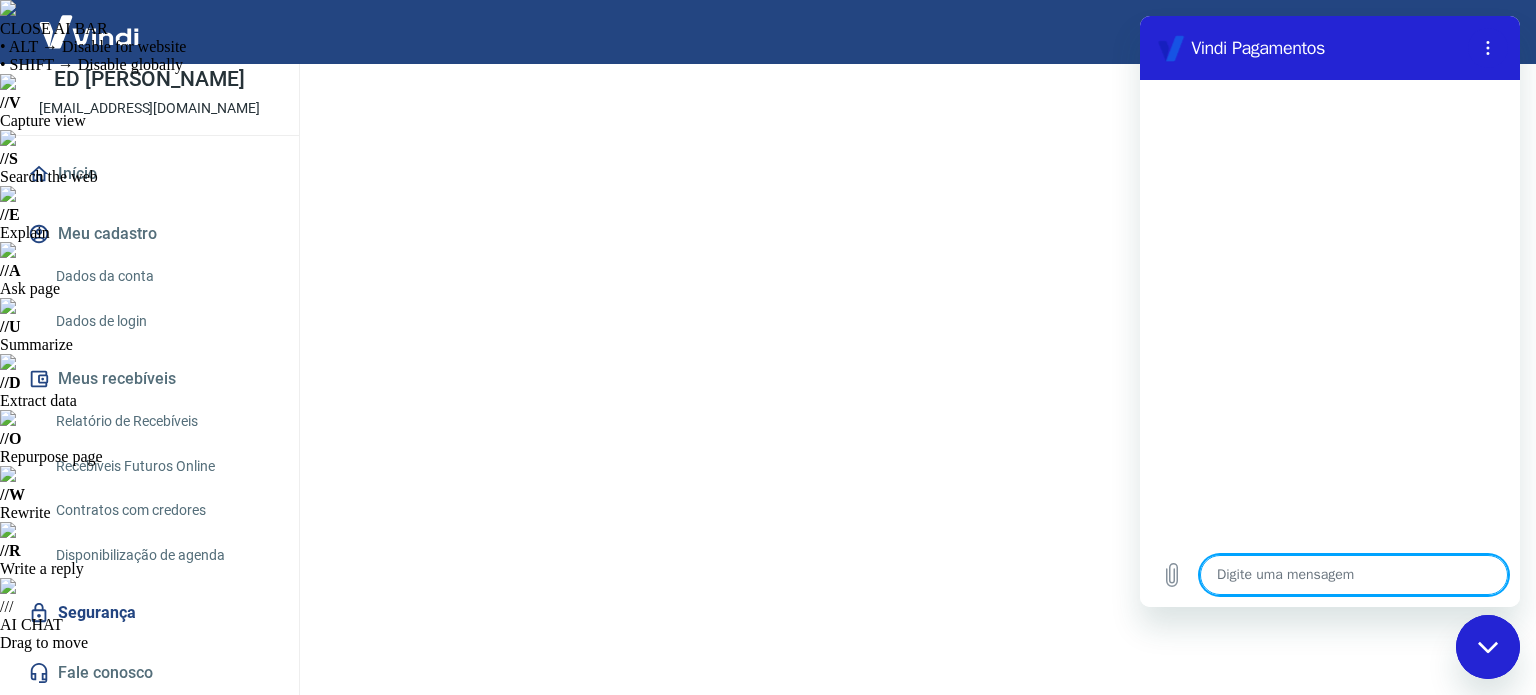 type on "b" 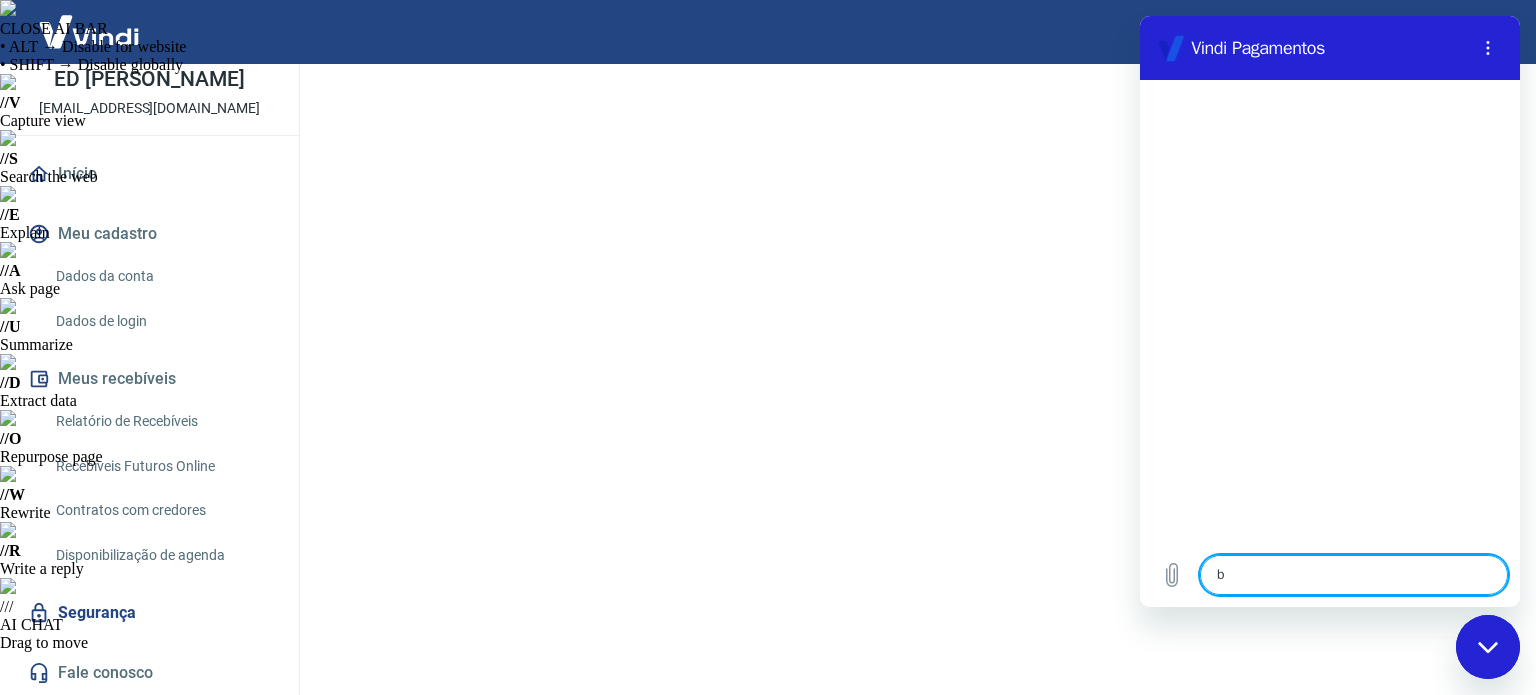 type on "bo" 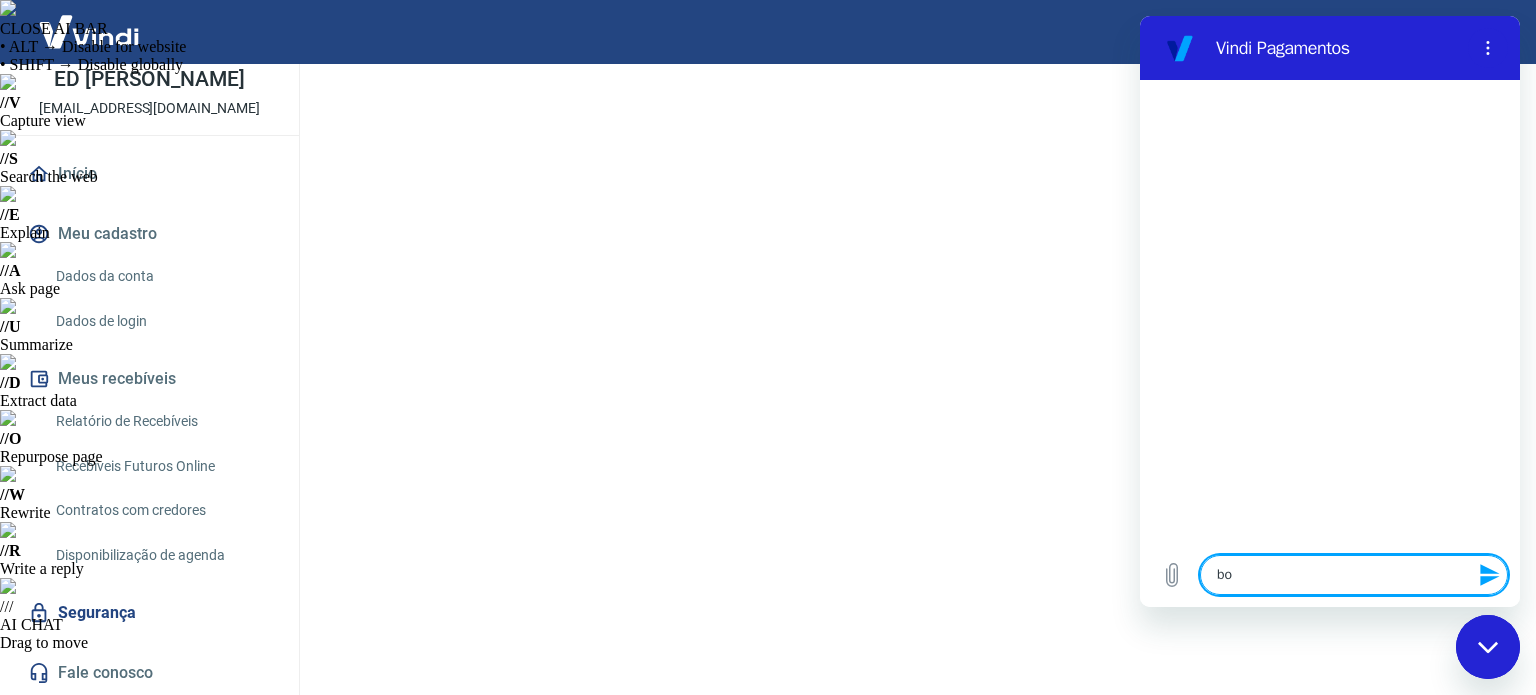 type on "bom" 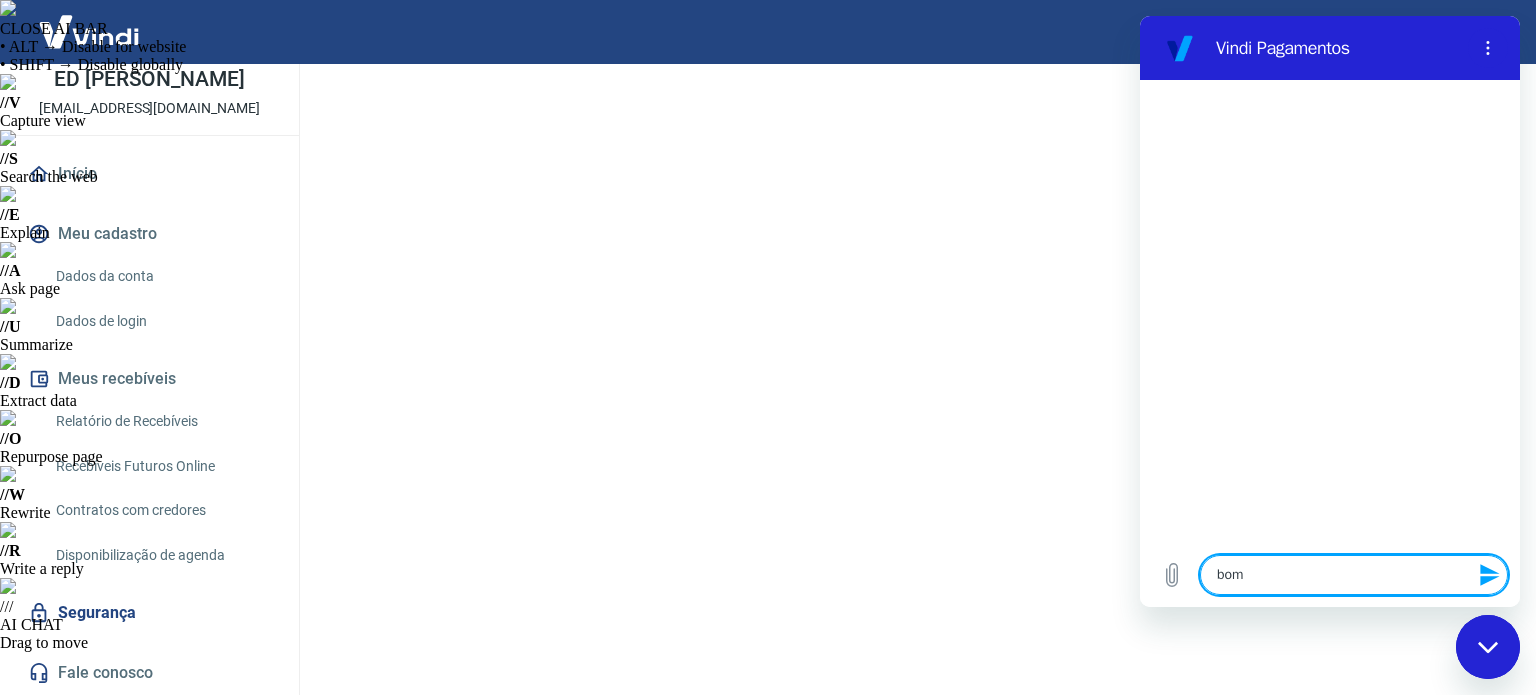 type on "bom" 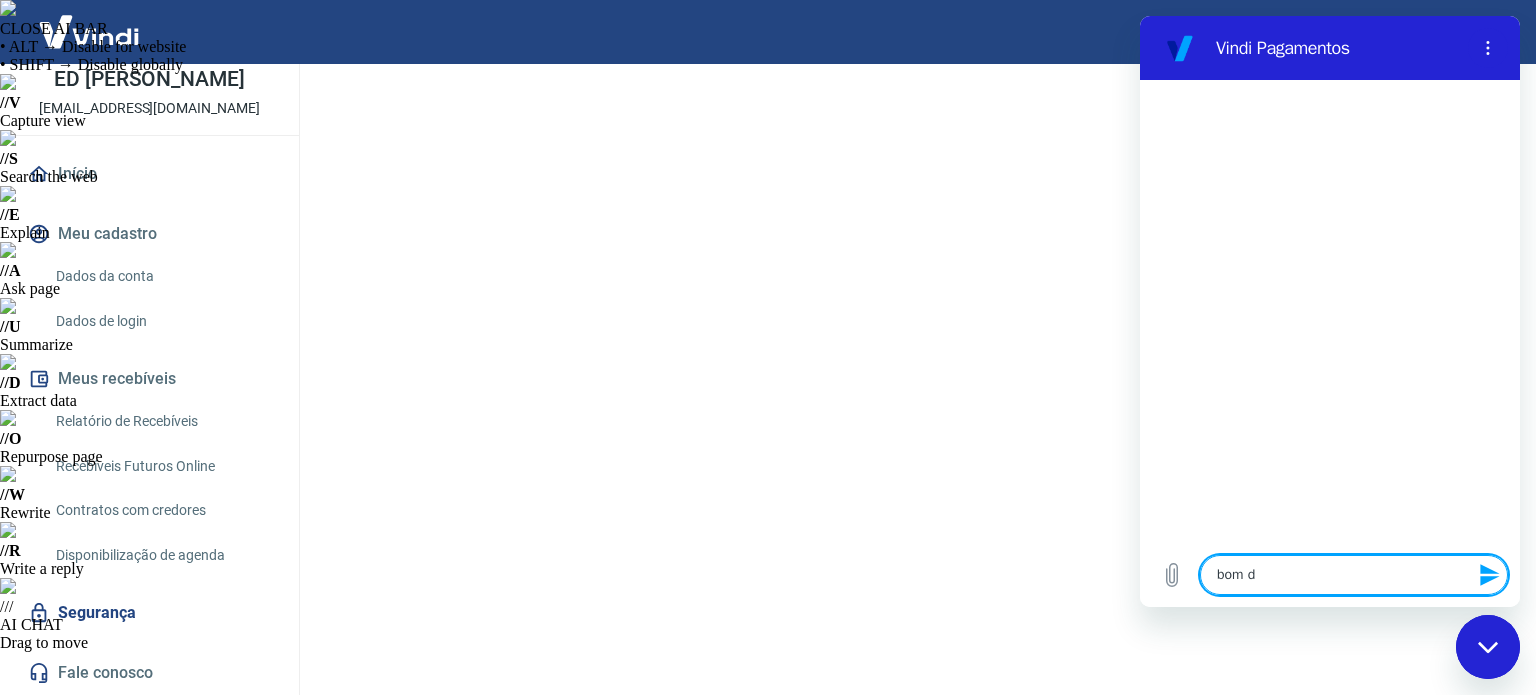 type on "bom di" 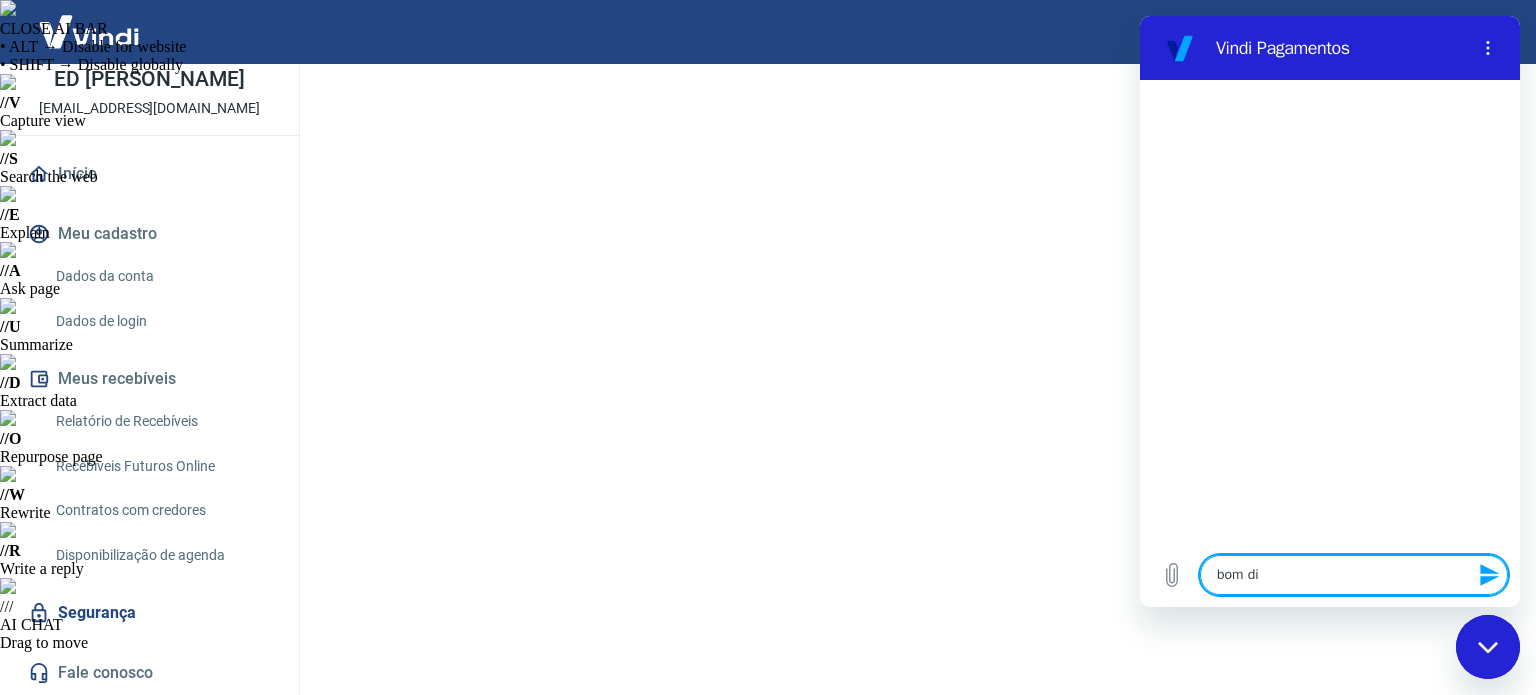 type on "bom dia" 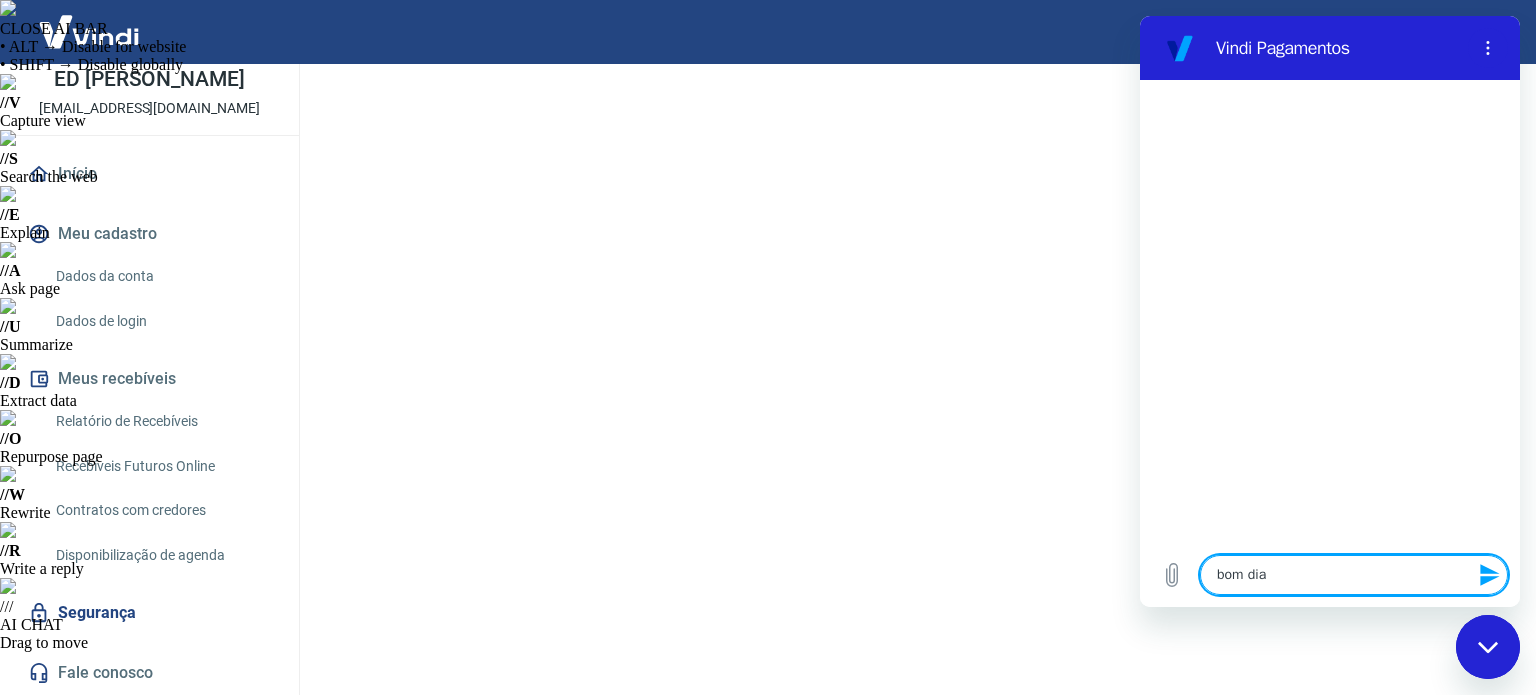 type on "x" 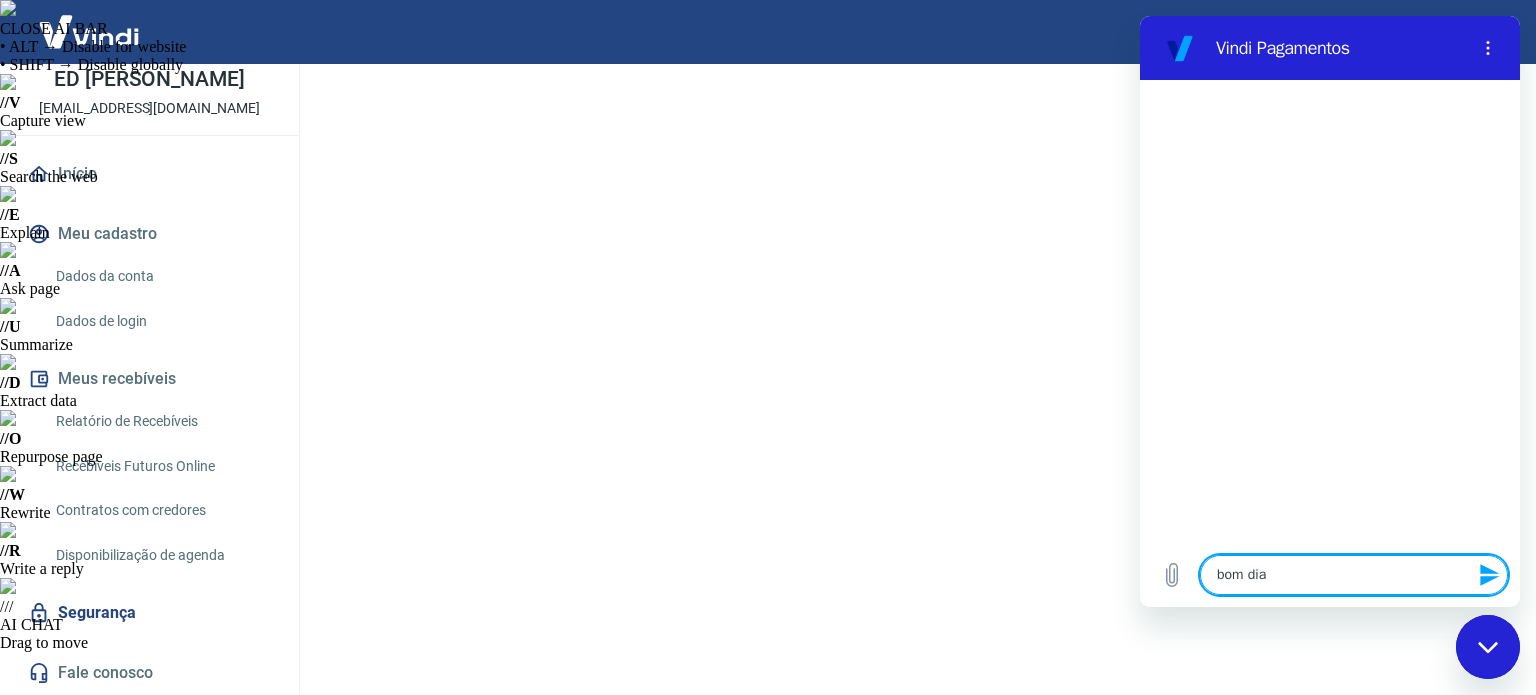type 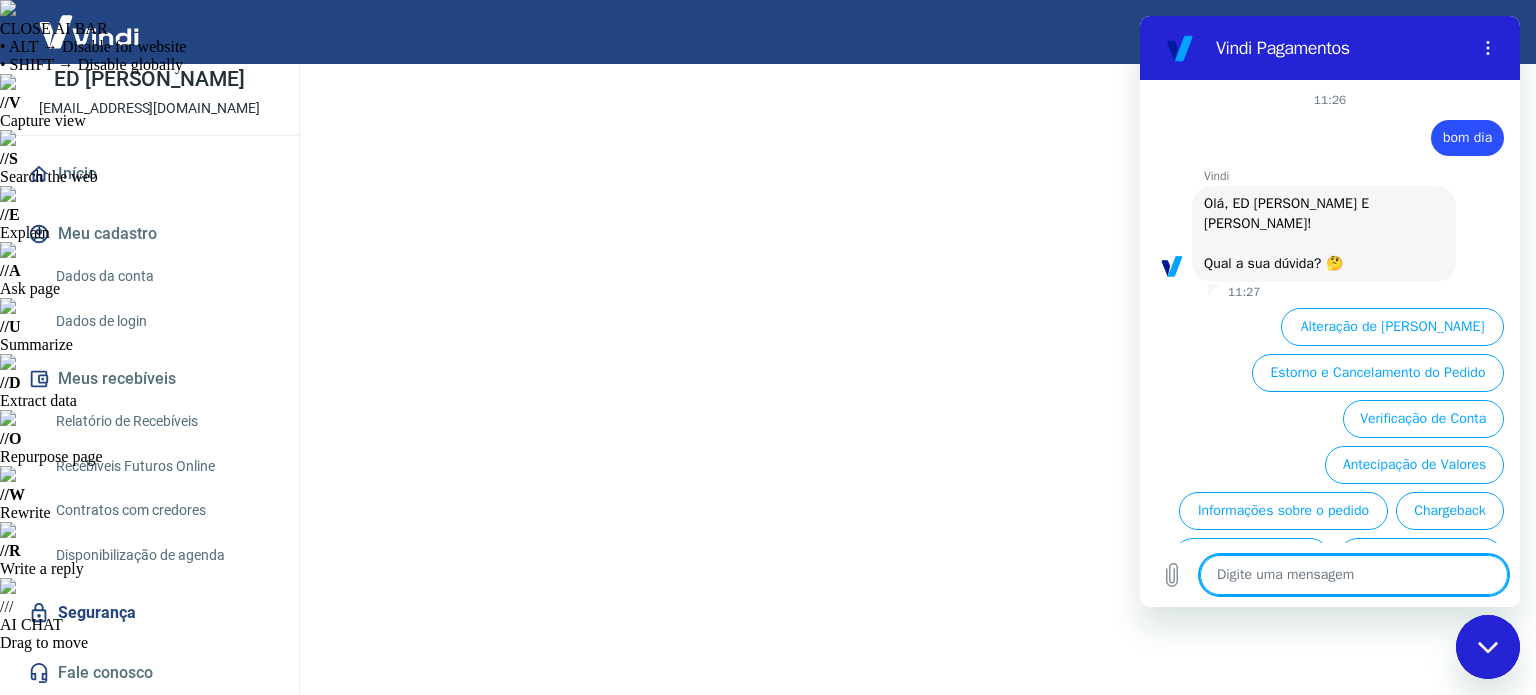 scroll, scrollTop: 126, scrollLeft: 0, axis: vertical 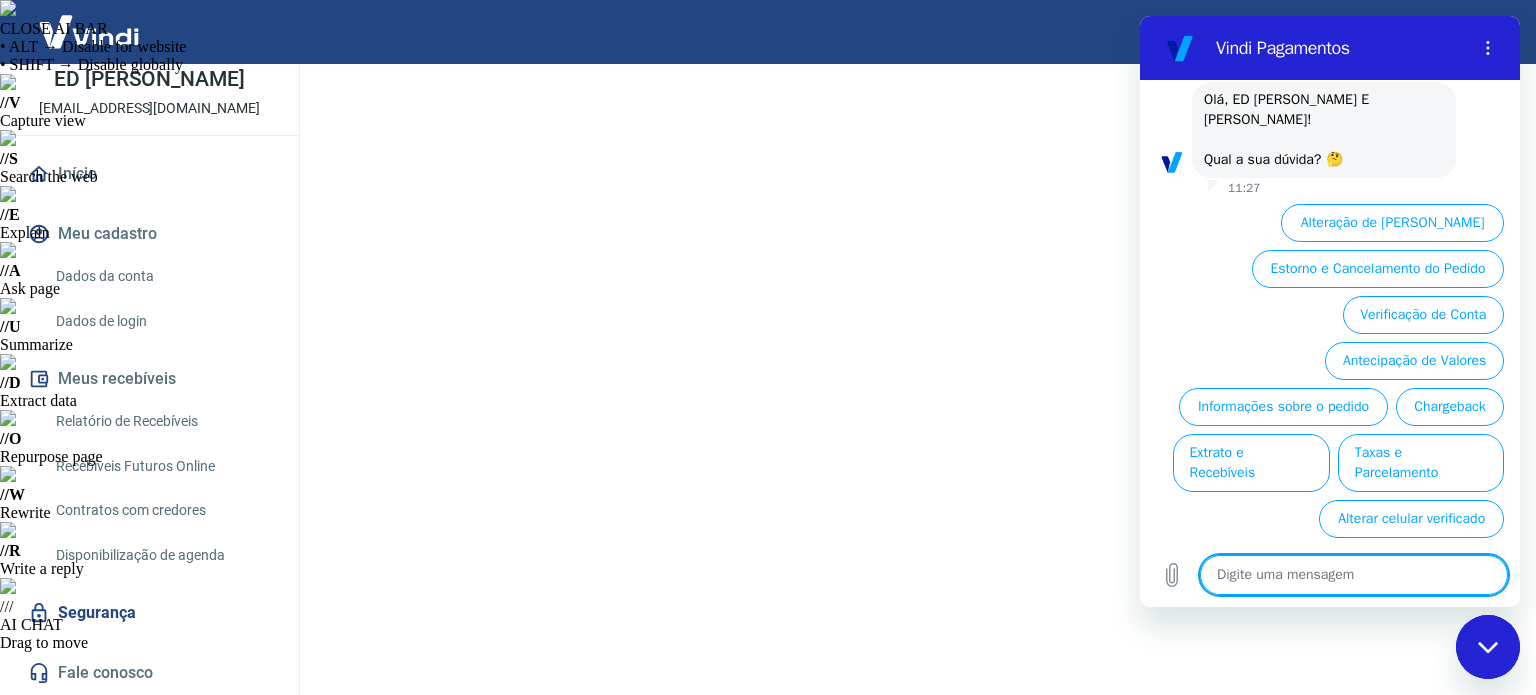 type on "x" 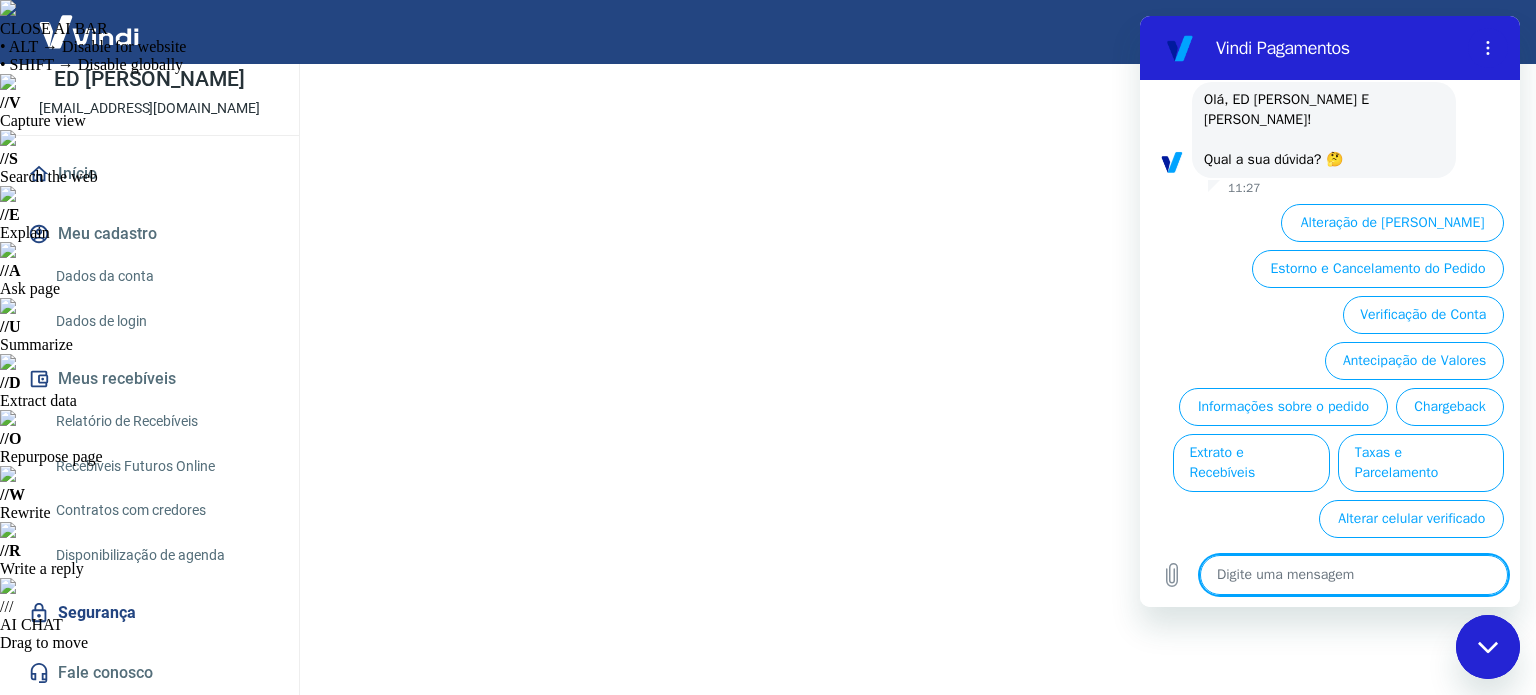 scroll, scrollTop: 0, scrollLeft: 0, axis: both 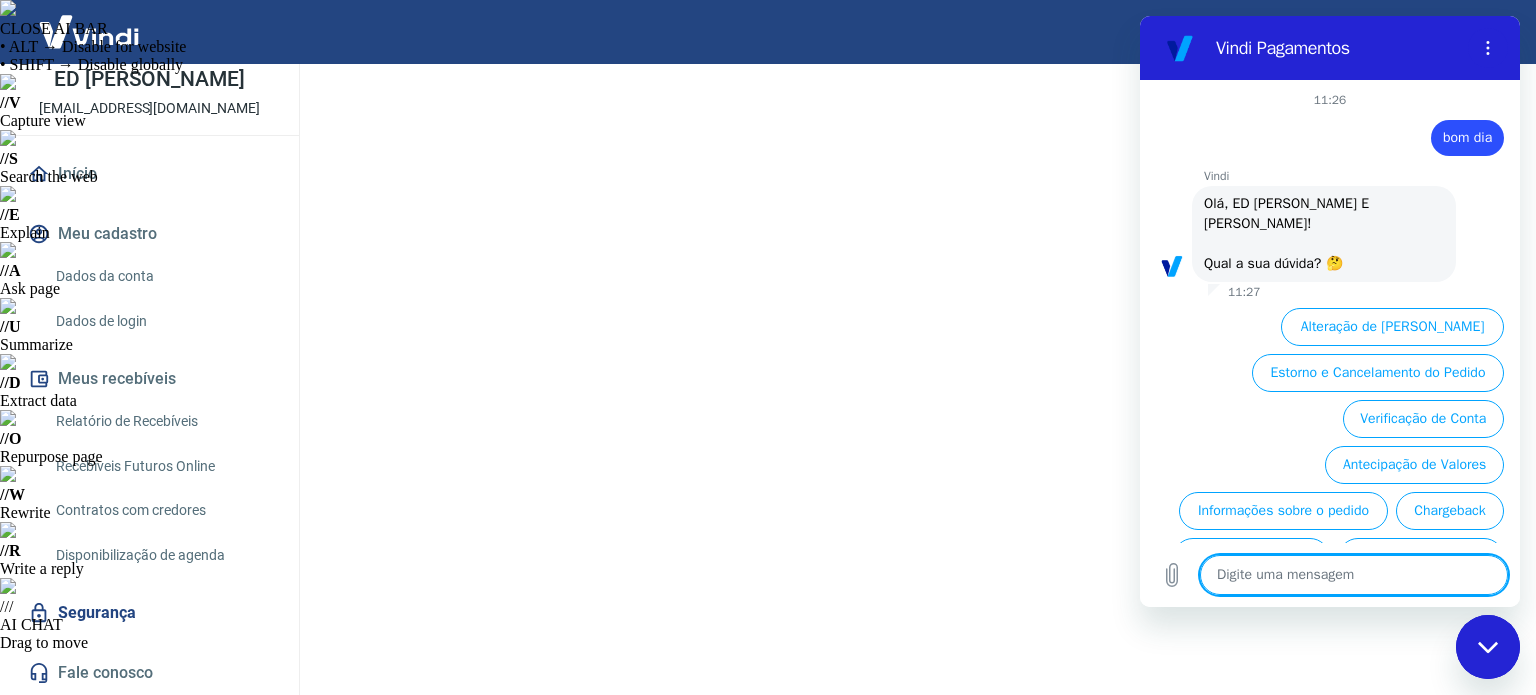 click at bounding box center [1354, 575] 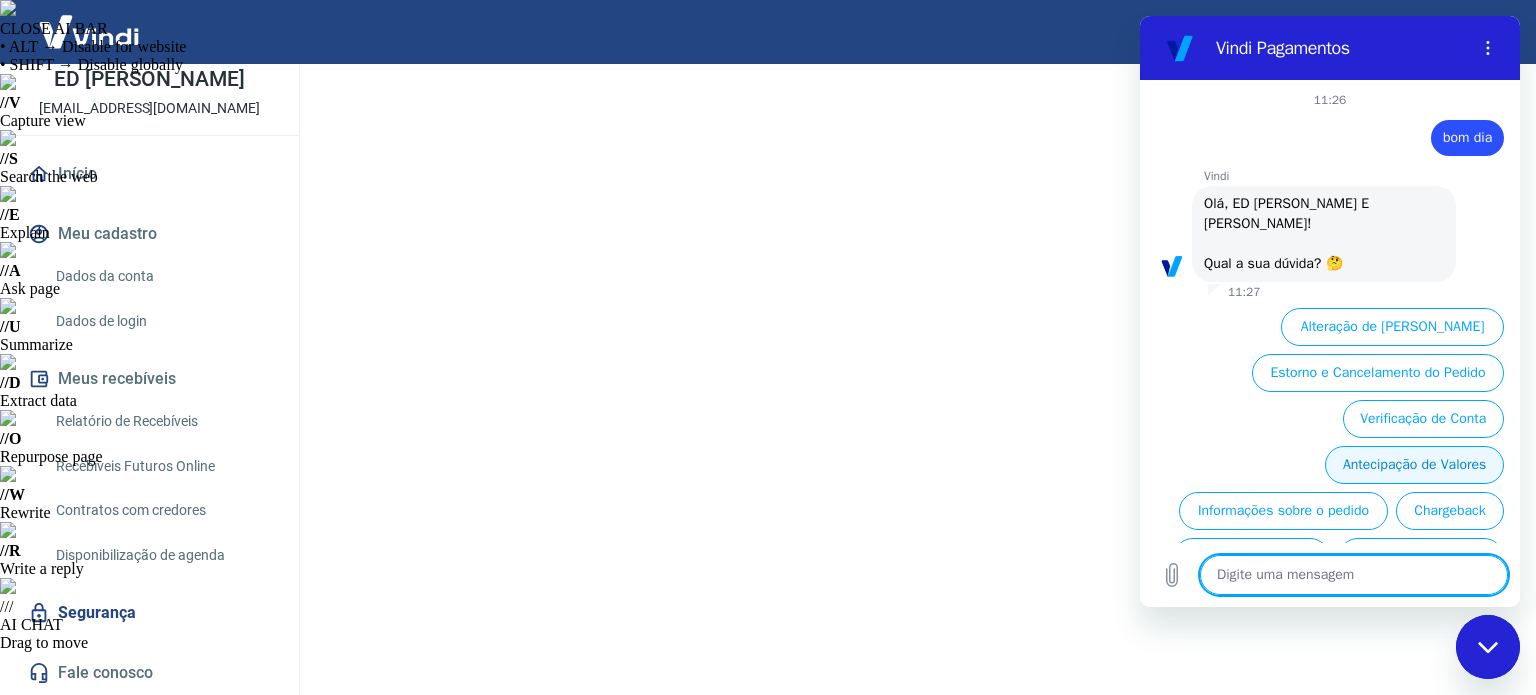 scroll, scrollTop: 126, scrollLeft: 0, axis: vertical 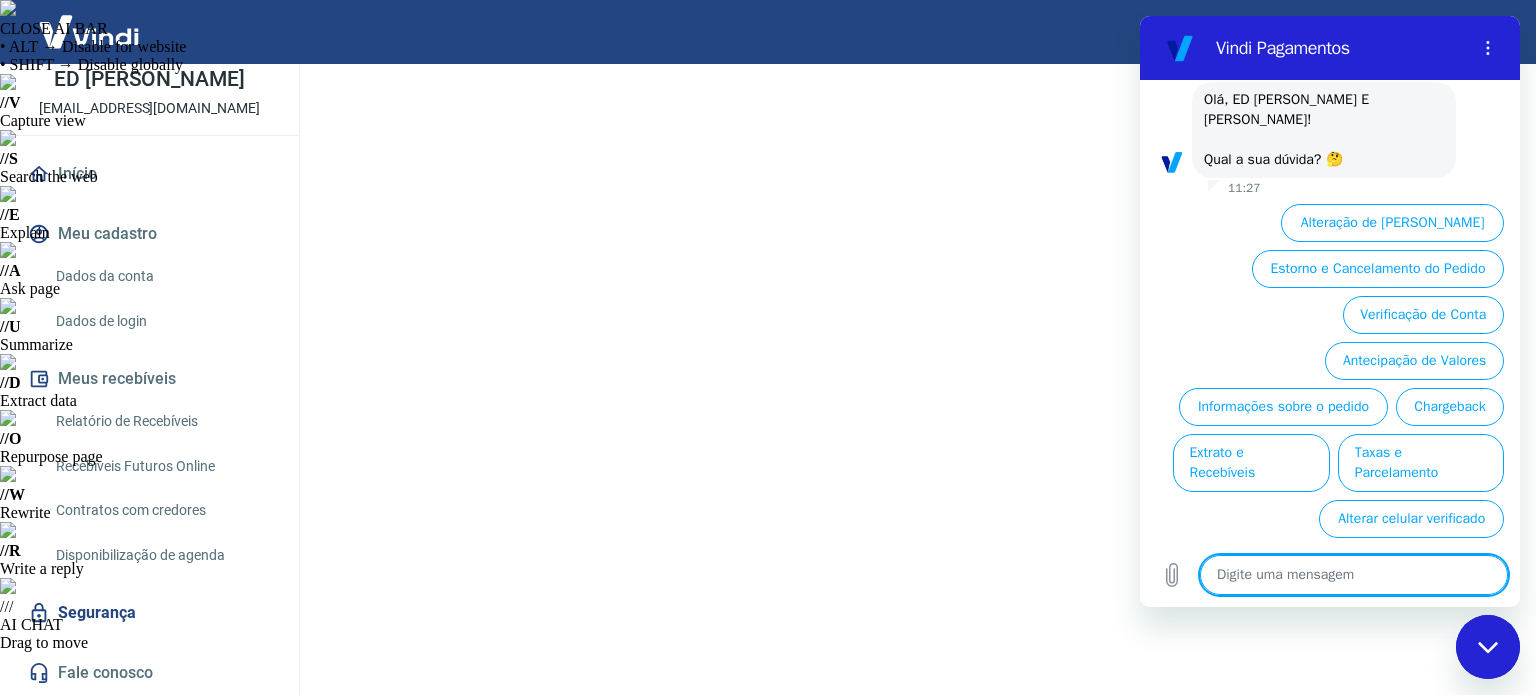 click at bounding box center [1354, 575] 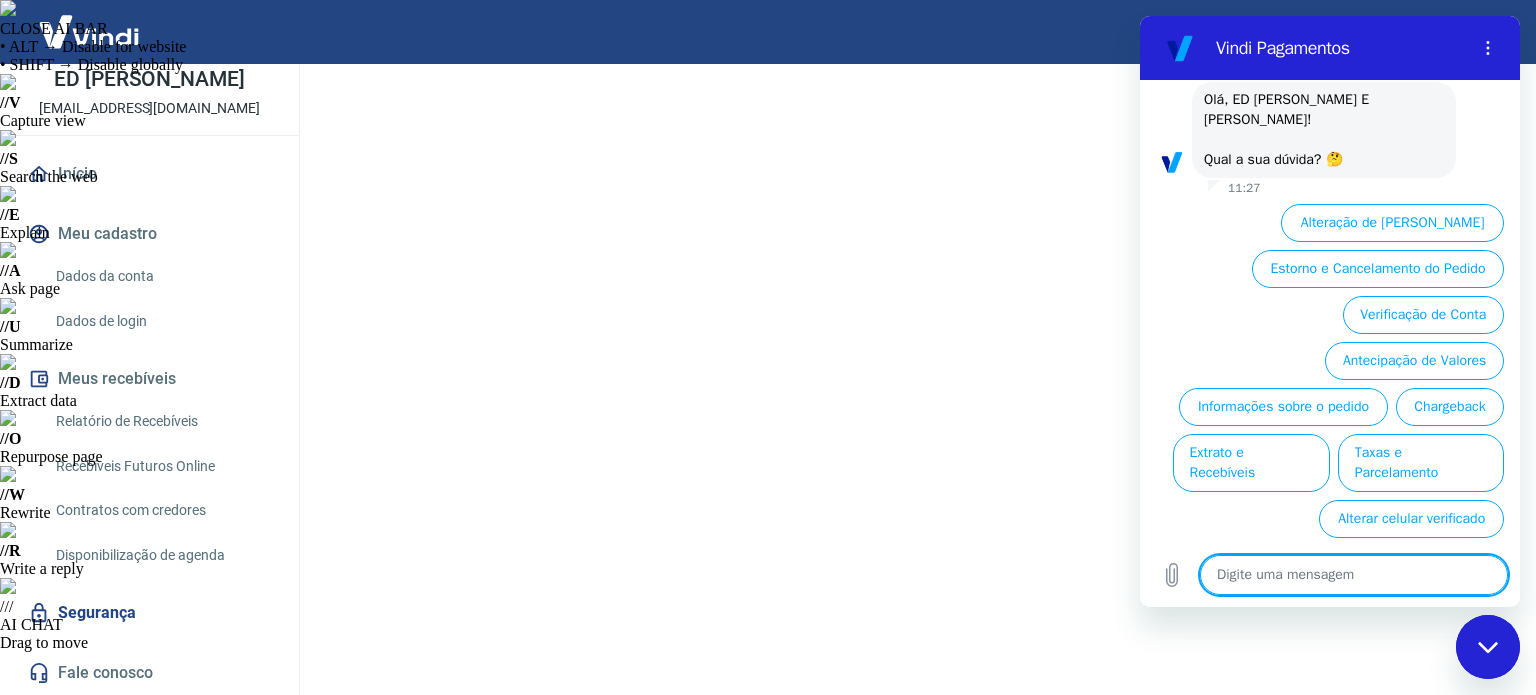 type on "T" 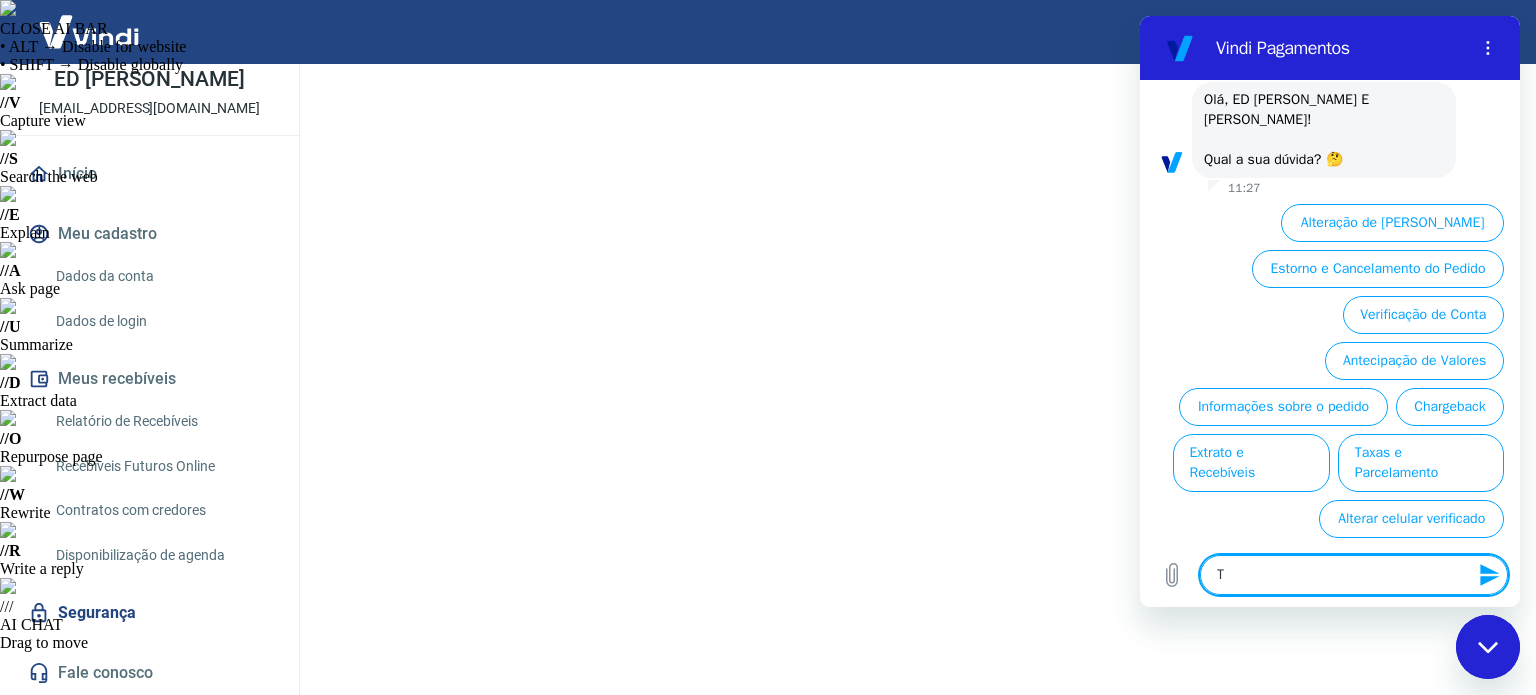type on "To" 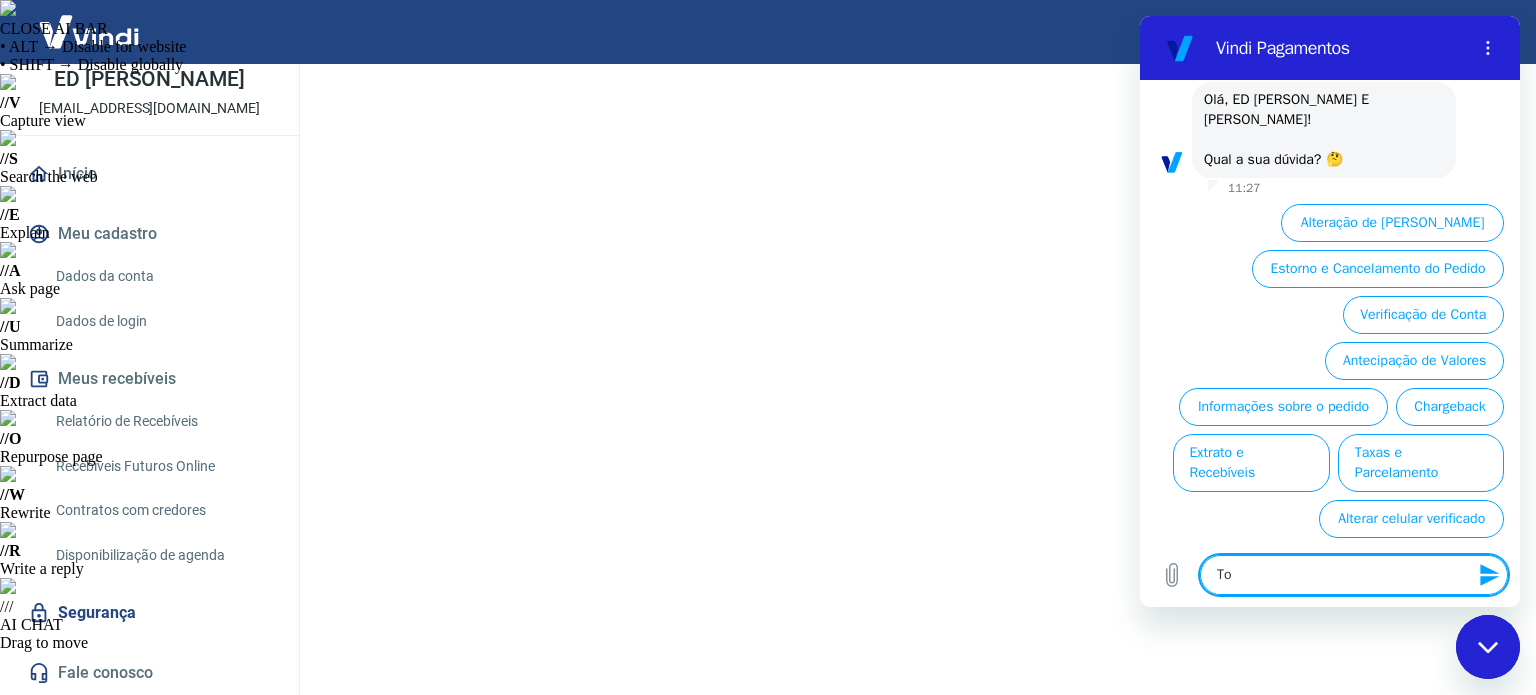 type on "Tok" 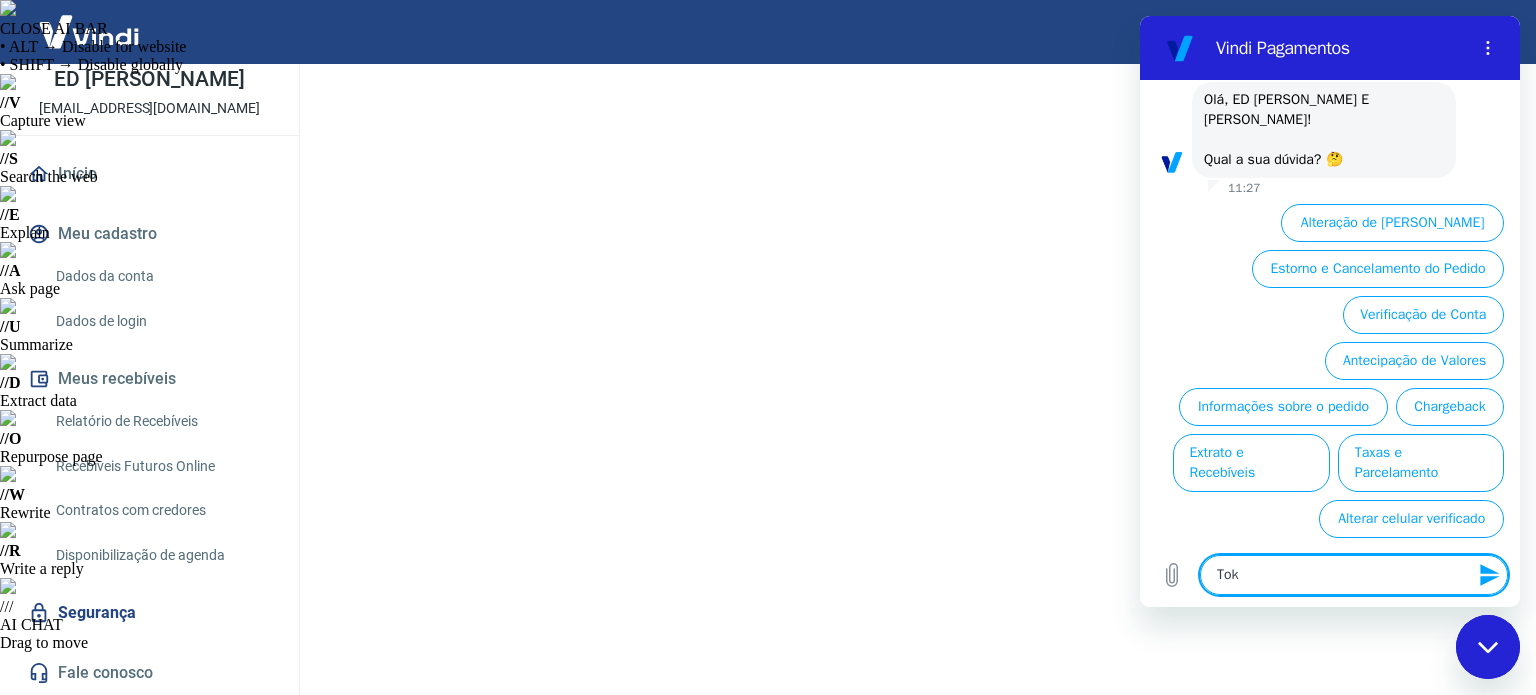type on "Toke" 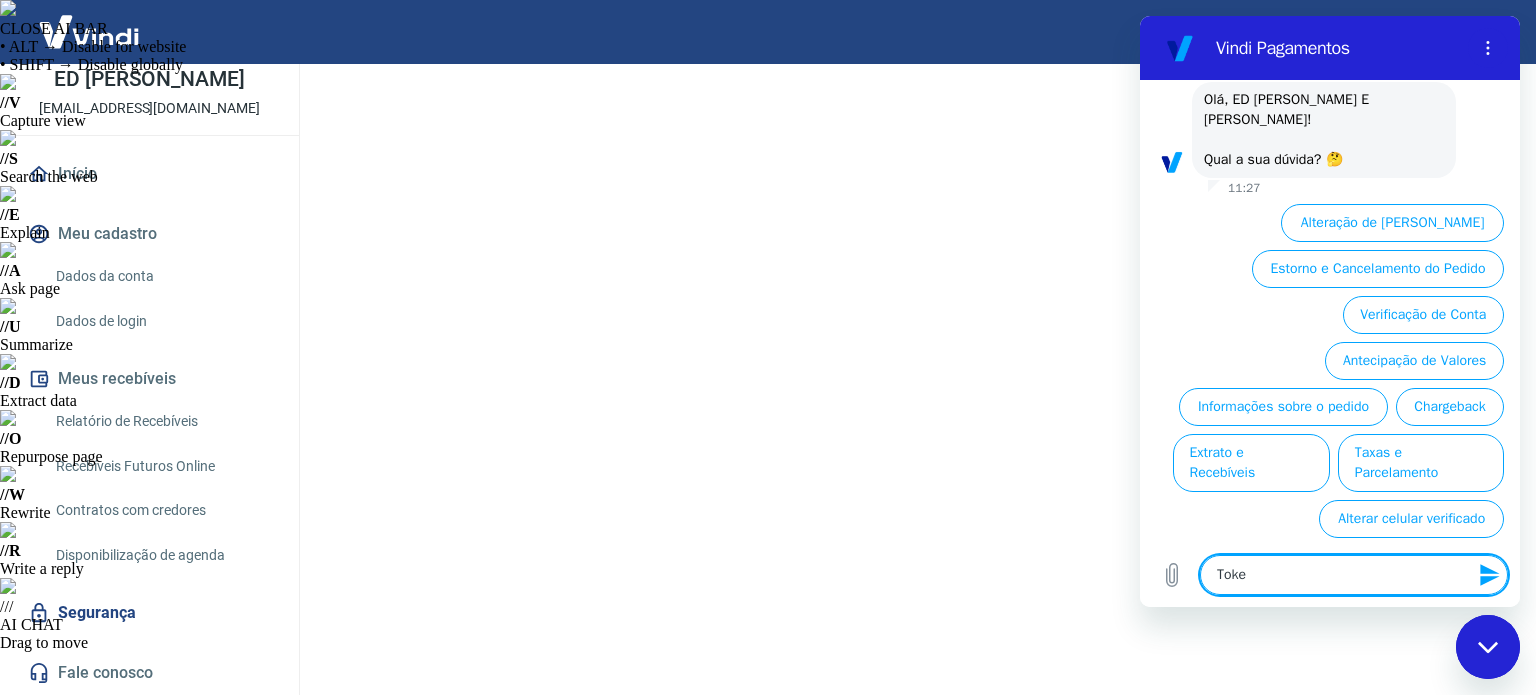 type on "Token" 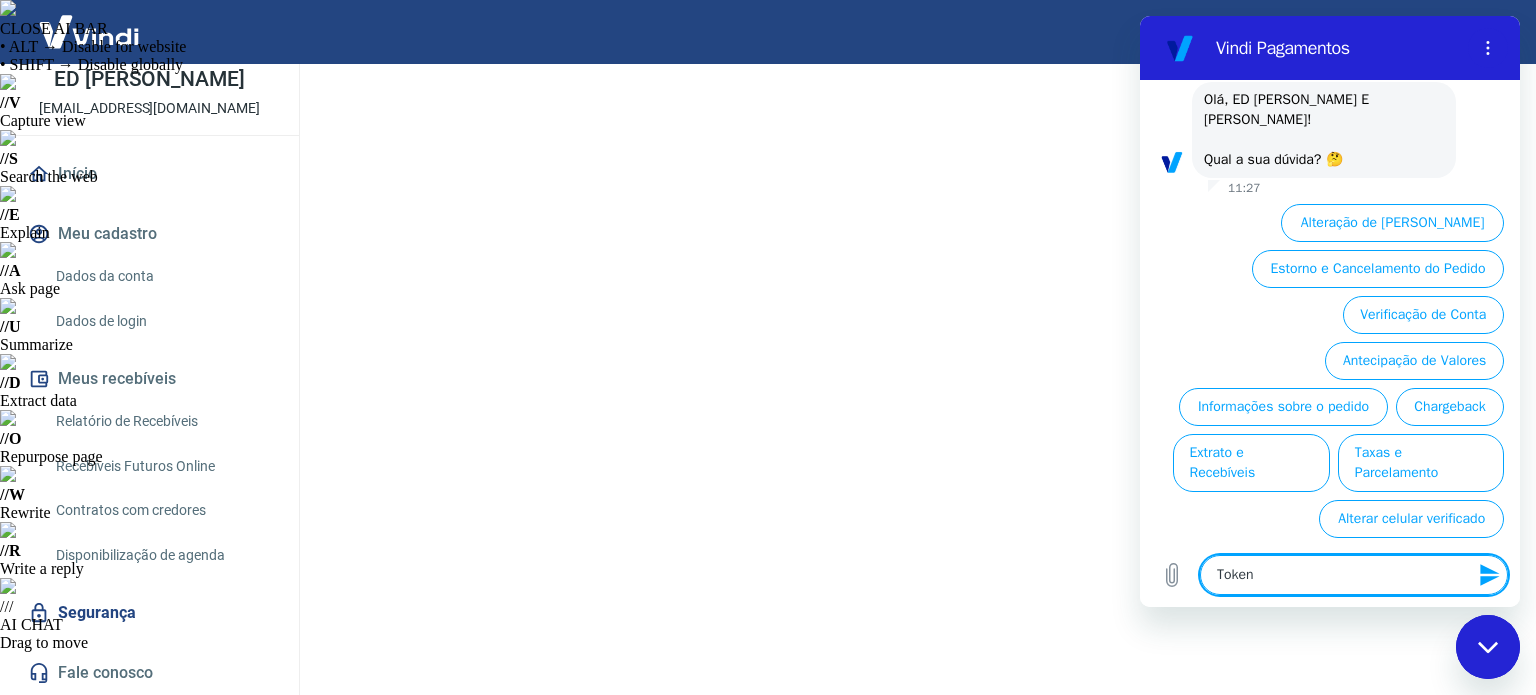 type 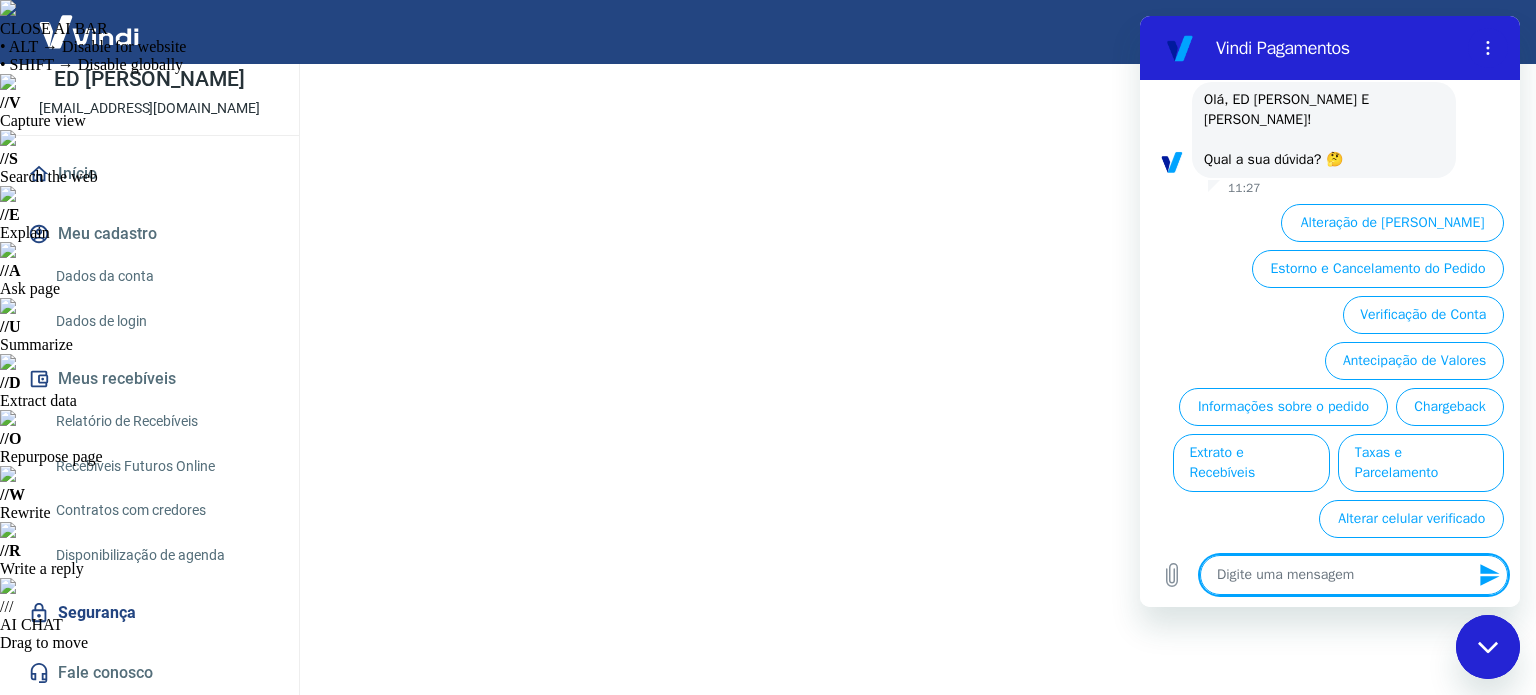 scroll, scrollTop: 0, scrollLeft: 0, axis: both 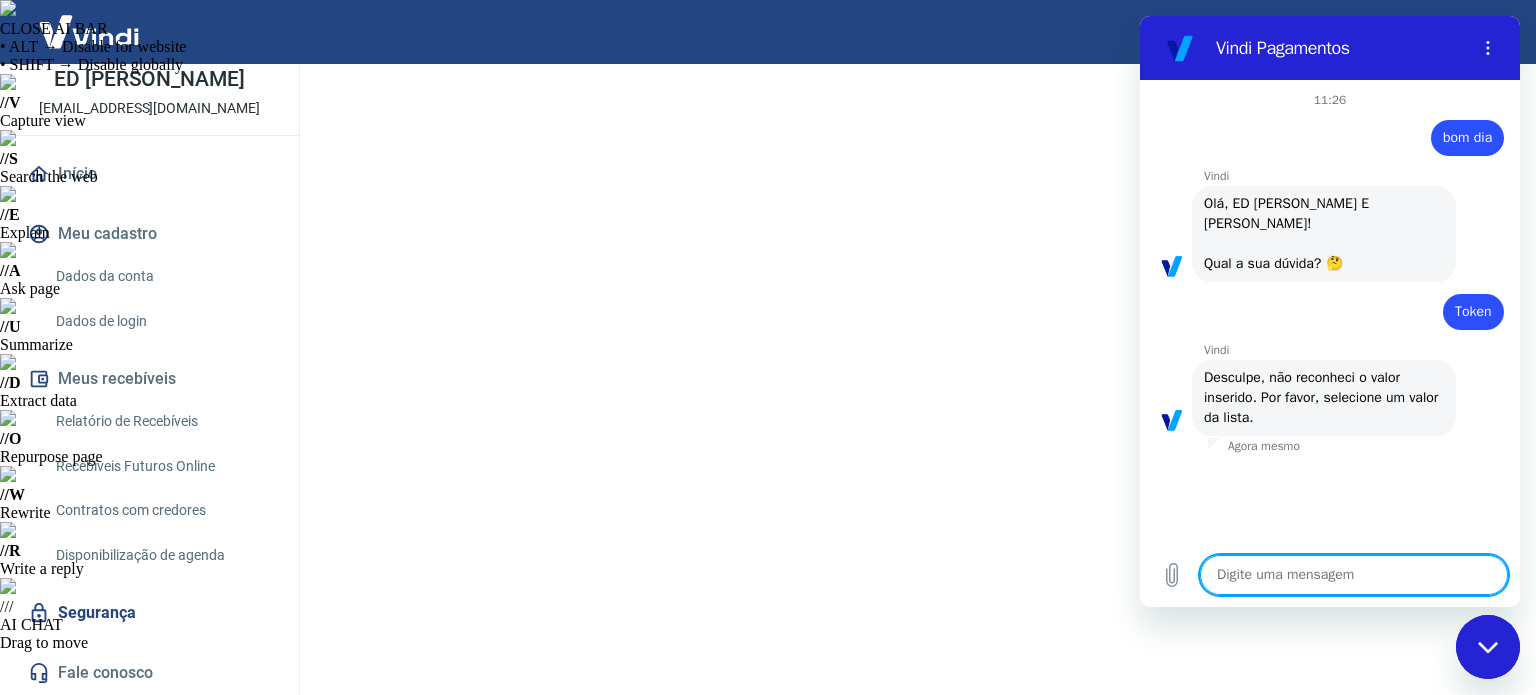 click at bounding box center [1354, 575] 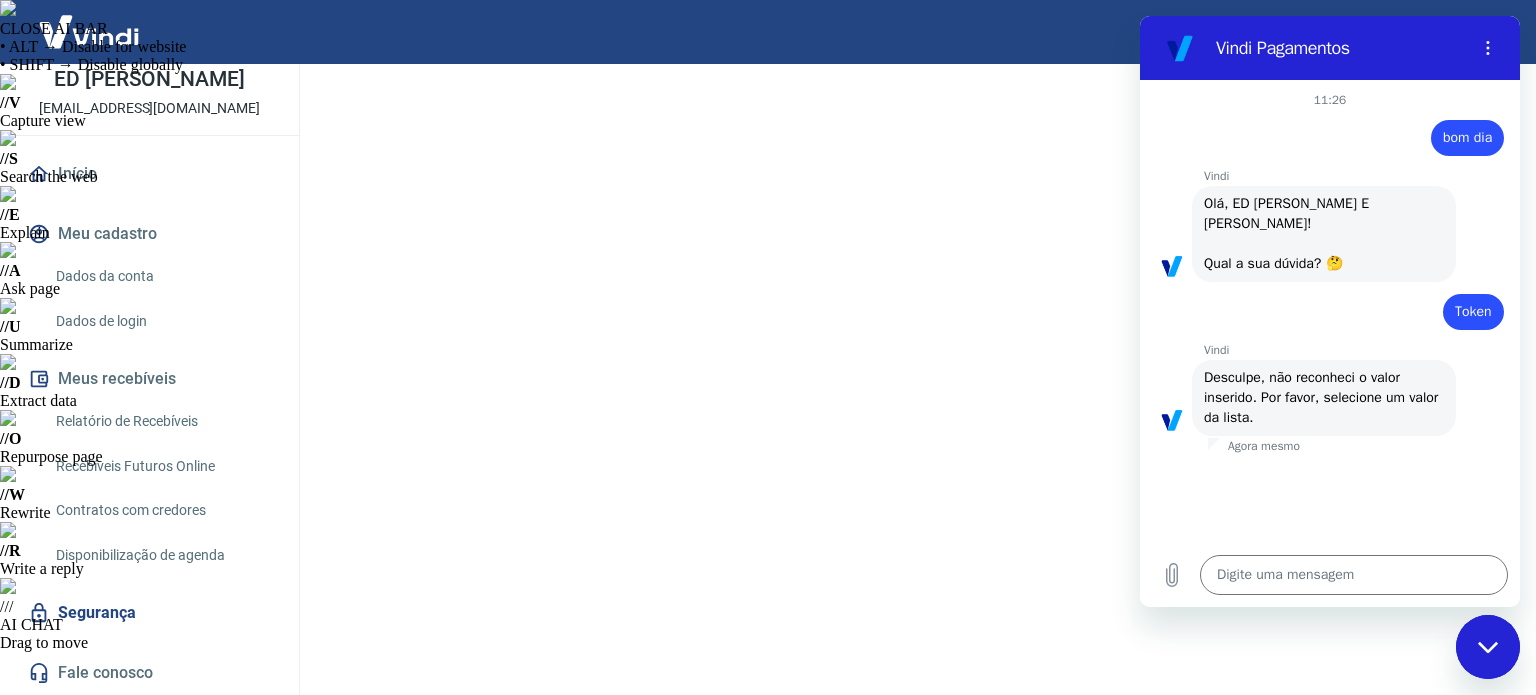 click at bounding box center [1488, 647] 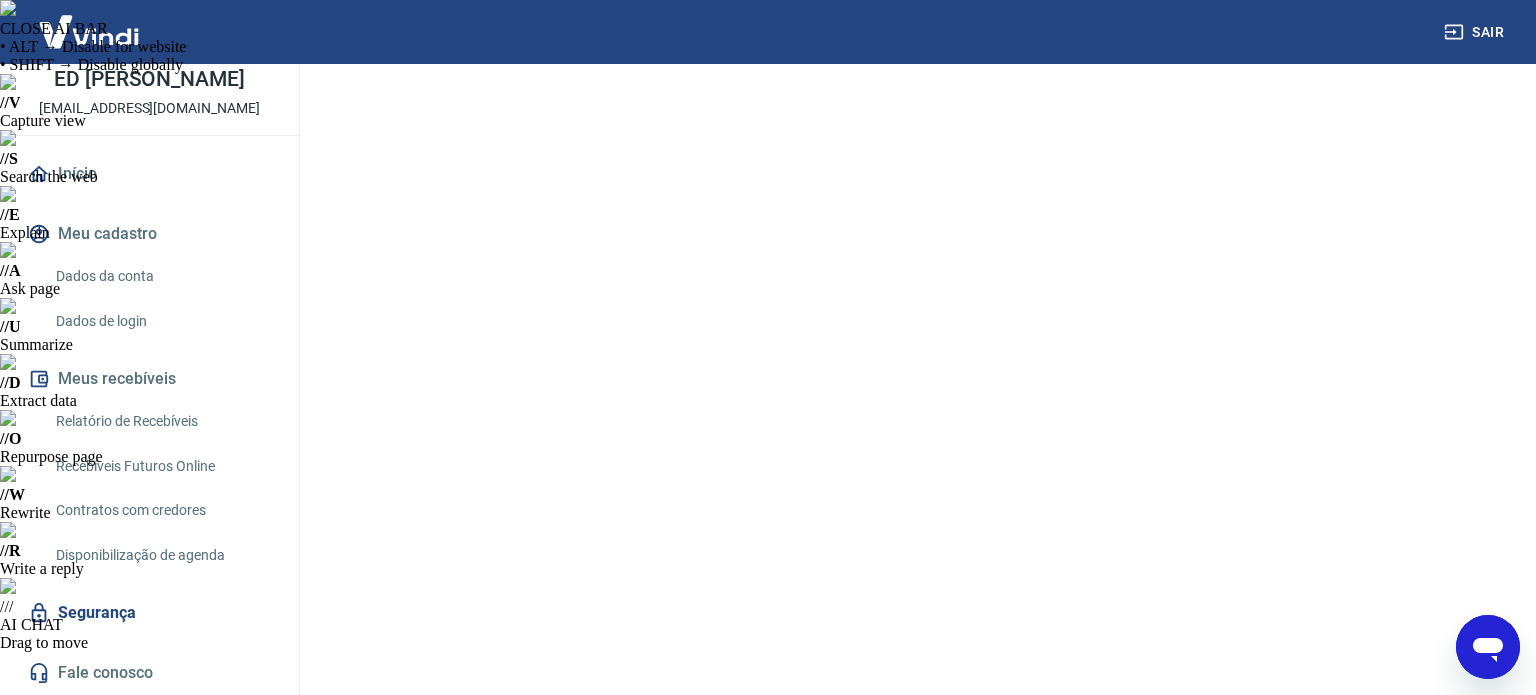 click 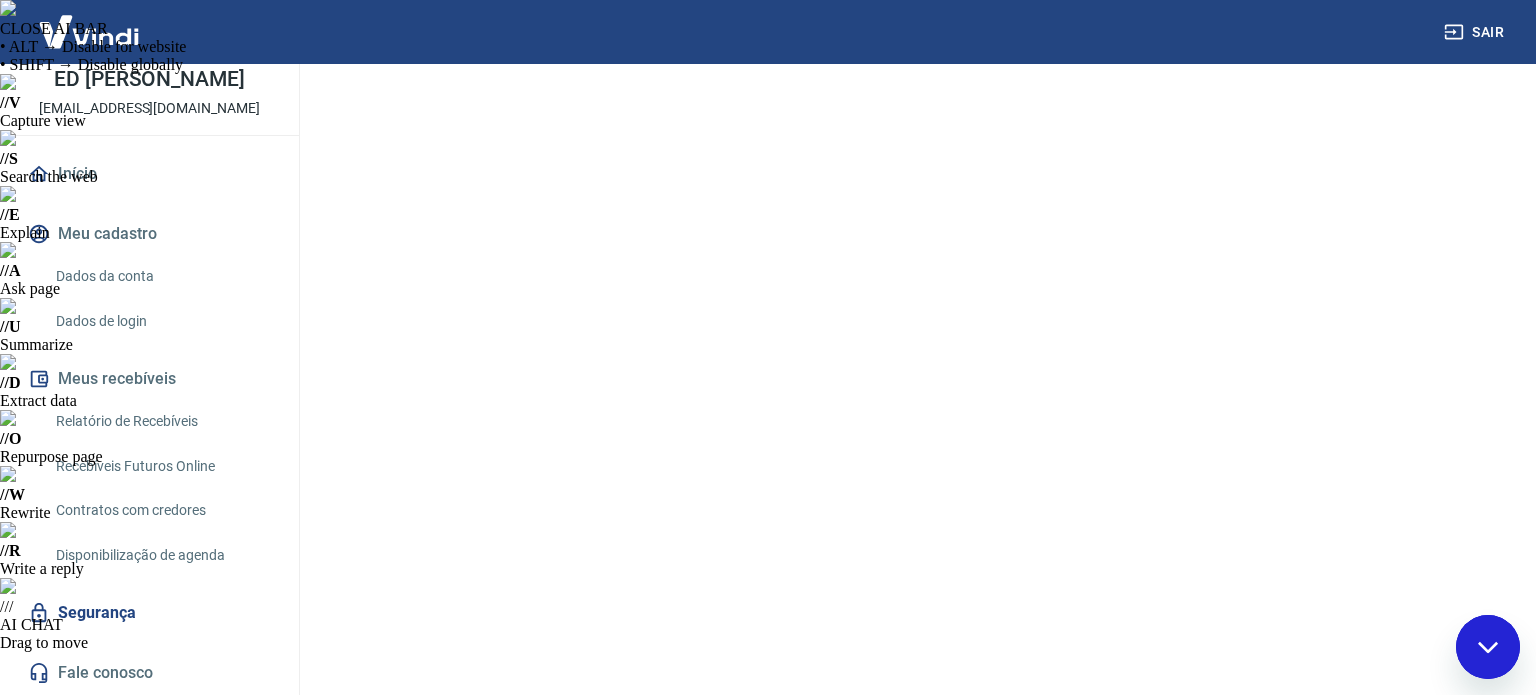 scroll, scrollTop: 0, scrollLeft: 0, axis: both 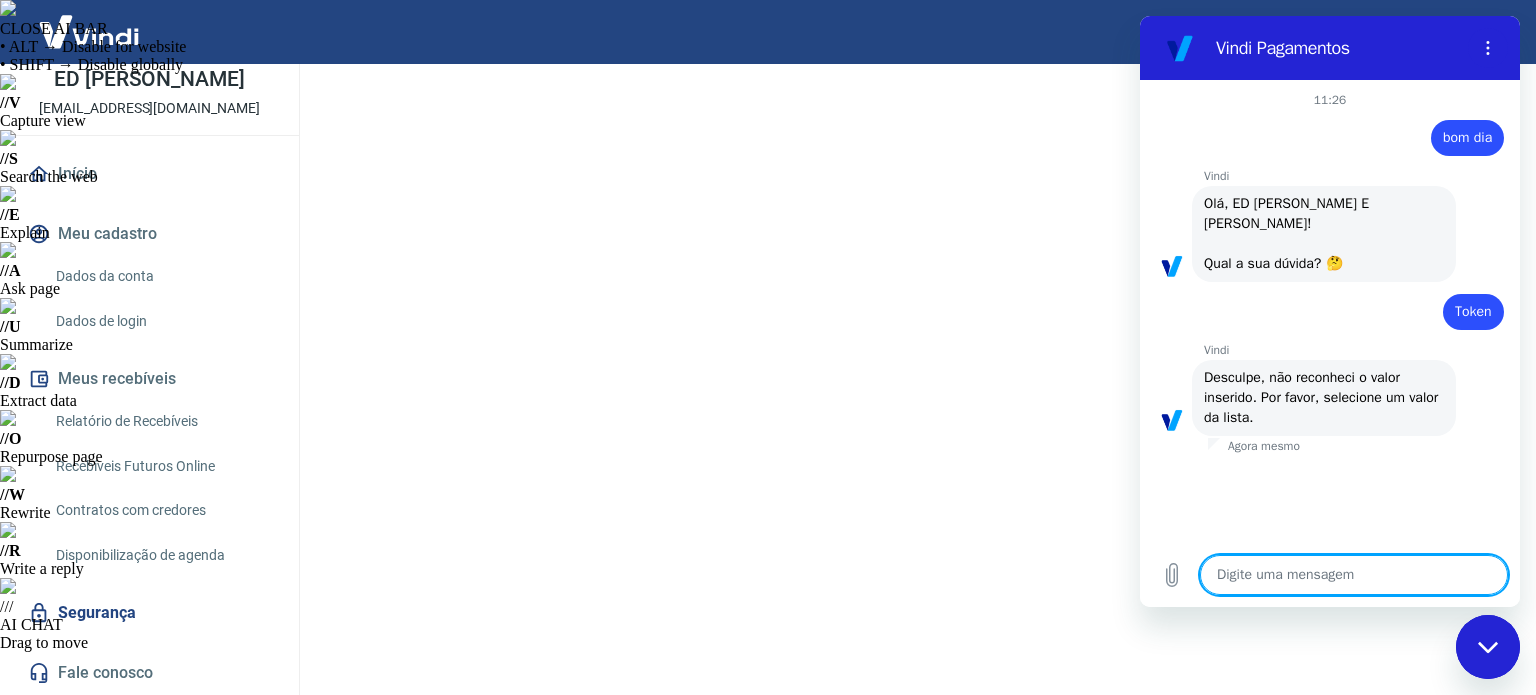 click at bounding box center (1354, 575) 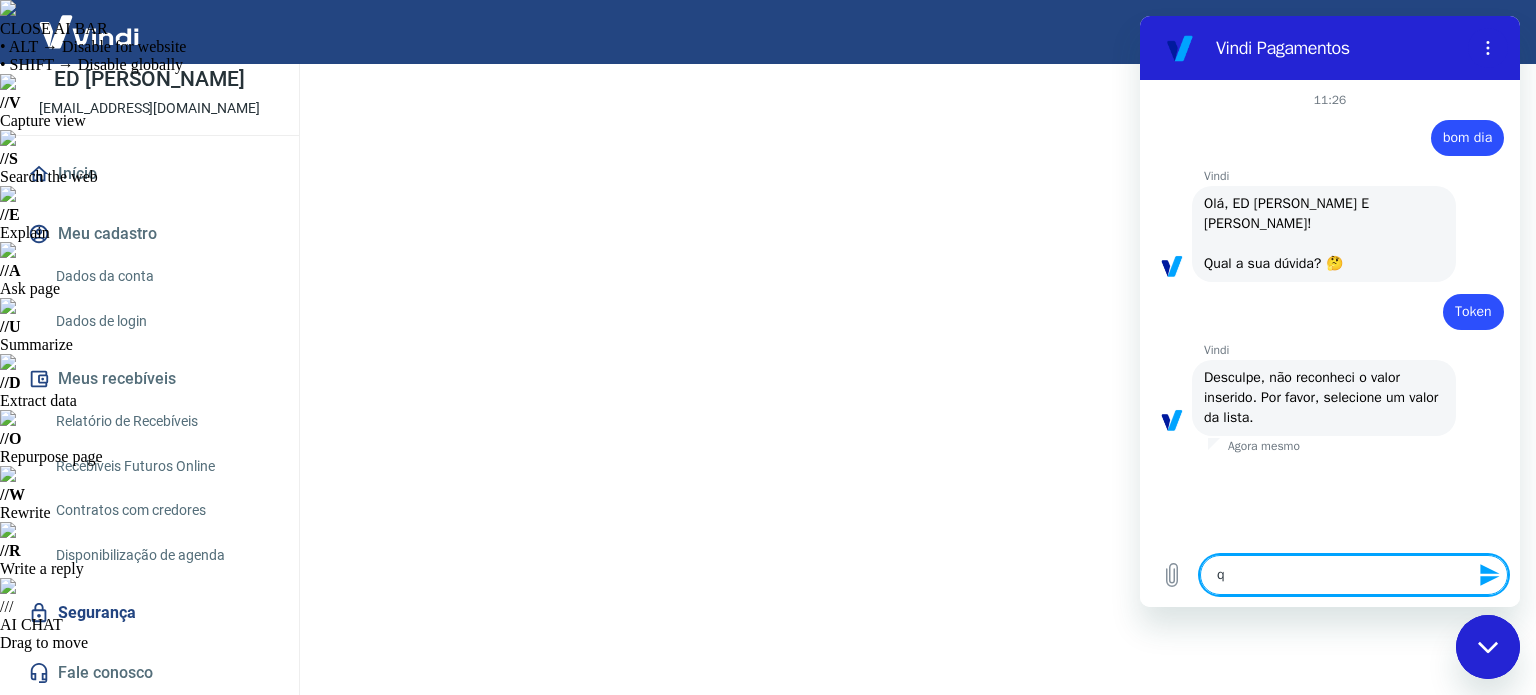 type on "qu" 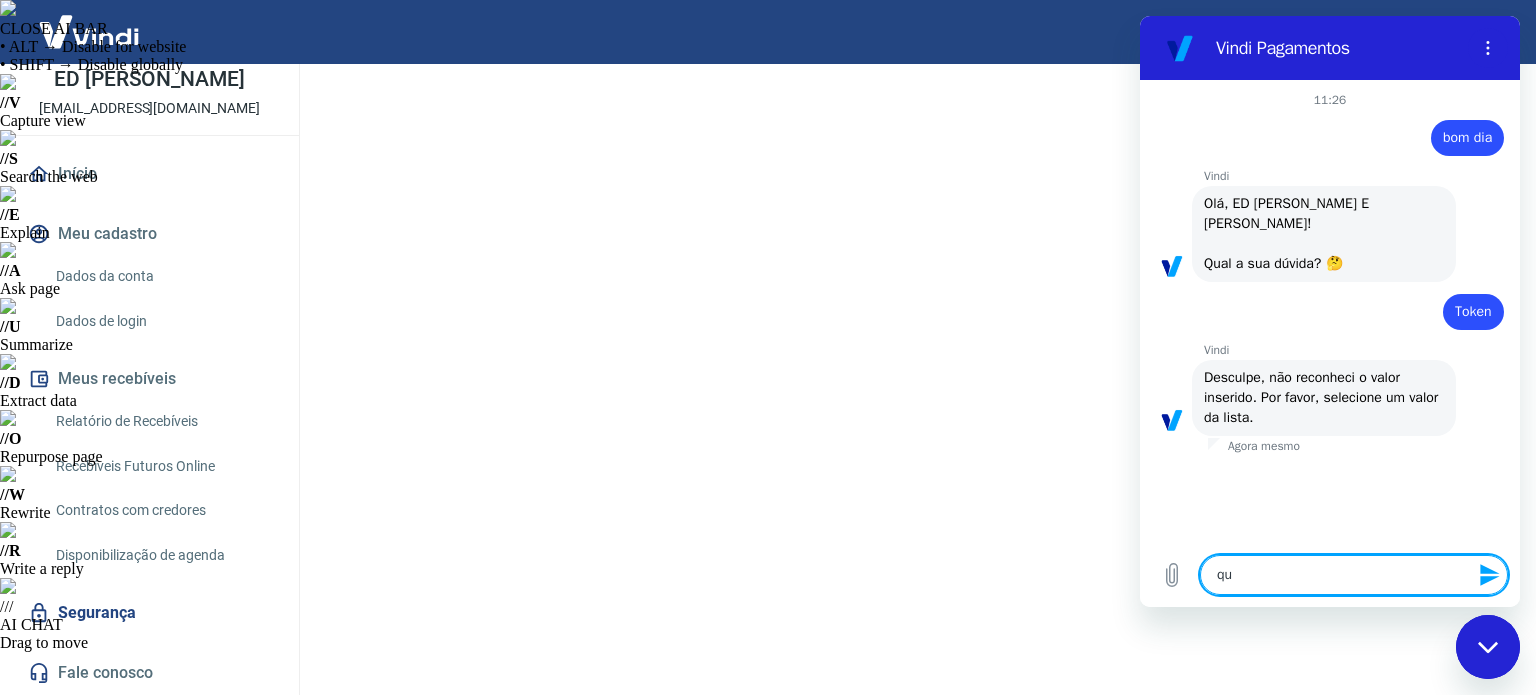 type on "qua" 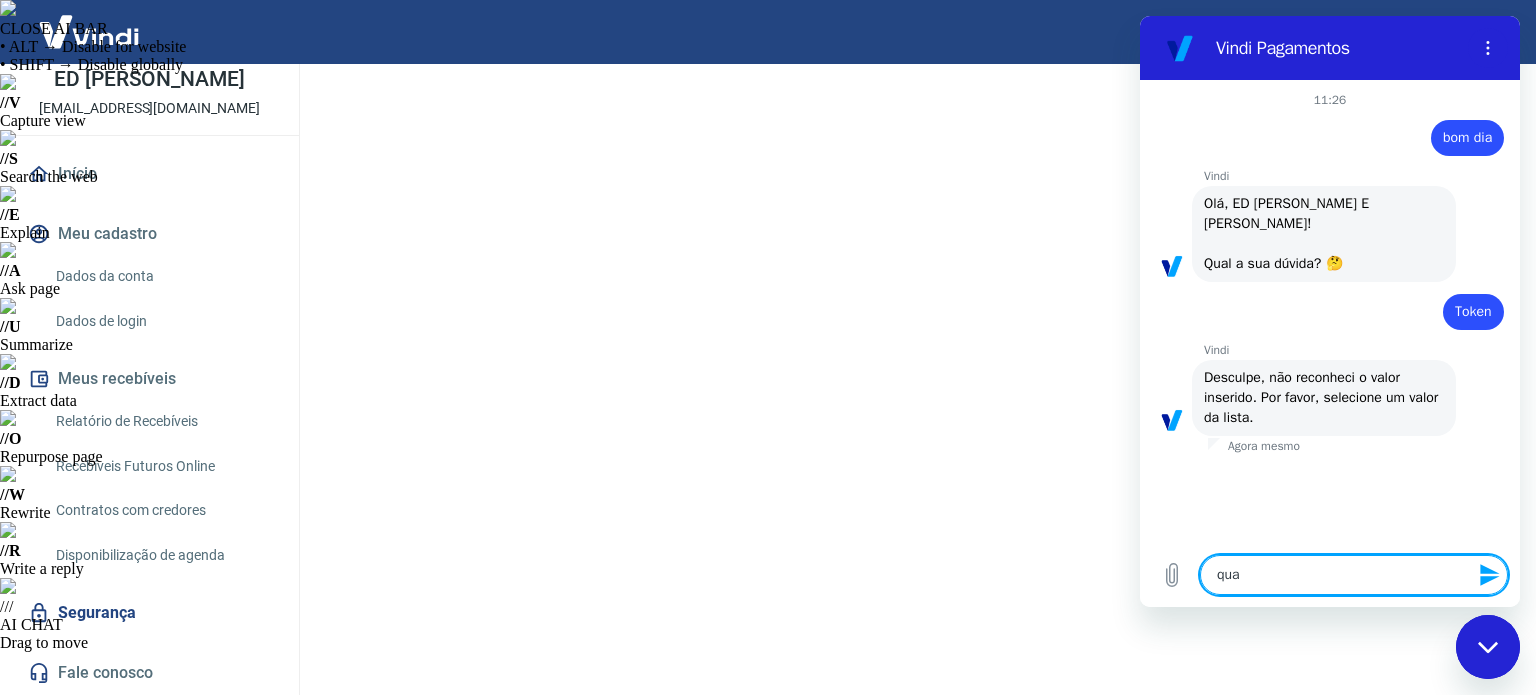 type on "qual" 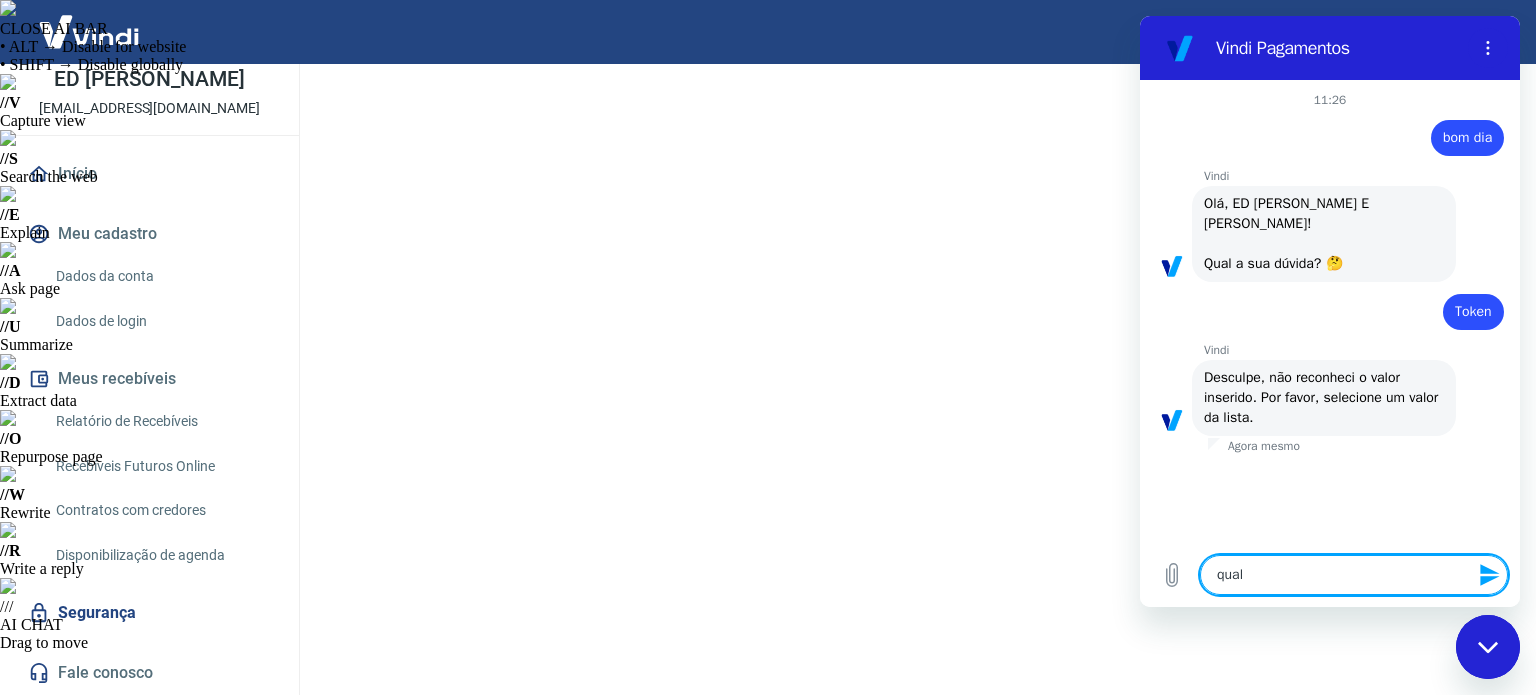 type on "qual" 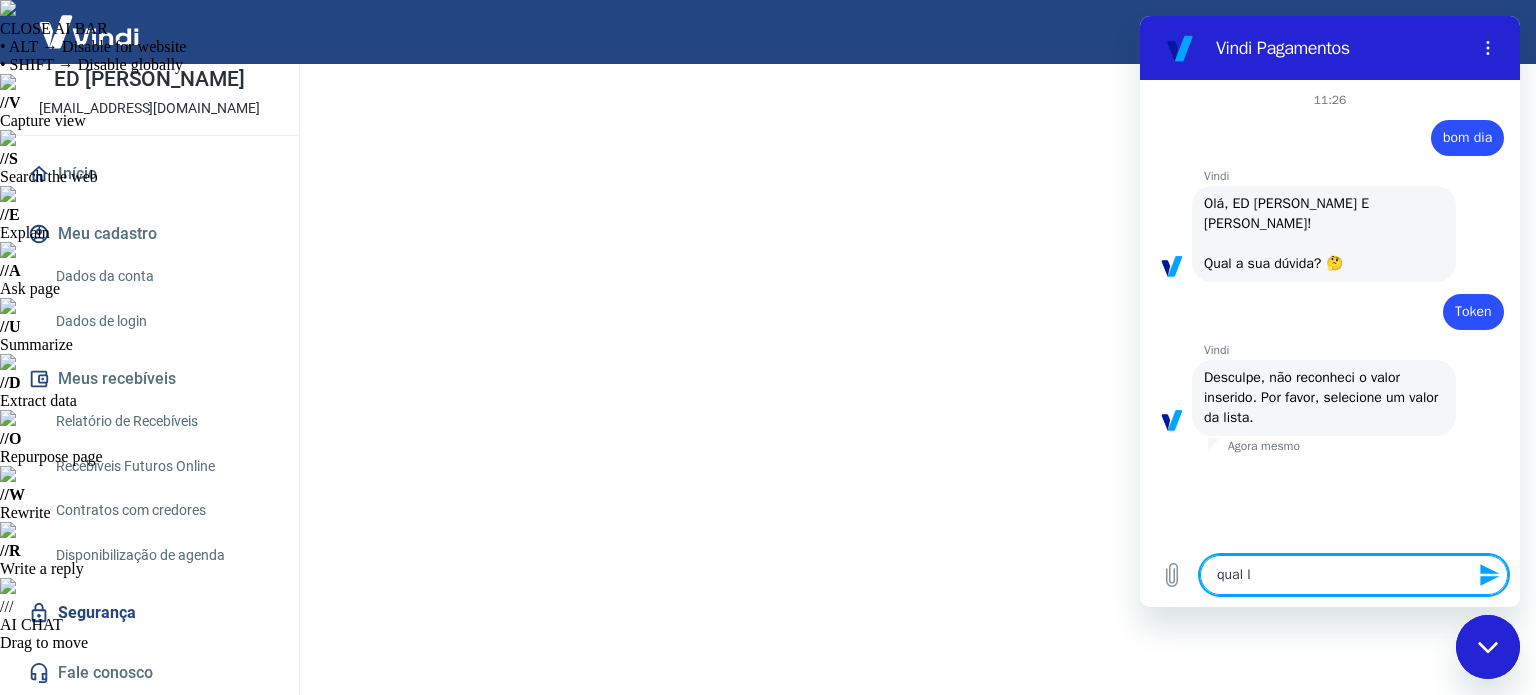 type on "x" 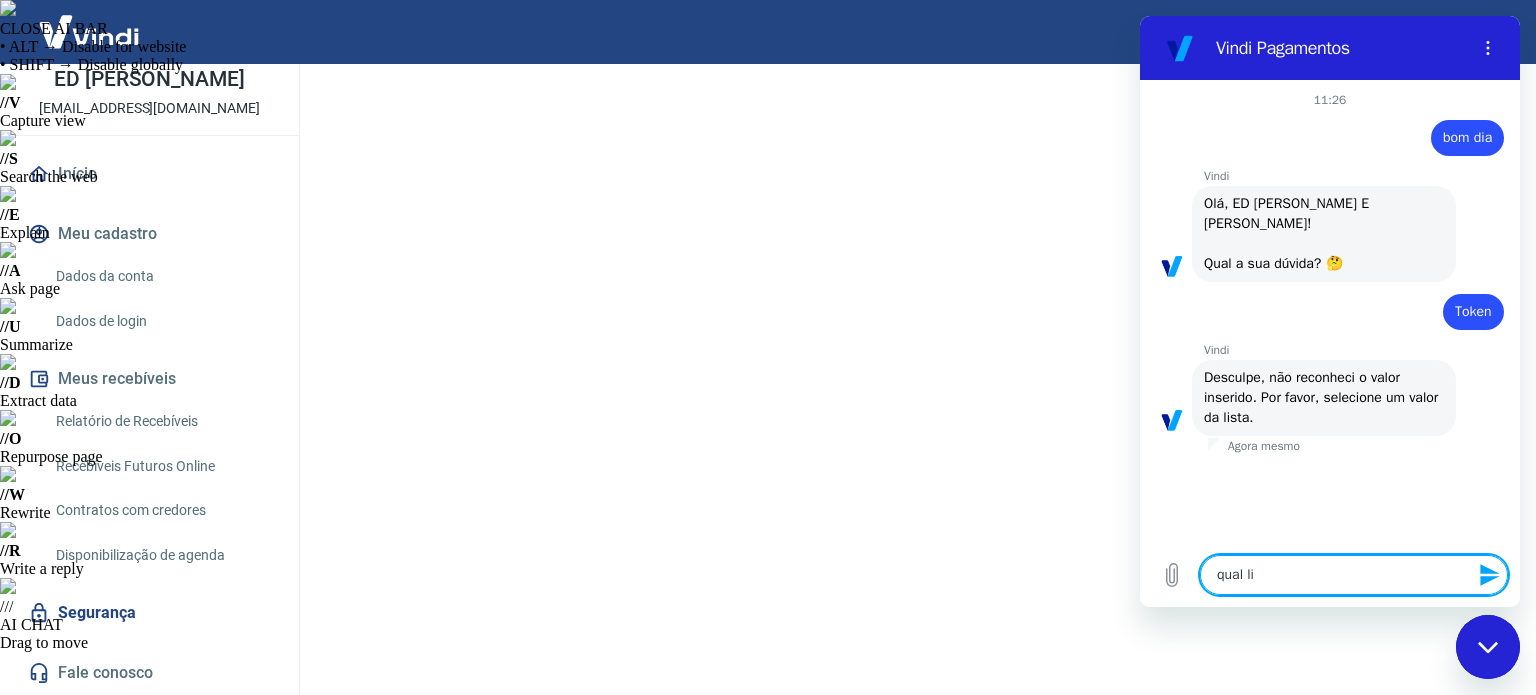 type on "qual lis" 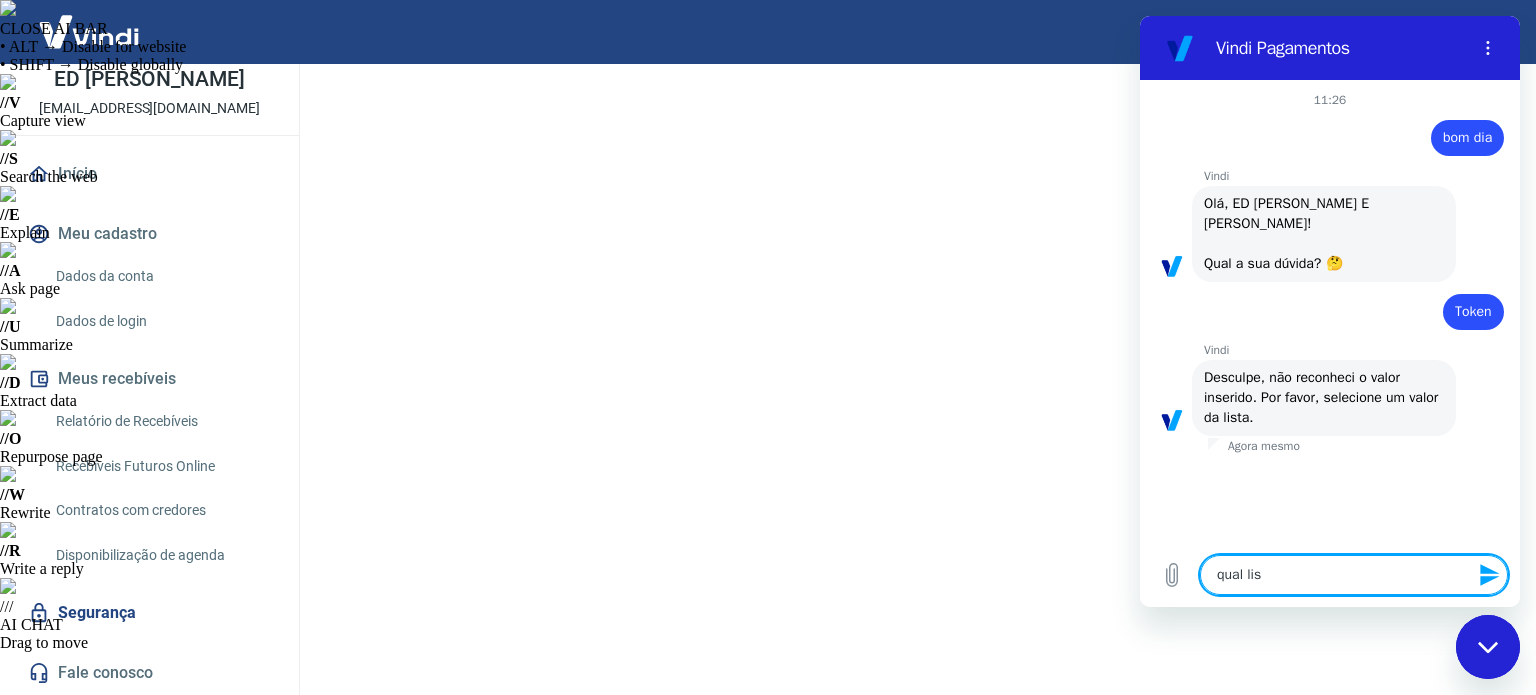 type on "qual list" 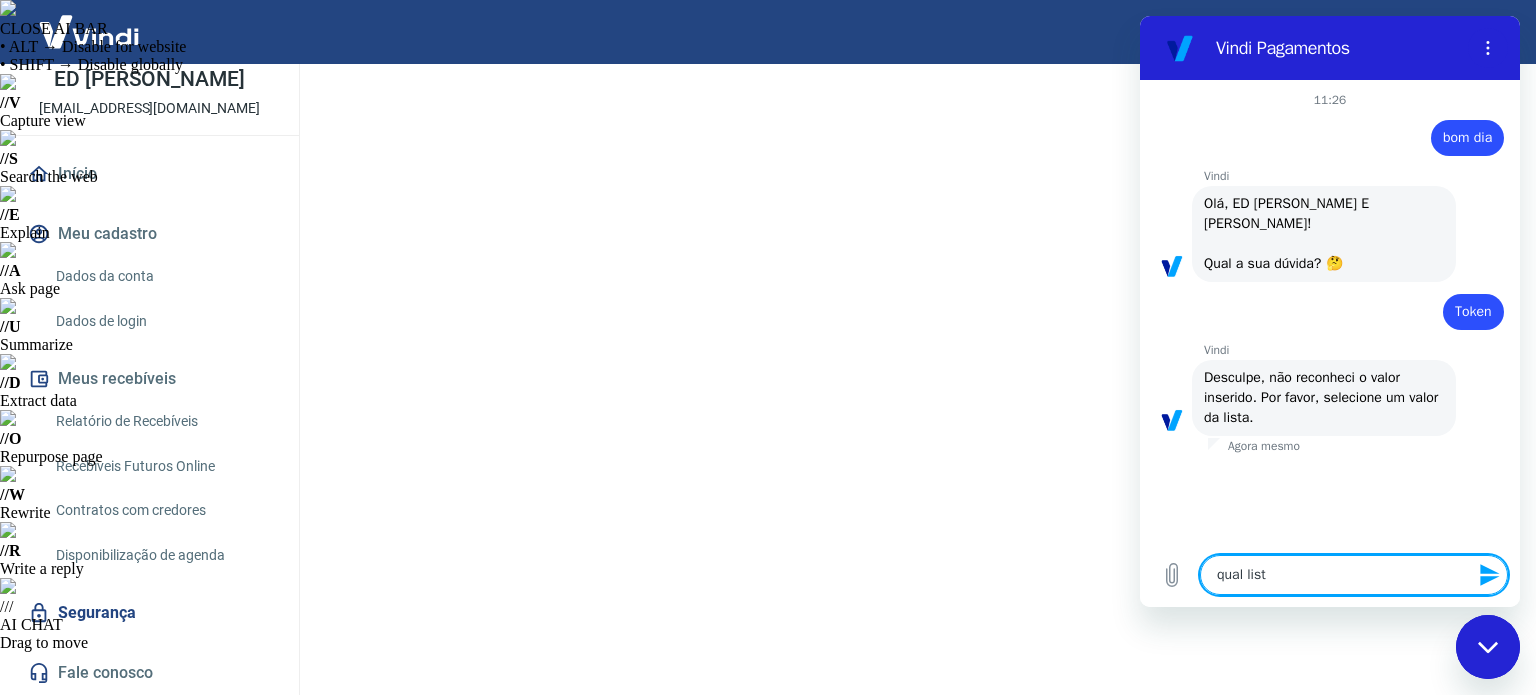 type on "qual list?" 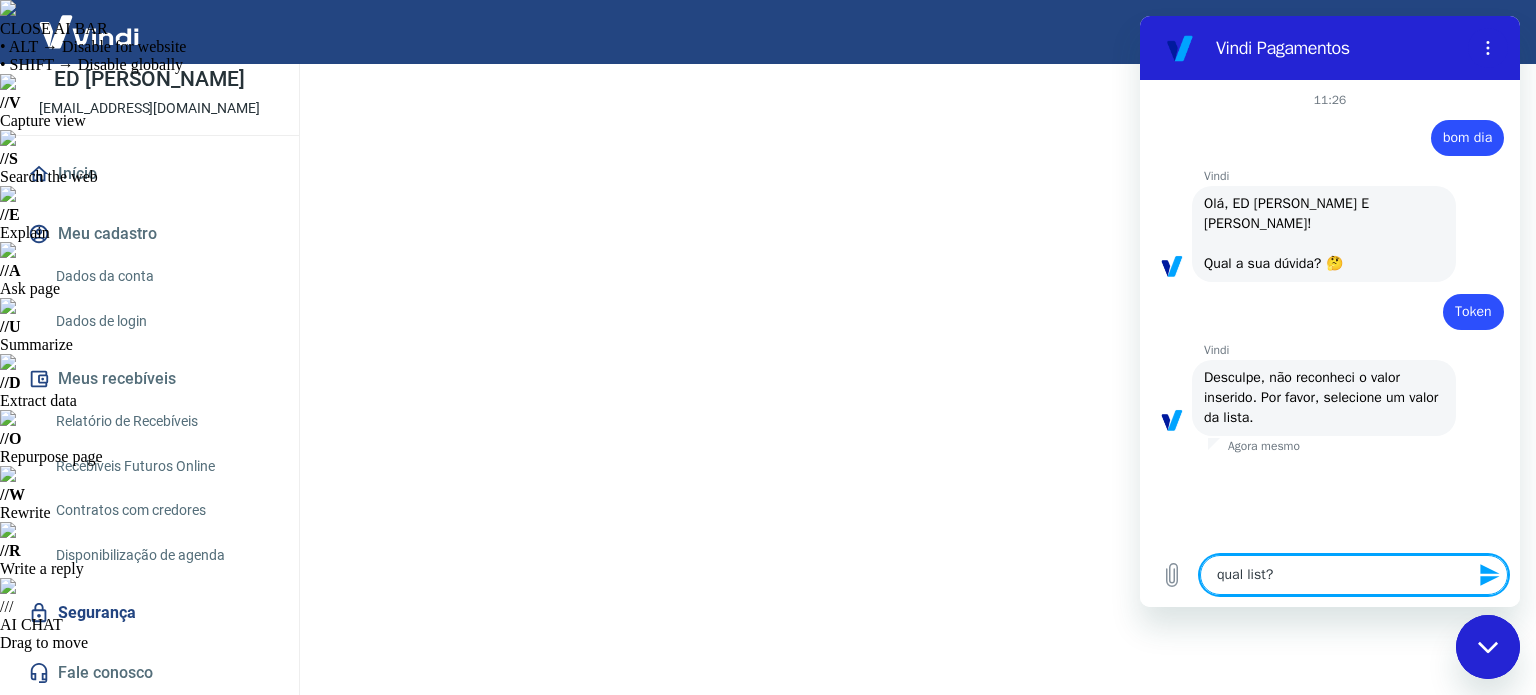 type 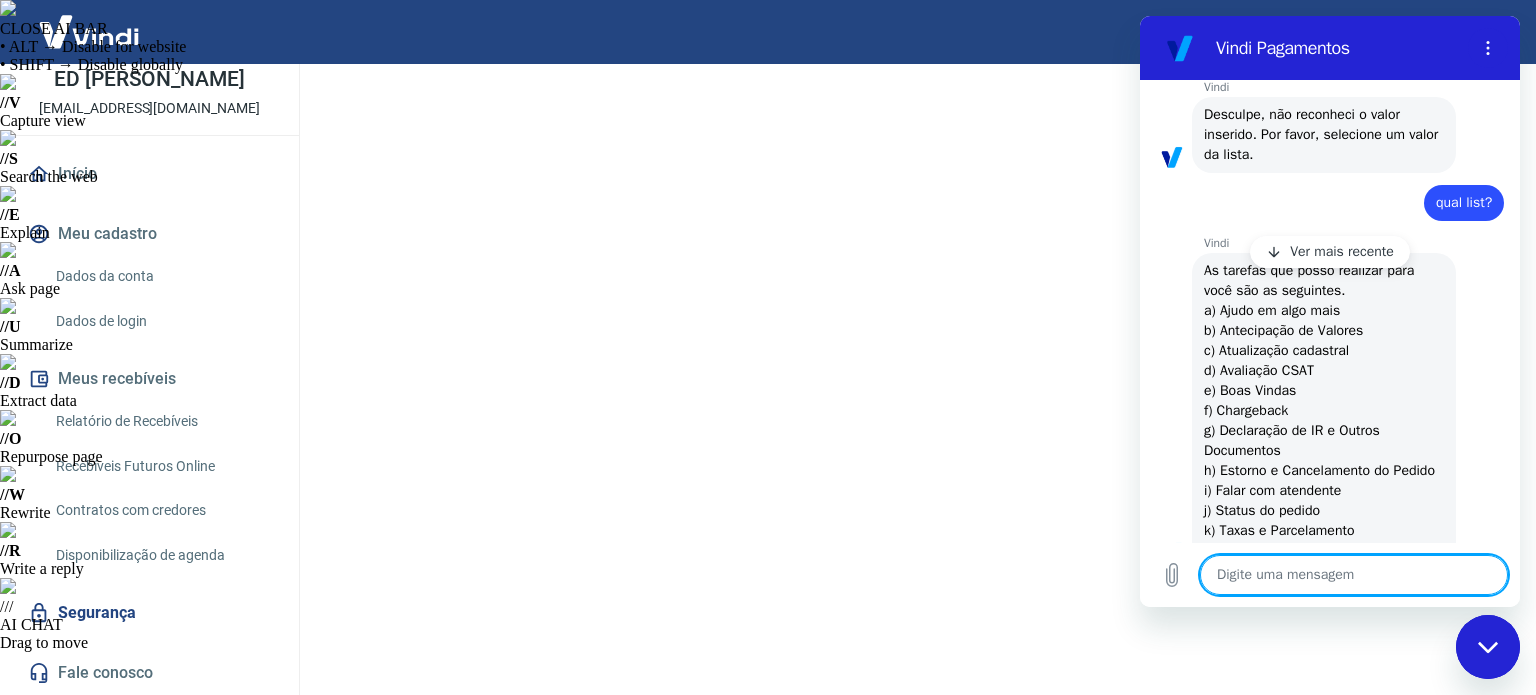 type on "x" 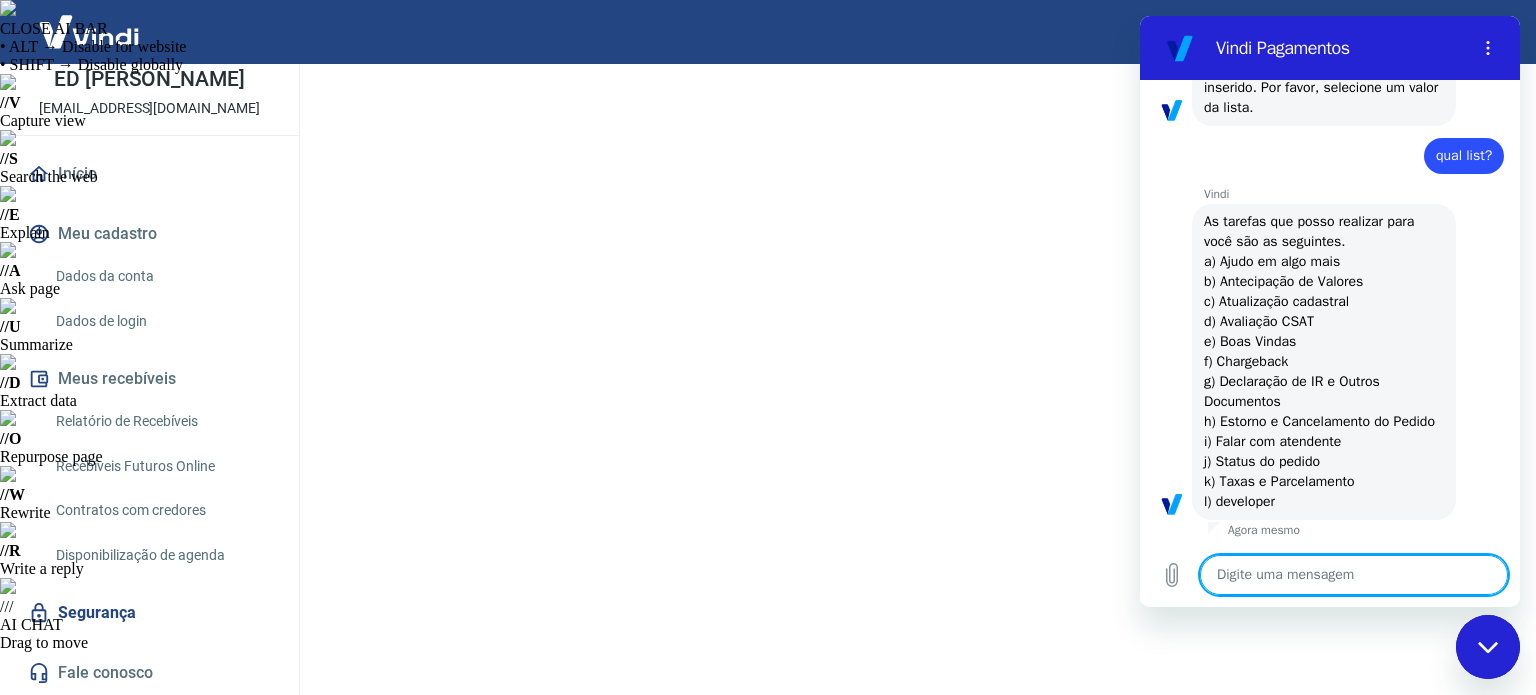 scroll, scrollTop: 329, scrollLeft: 0, axis: vertical 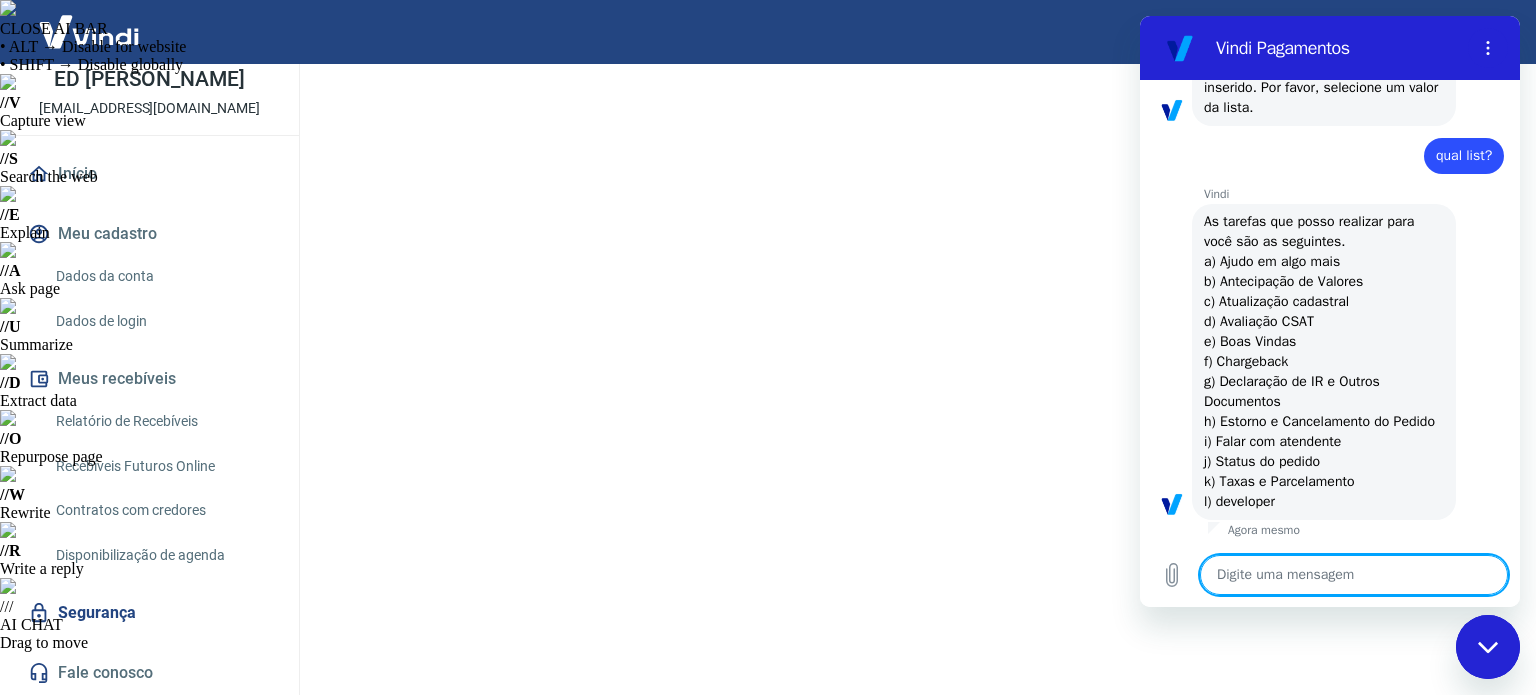 click at bounding box center (1354, 575) 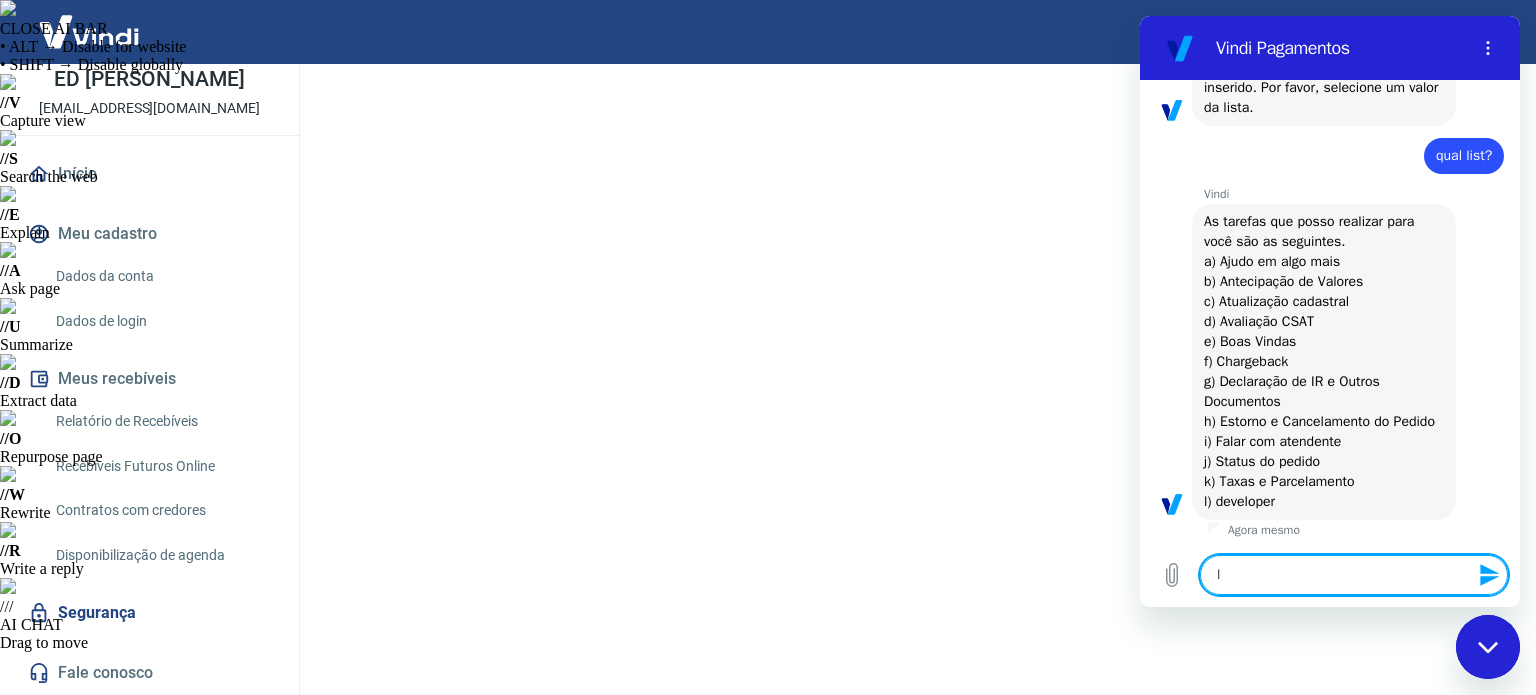 type 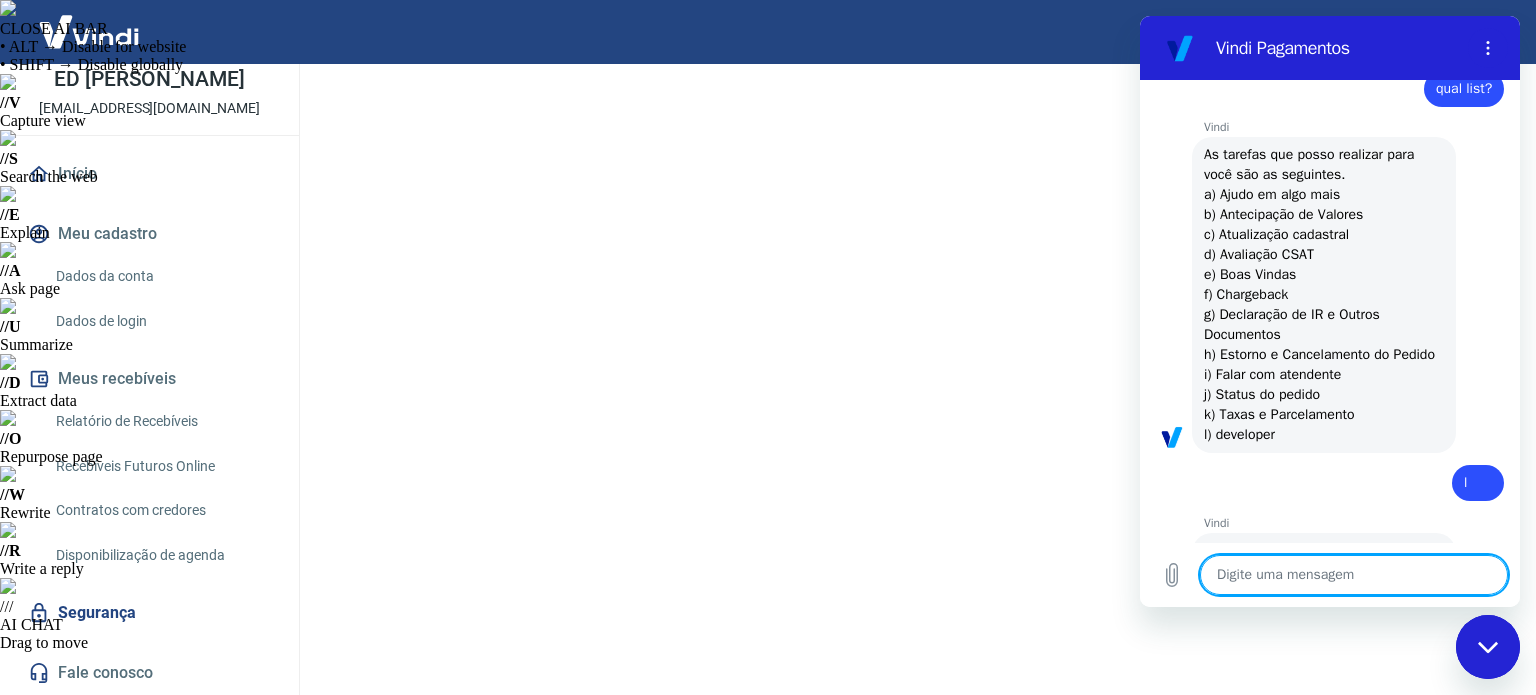 type on "x" 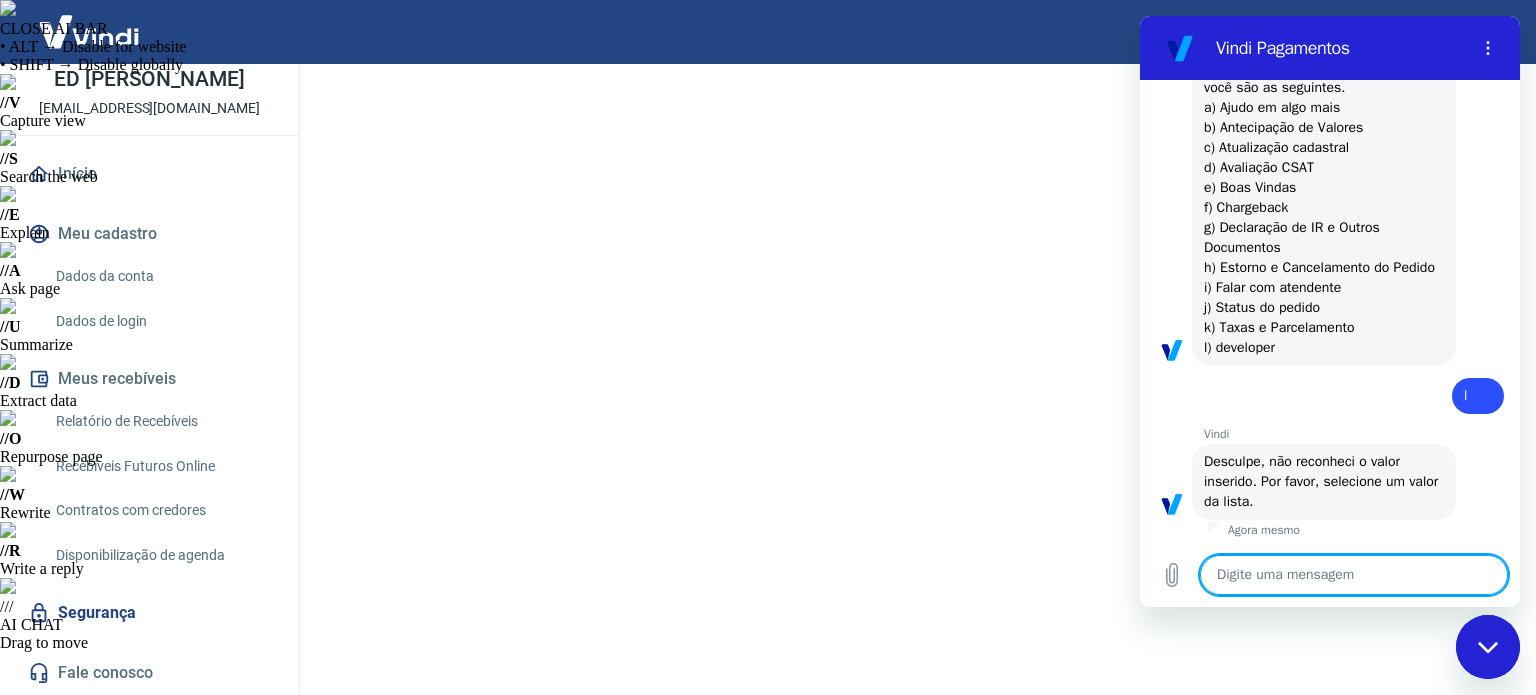 scroll, scrollTop: 484, scrollLeft: 0, axis: vertical 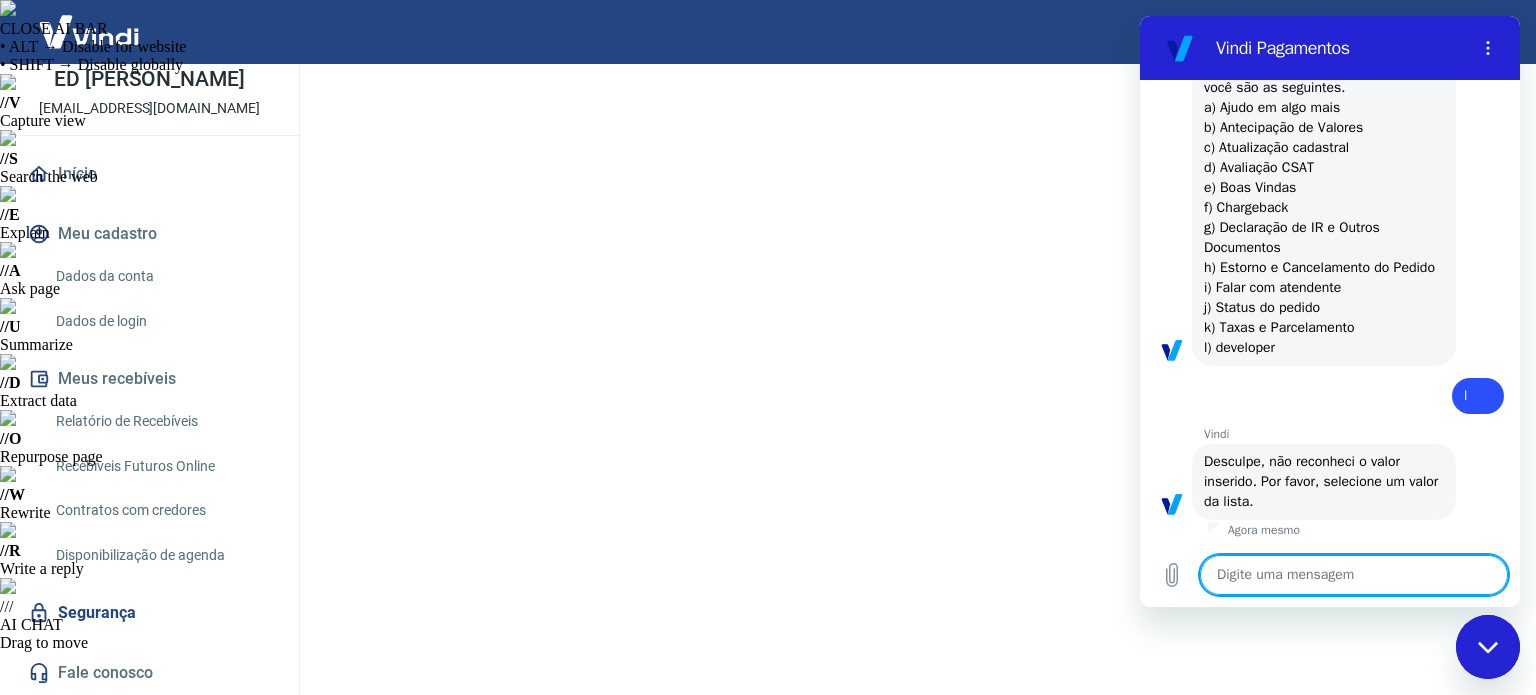 type on "i" 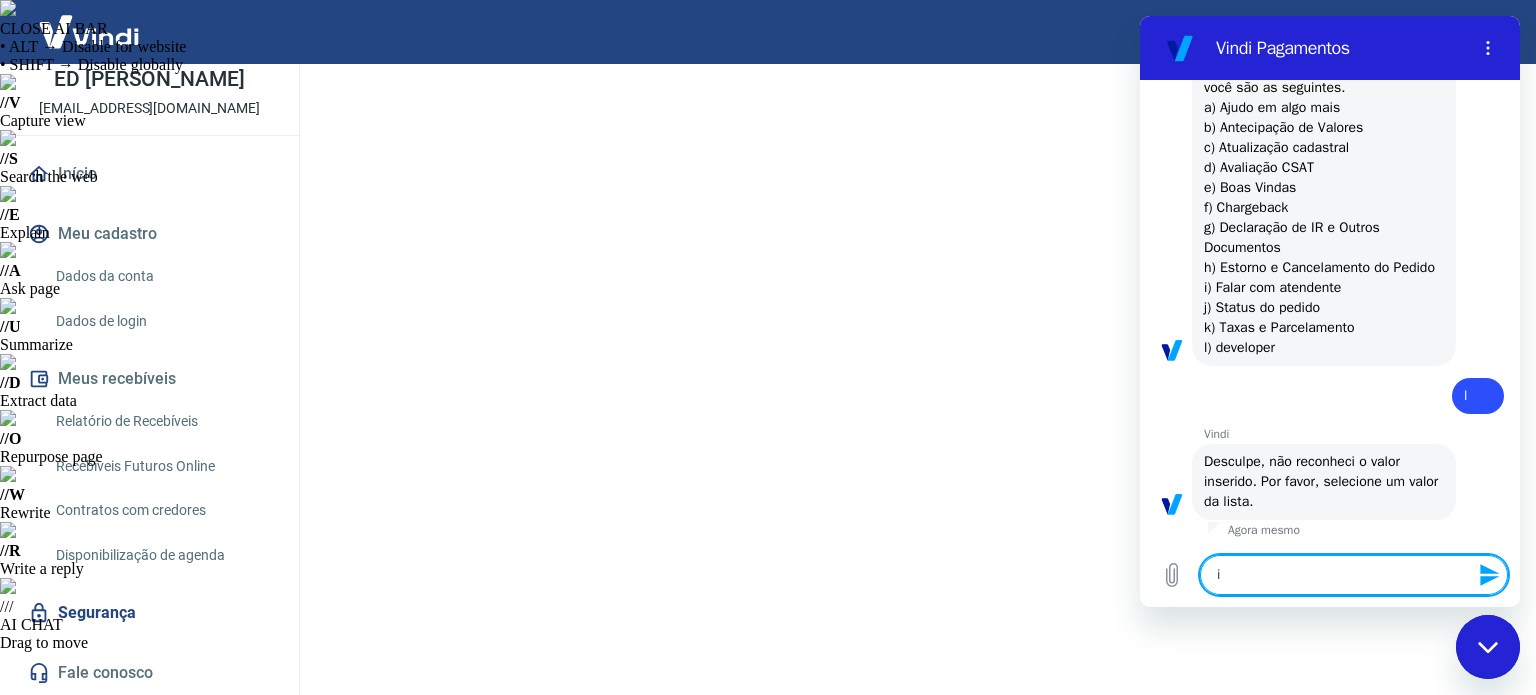 type 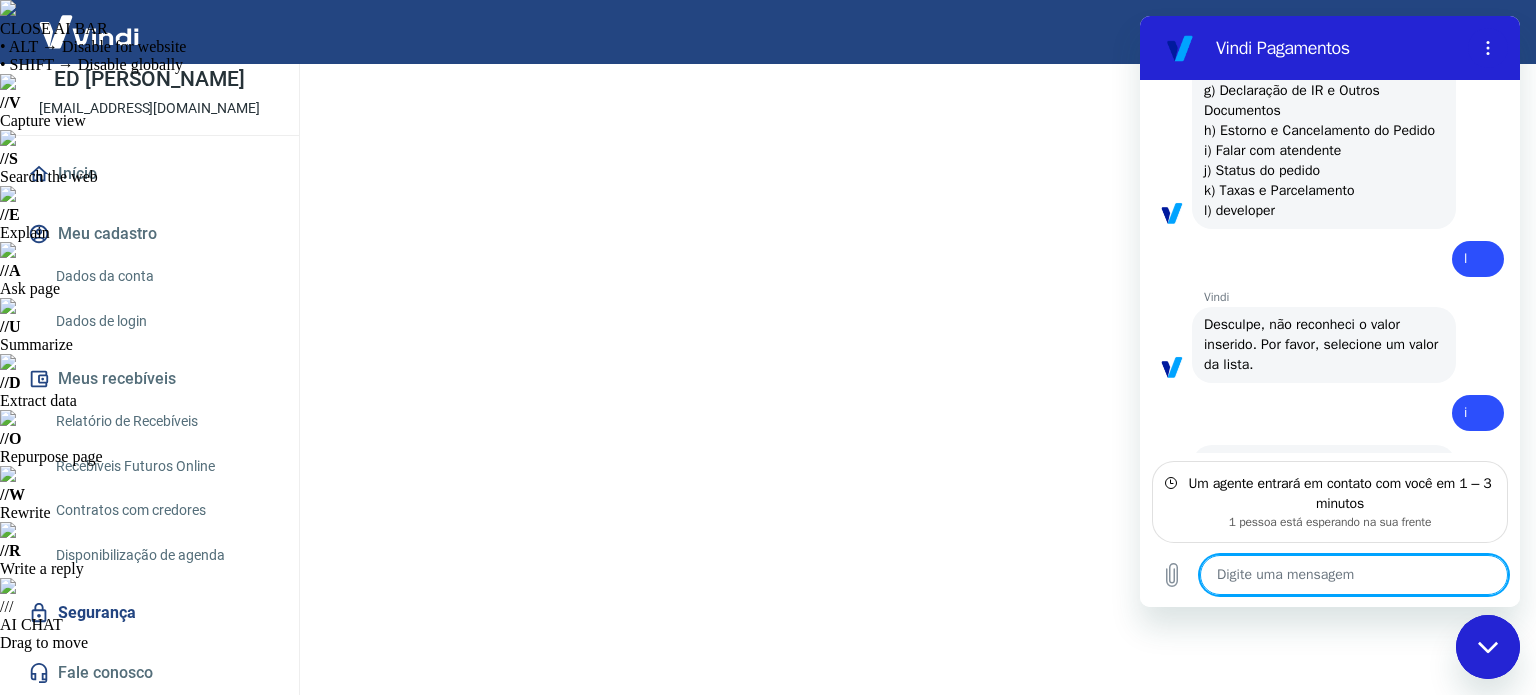 scroll, scrollTop: 691, scrollLeft: 0, axis: vertical 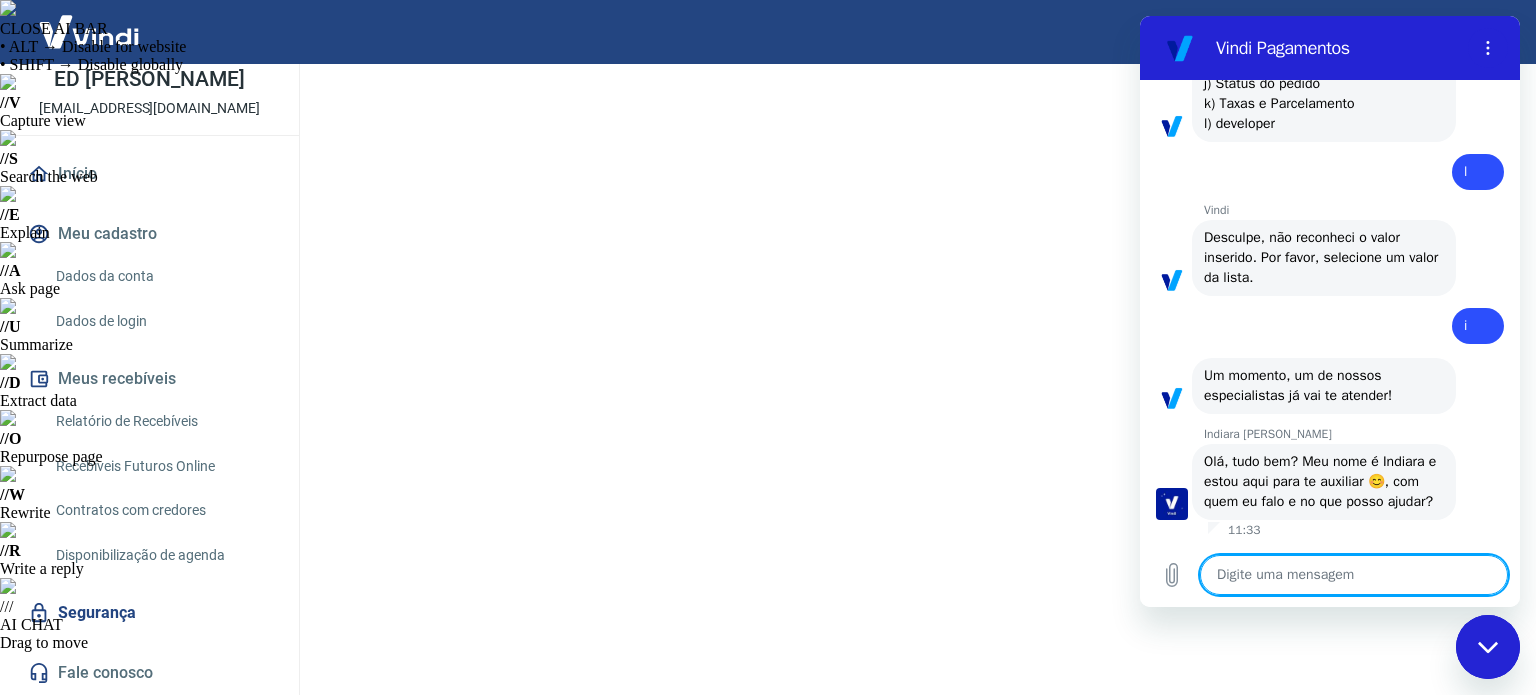 click at bounding box center [1354, 575] 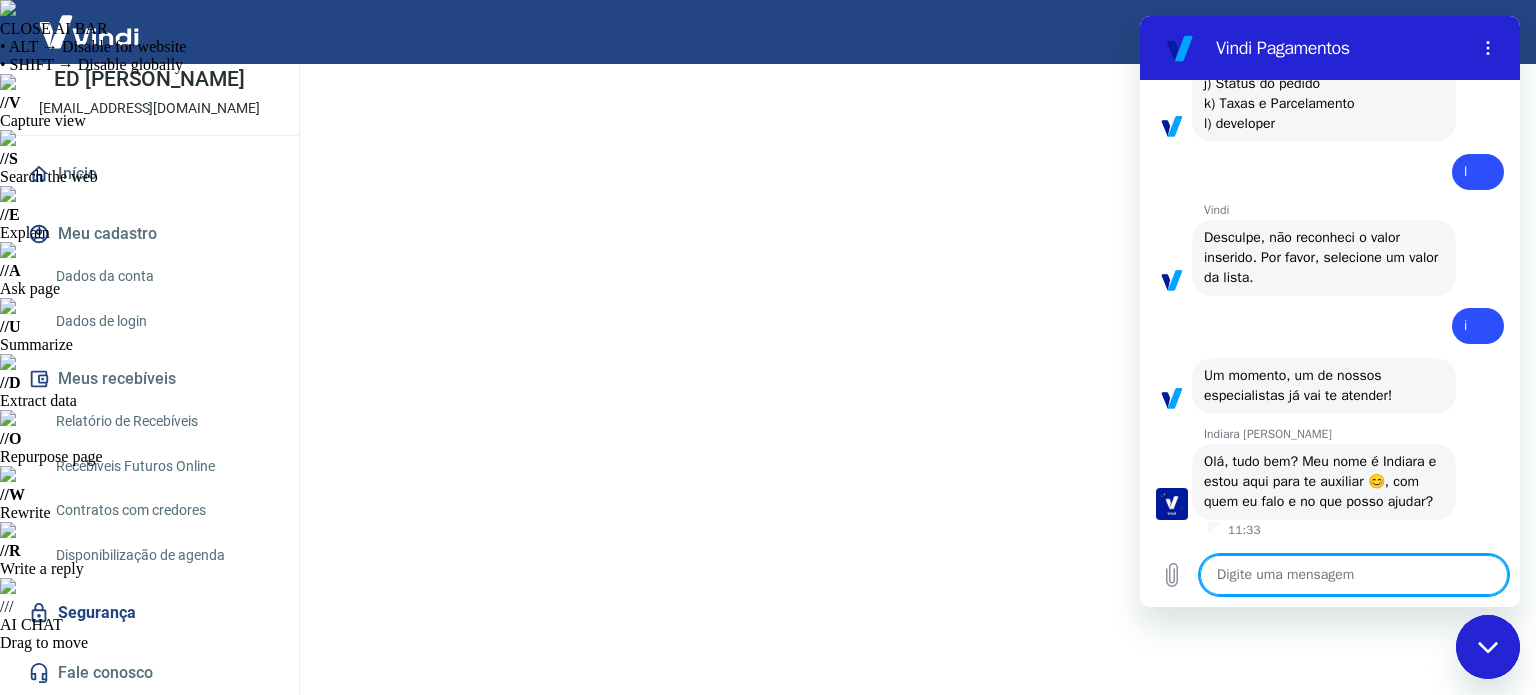 type on "x" 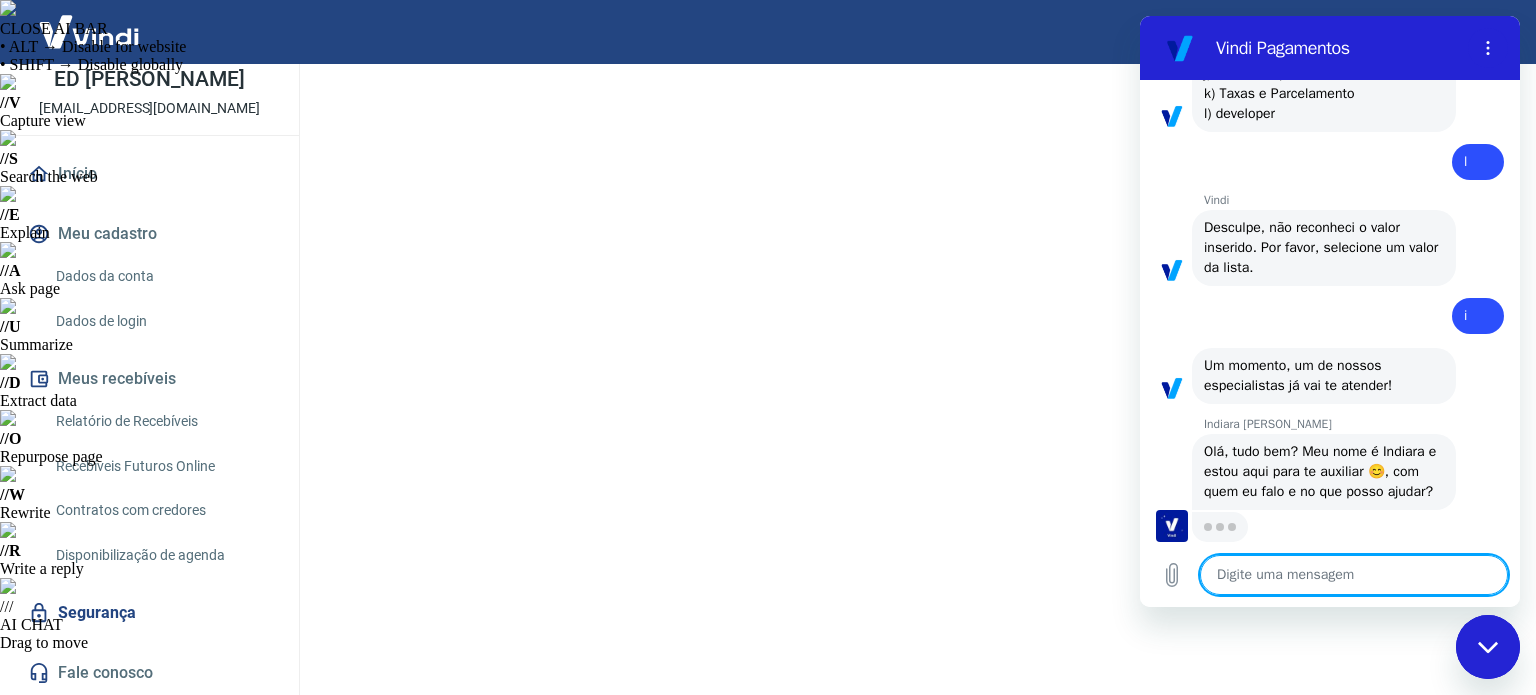scroll, scrollTop: 737, scrollLeft: 0, axis: vertical 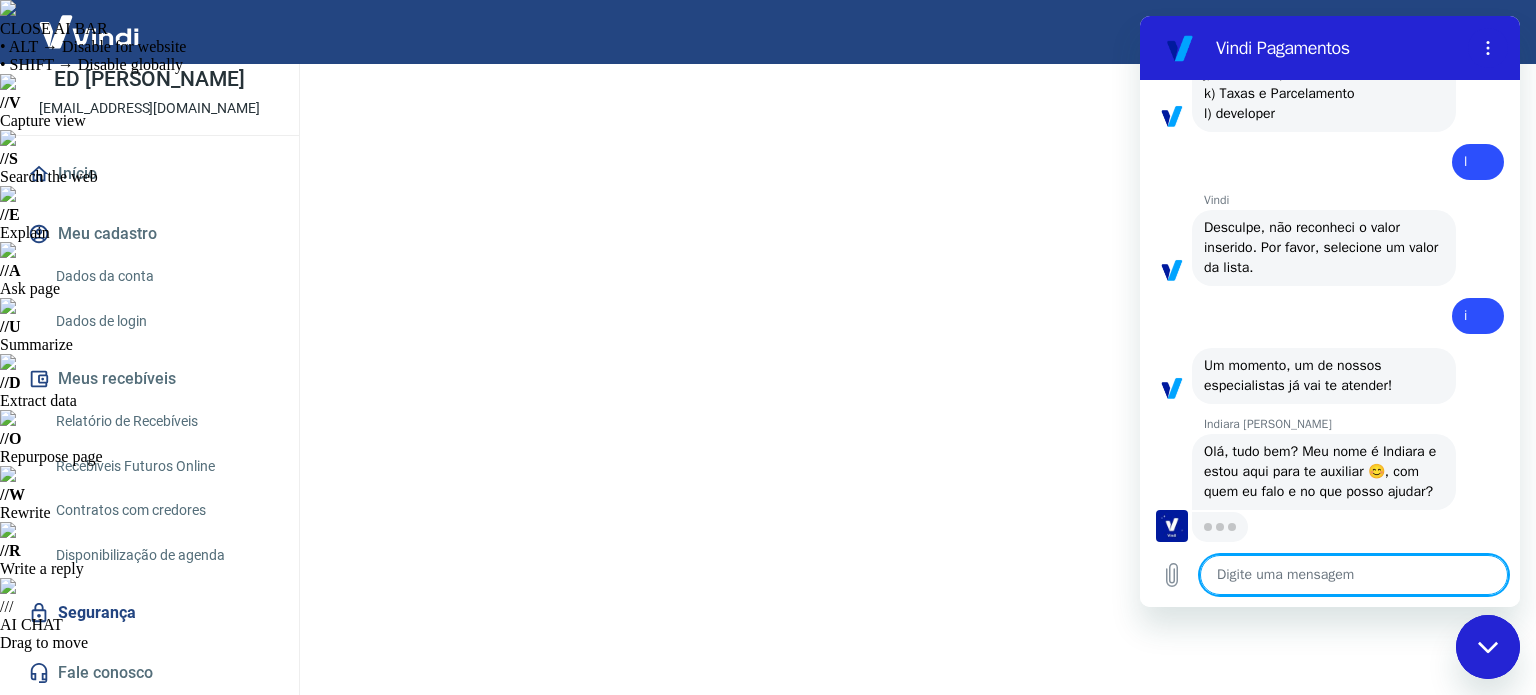 type on "D" 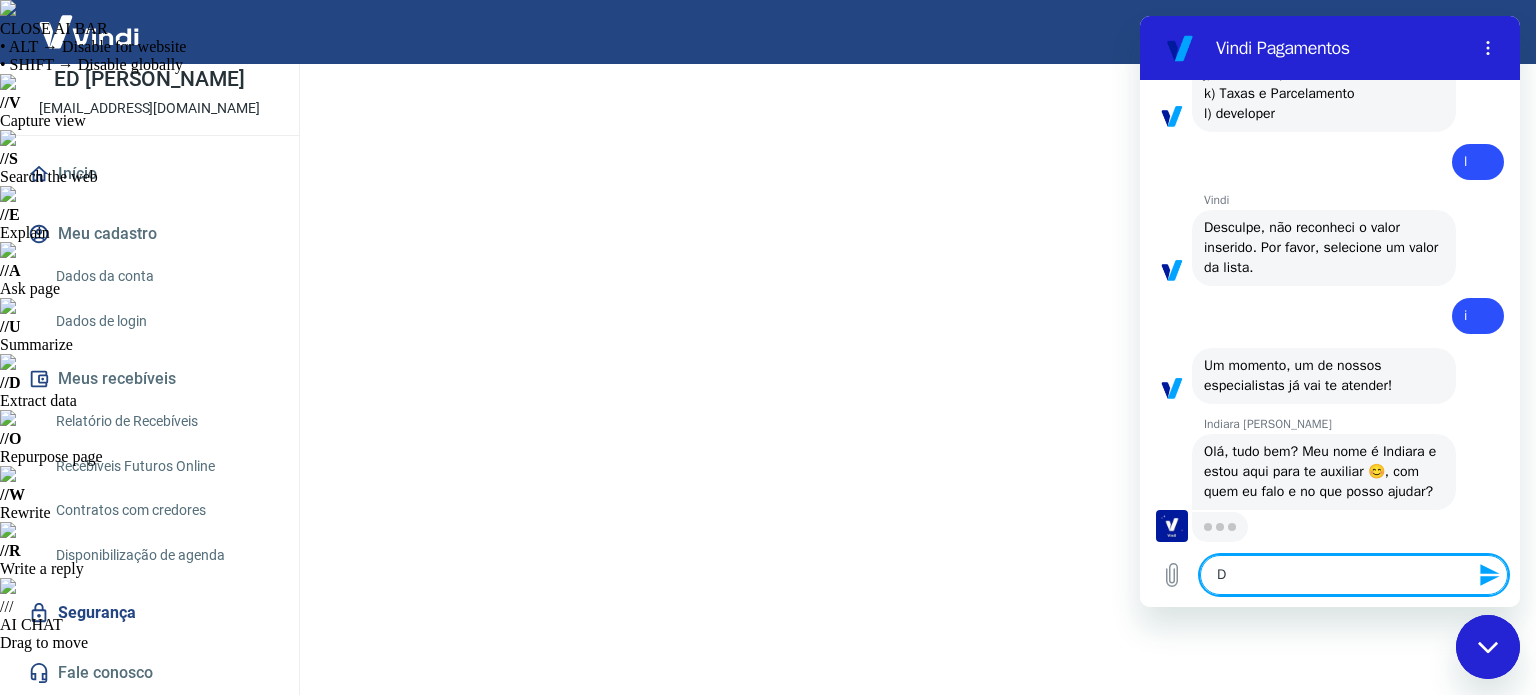 type on "Di" 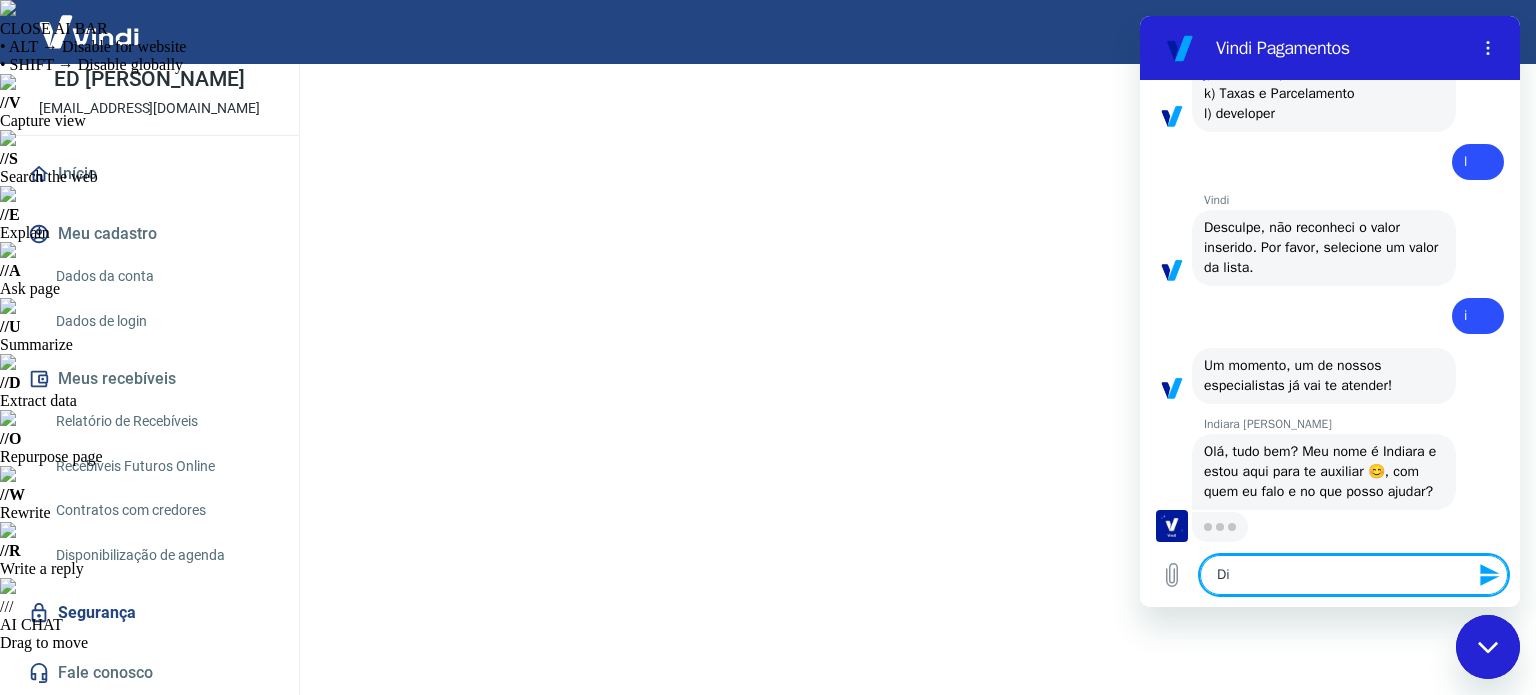 type on "D" 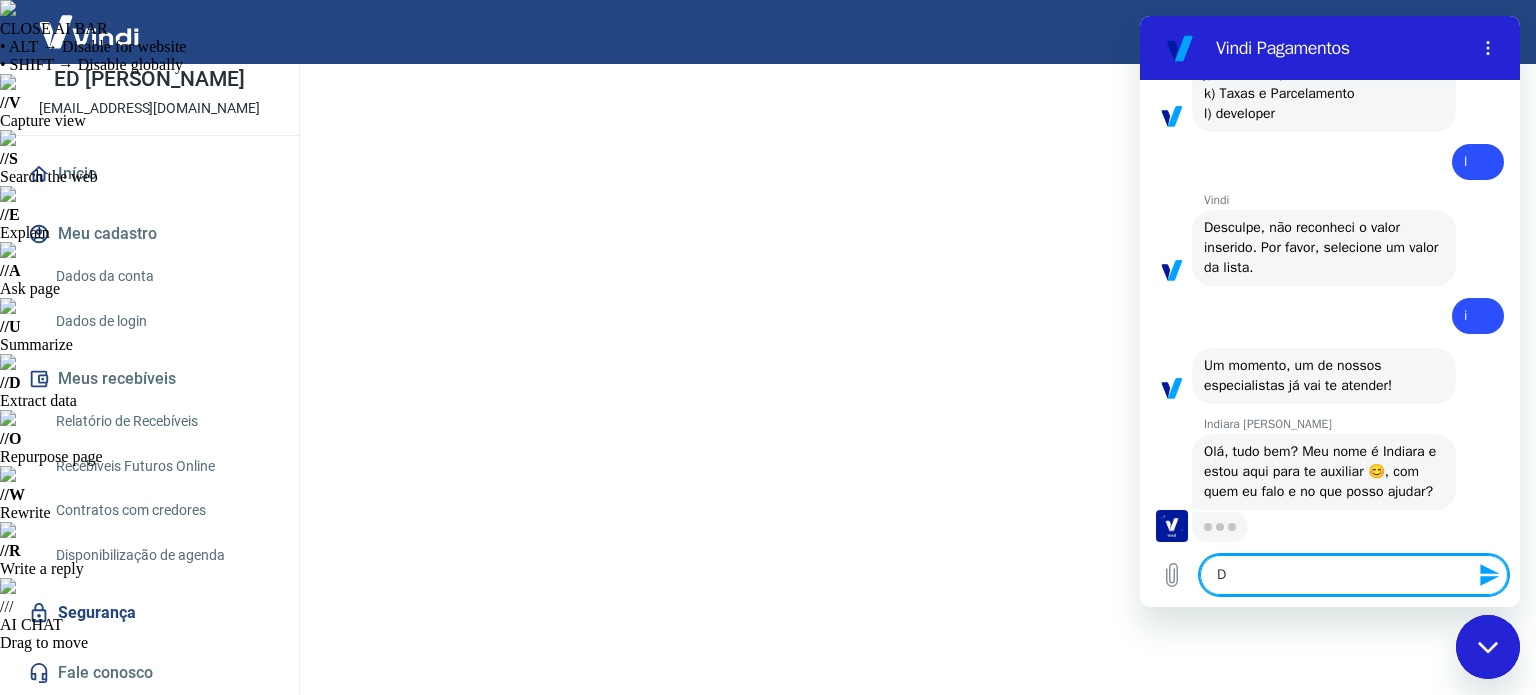 type on "x" 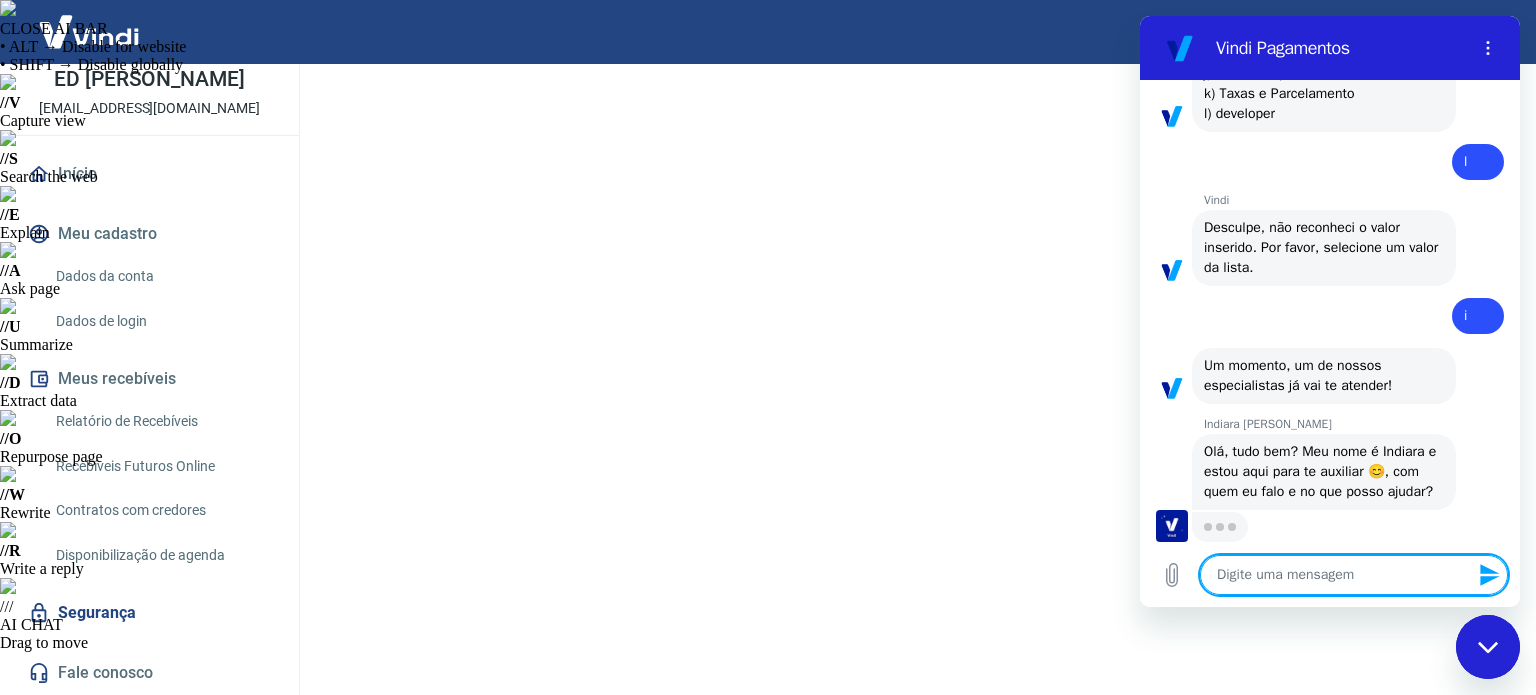 type on "x" 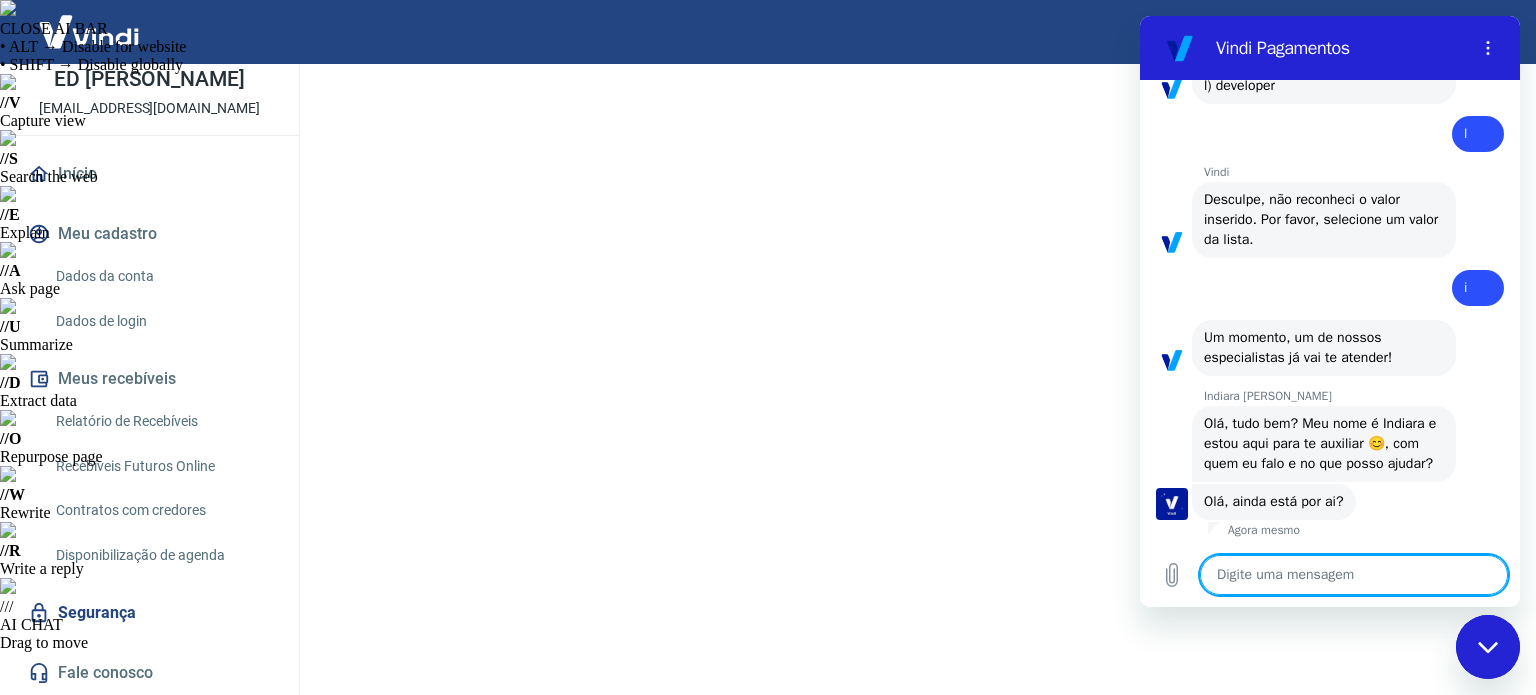 scroll, scrollTop: 765, scrollLeft: 0, axis: vertical 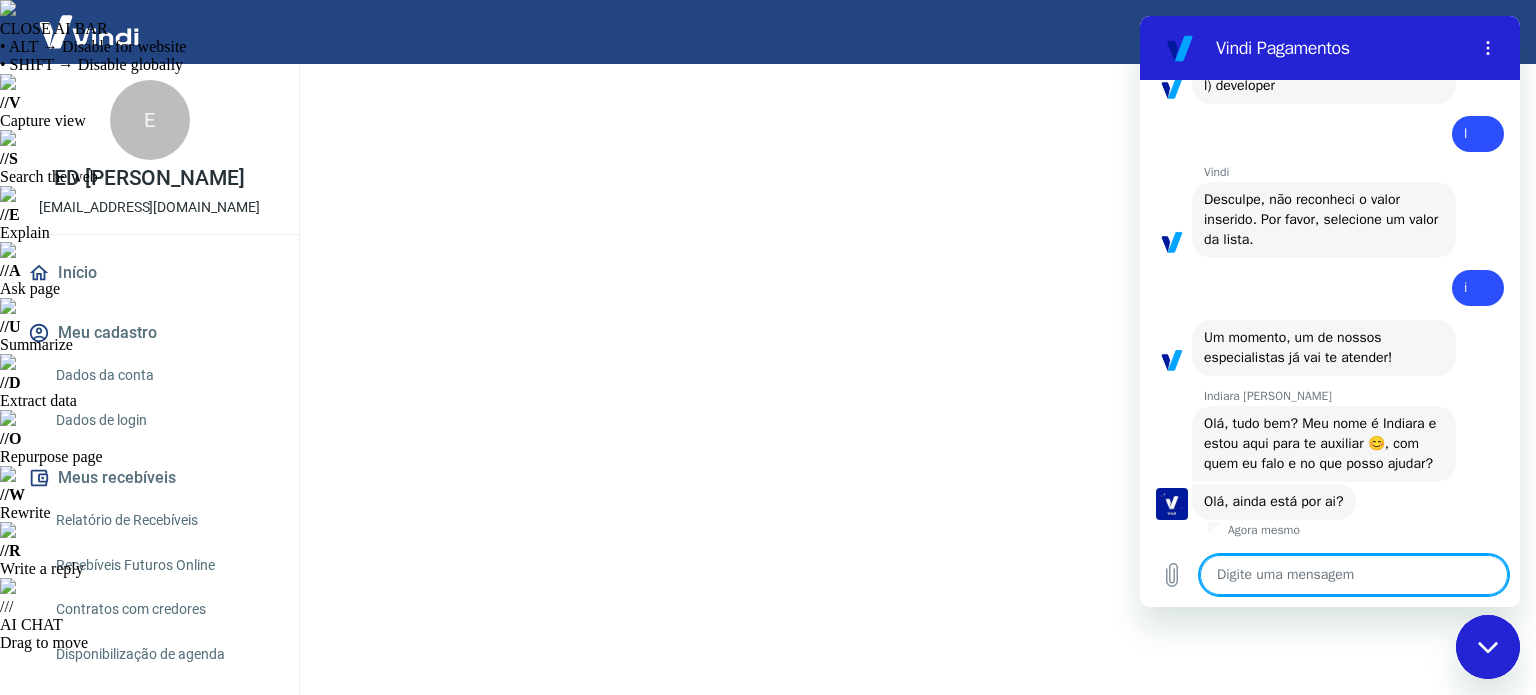 click at bounding box center (1354, 575) 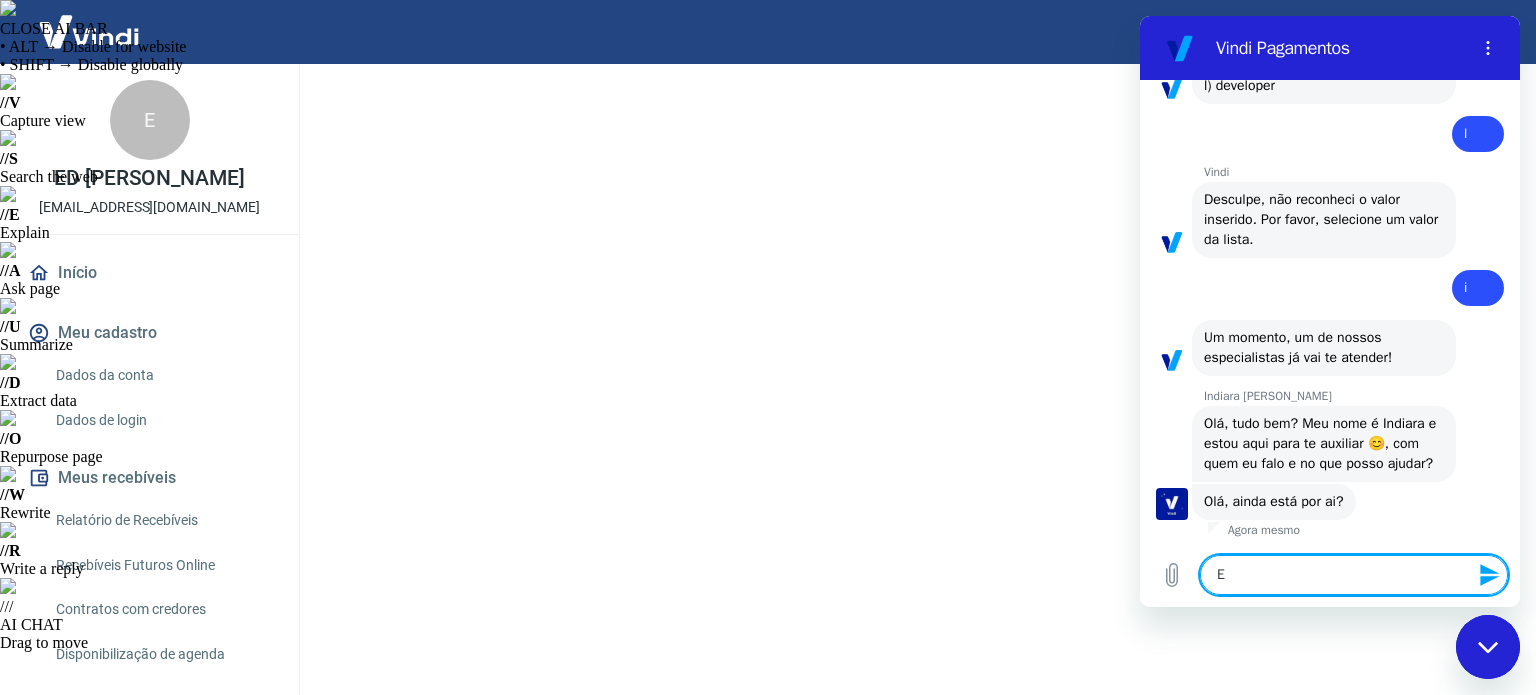 type on "ED" 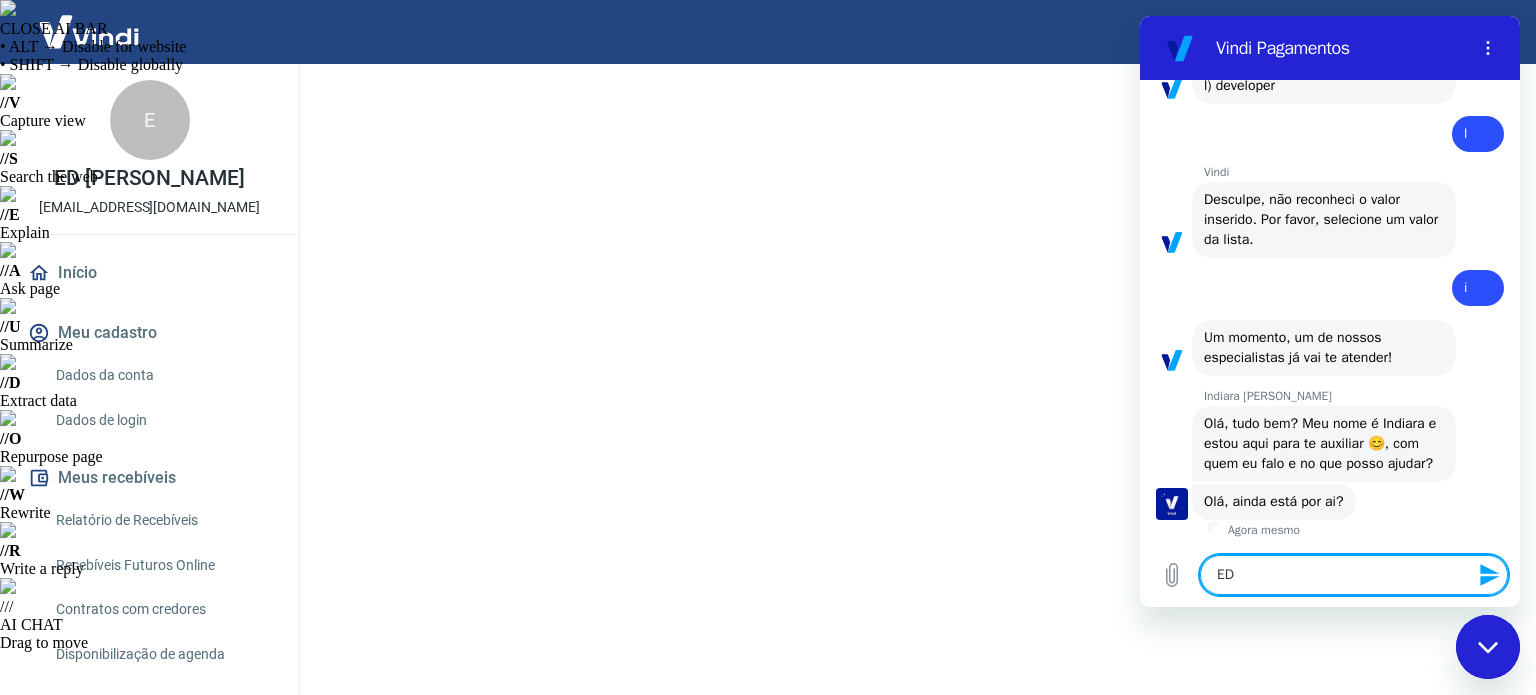type on "ED" 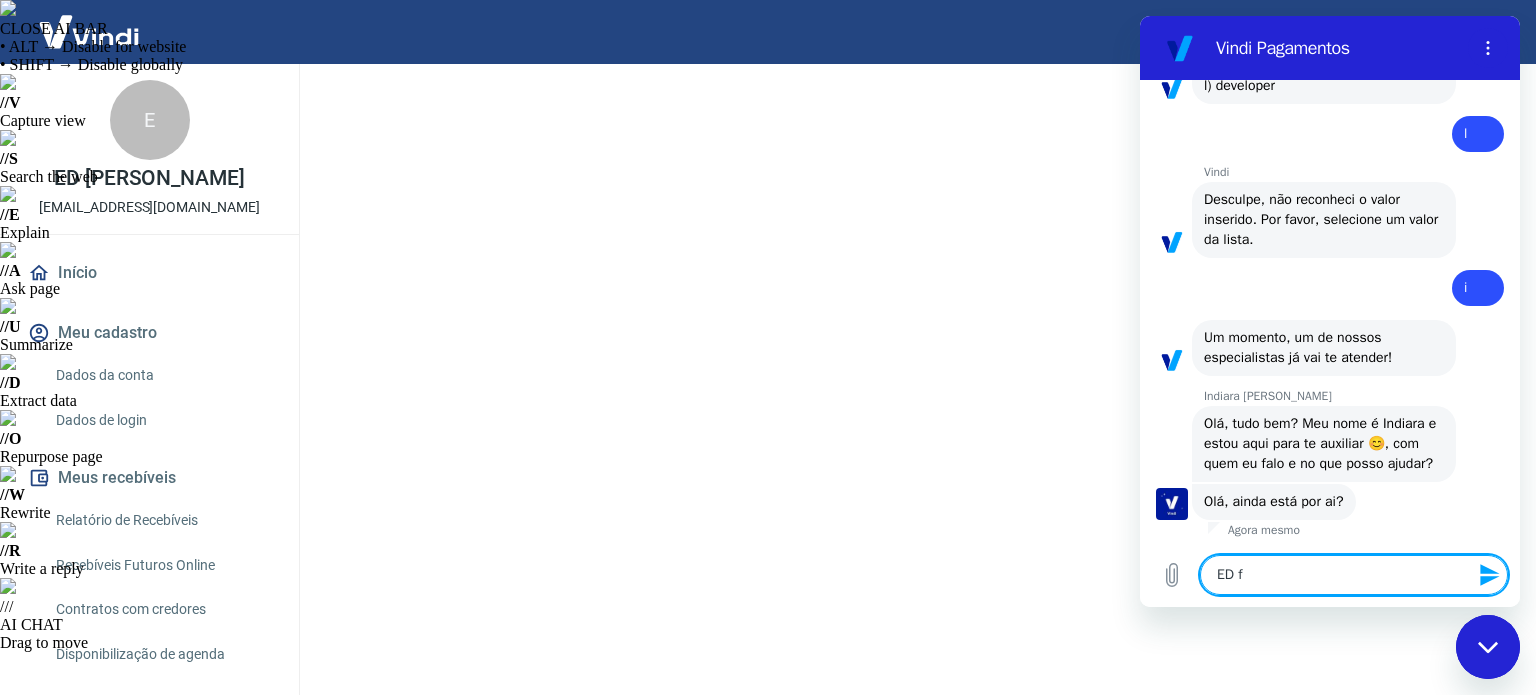 type on "ED fe" 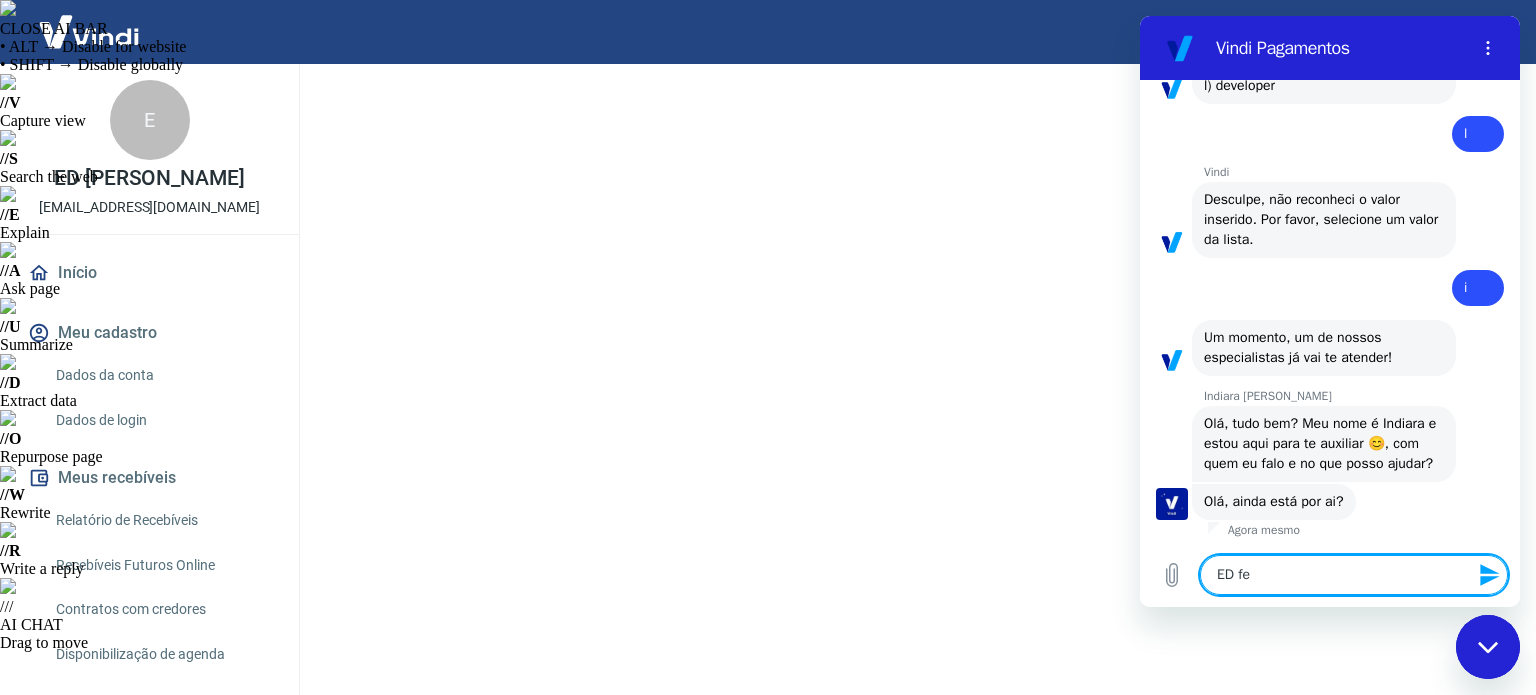 type on "ED fer" 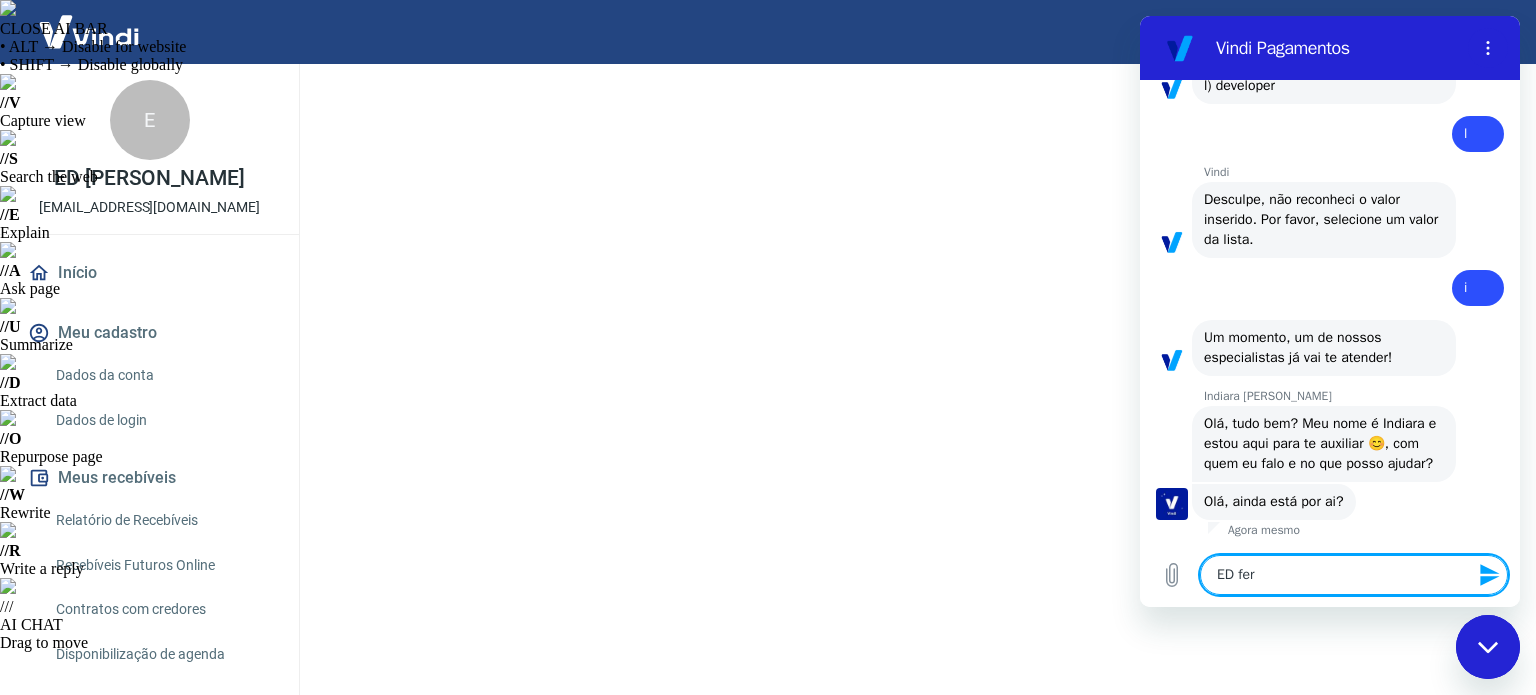 type on "ED fern" 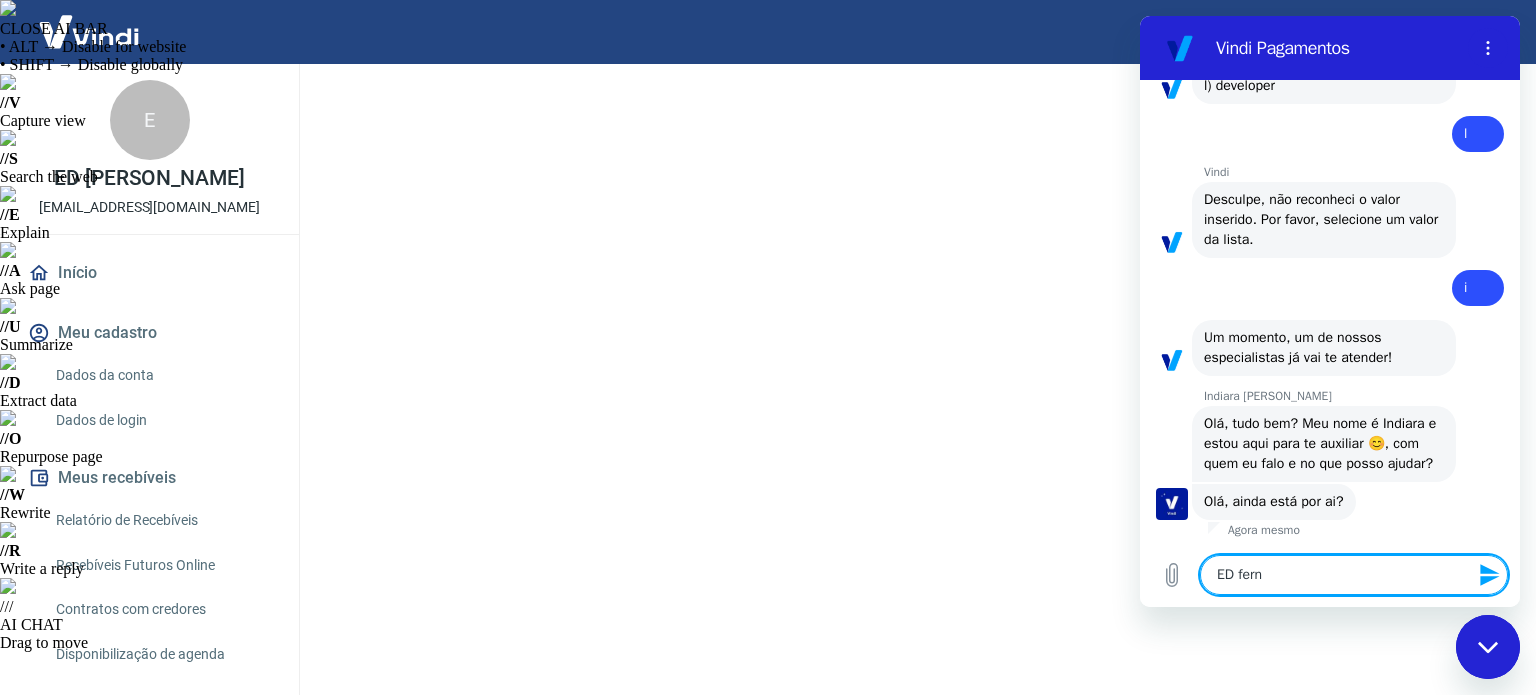 type on "ED ferna" 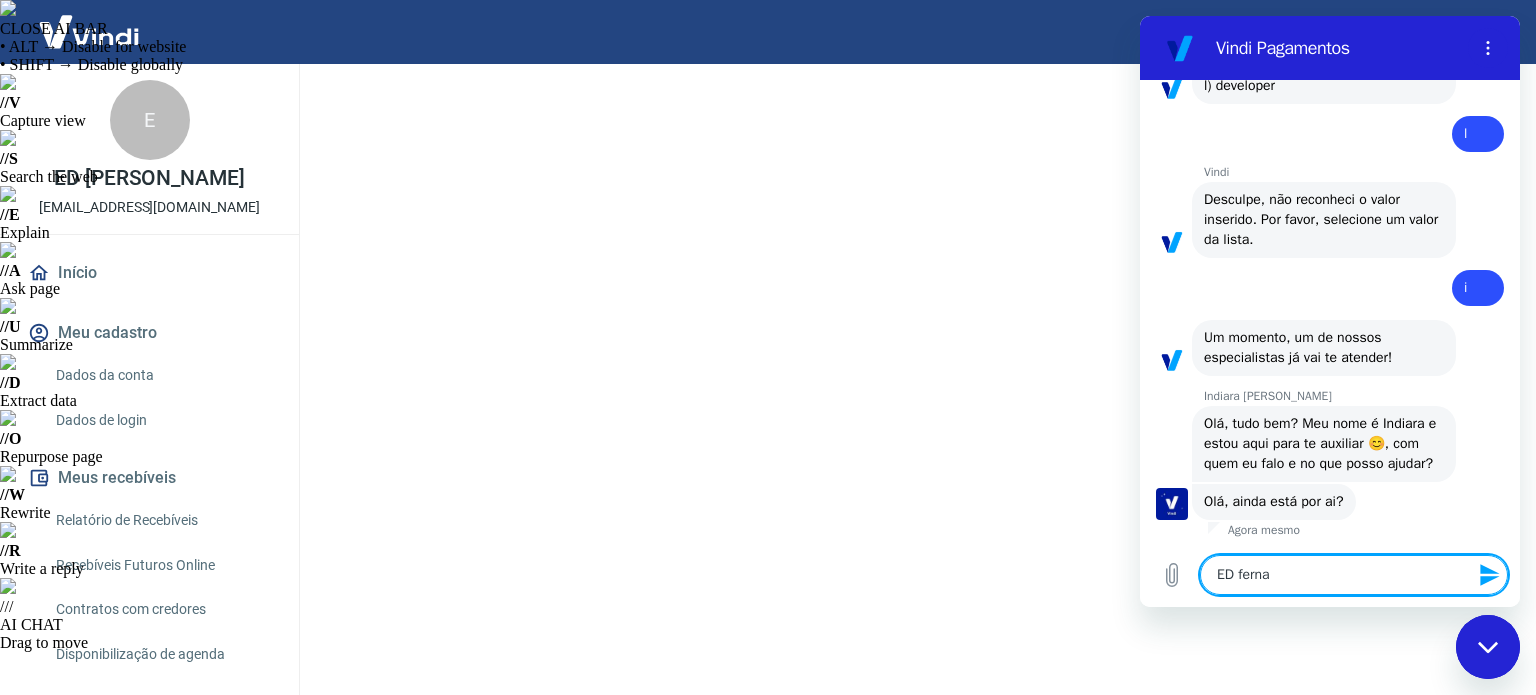 type on "[PERSON_NAME]" 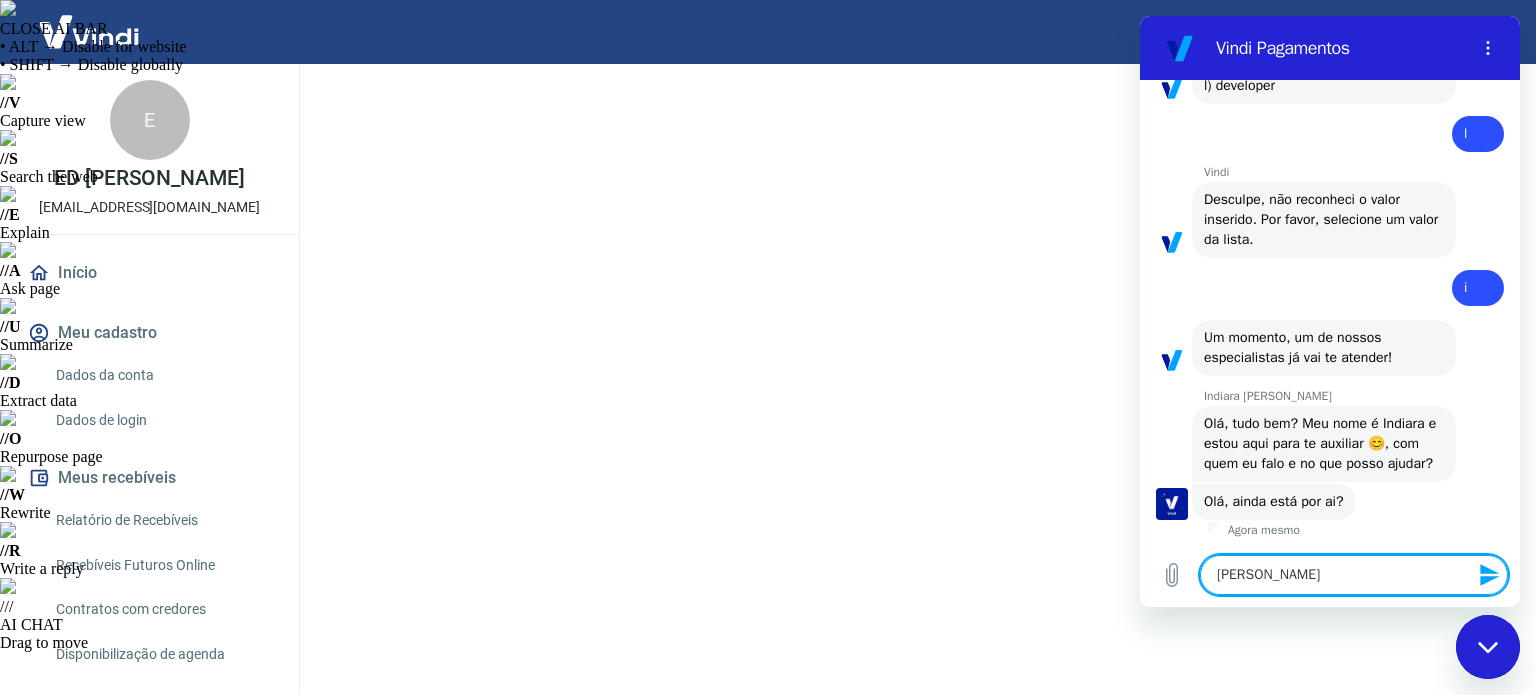 type on "x" 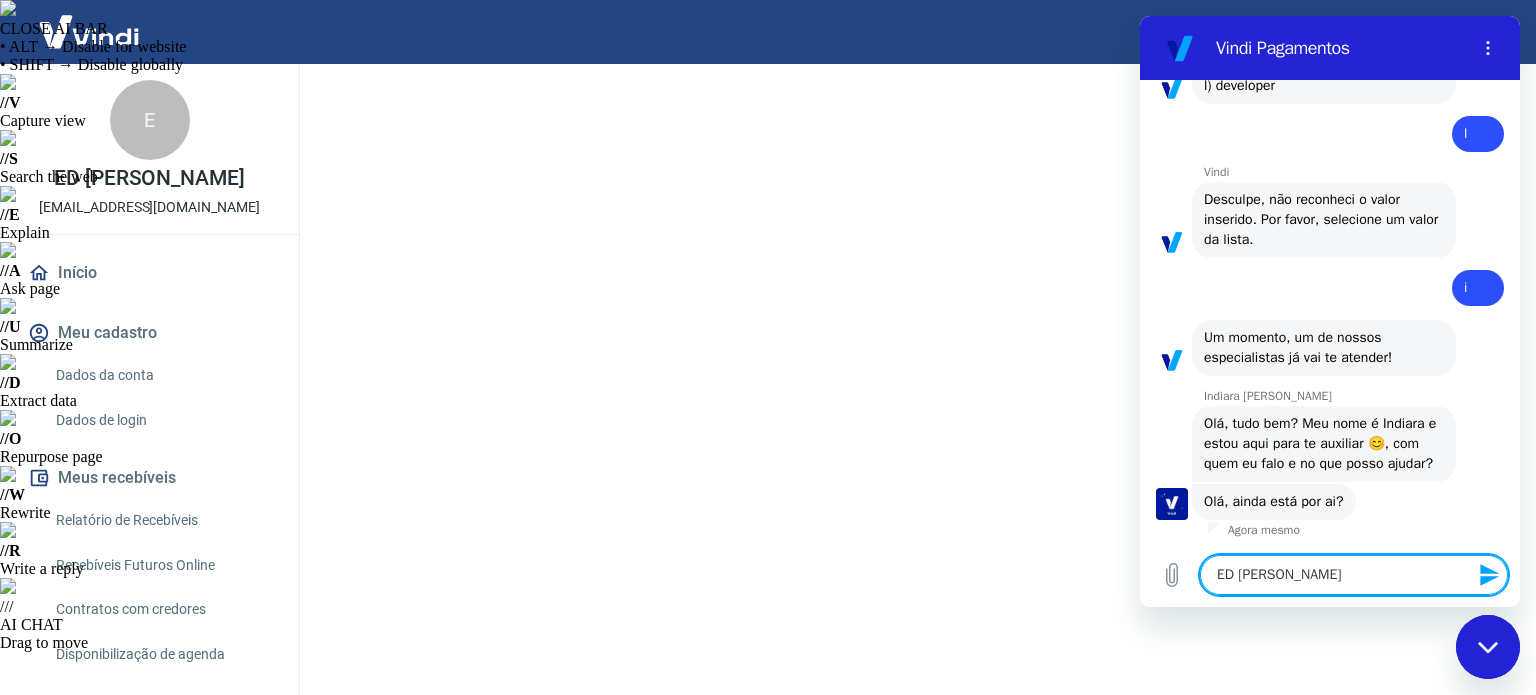 type on "ED [PERSON_NAME]" 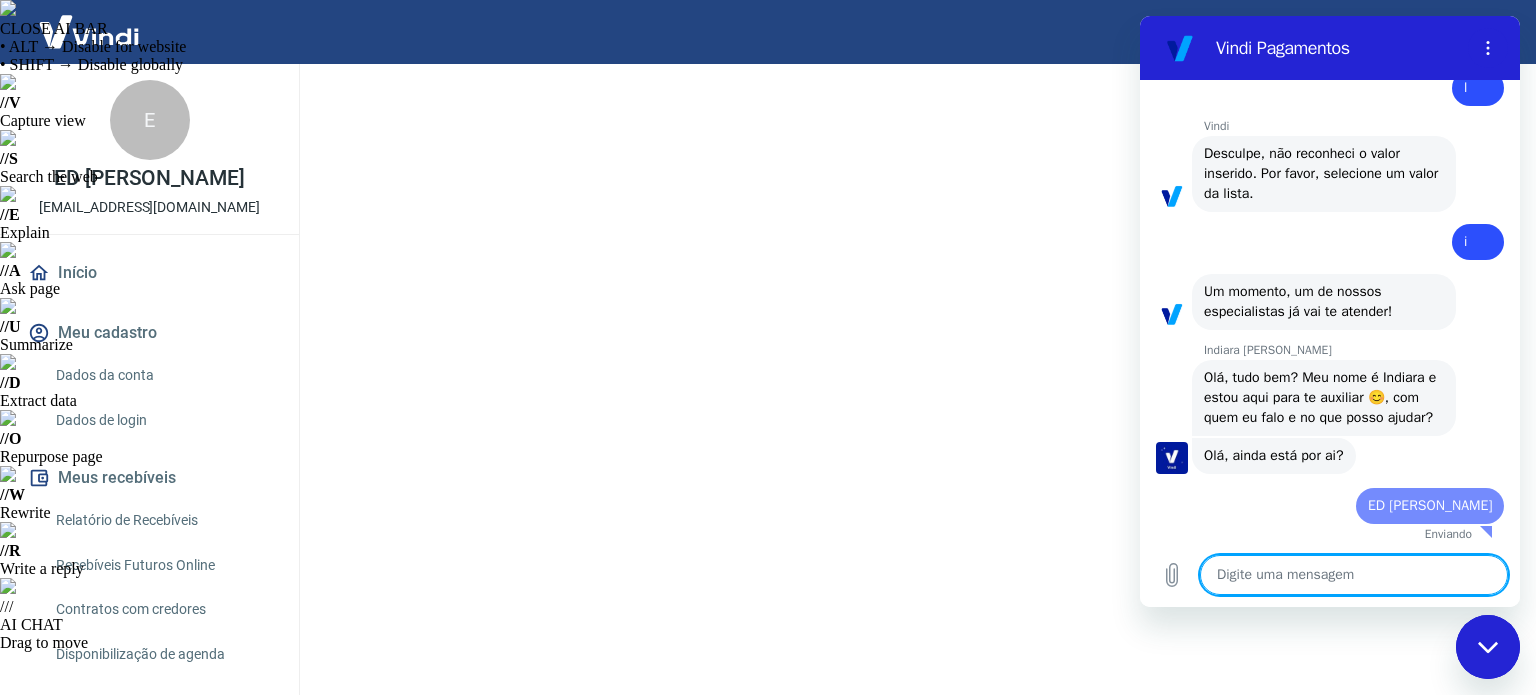 type on "x" 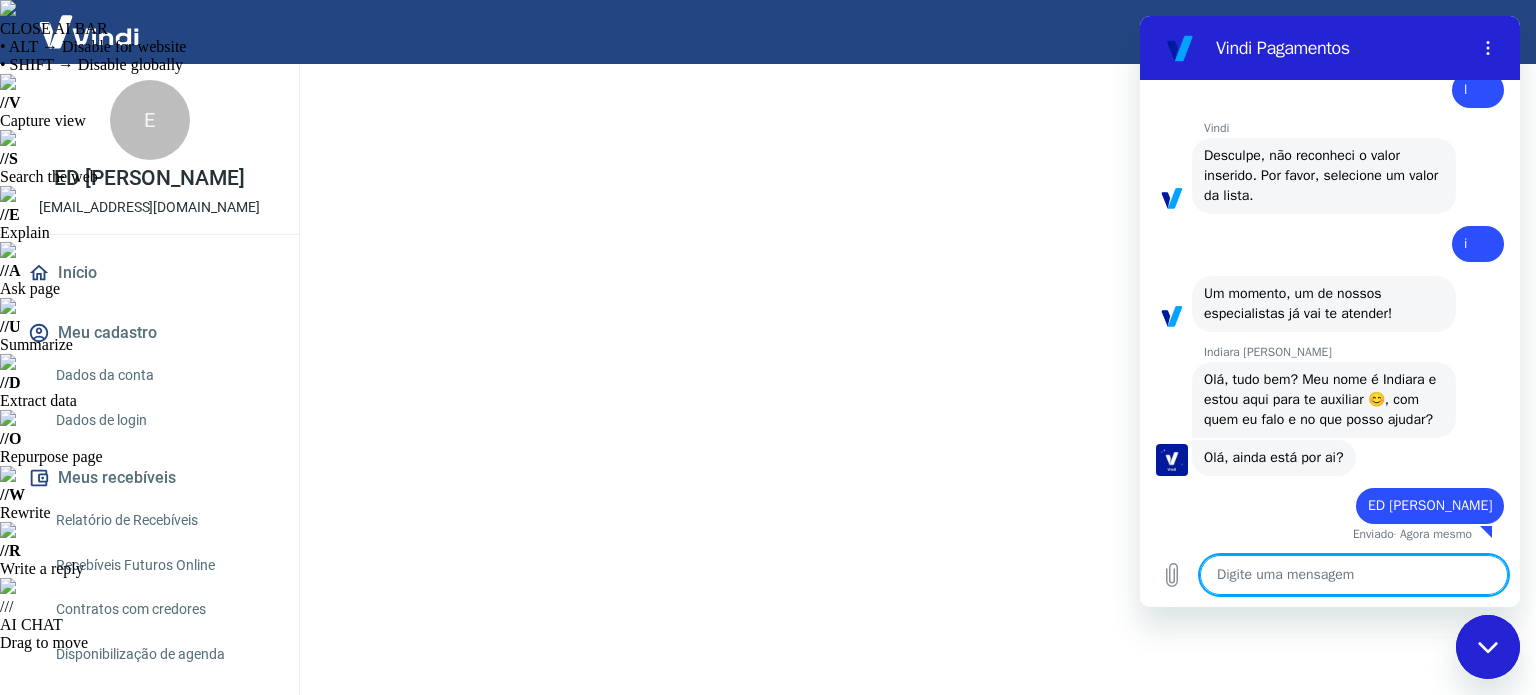 scroll, scrollTop: 813, scrollLeft: 0, axis: vertical 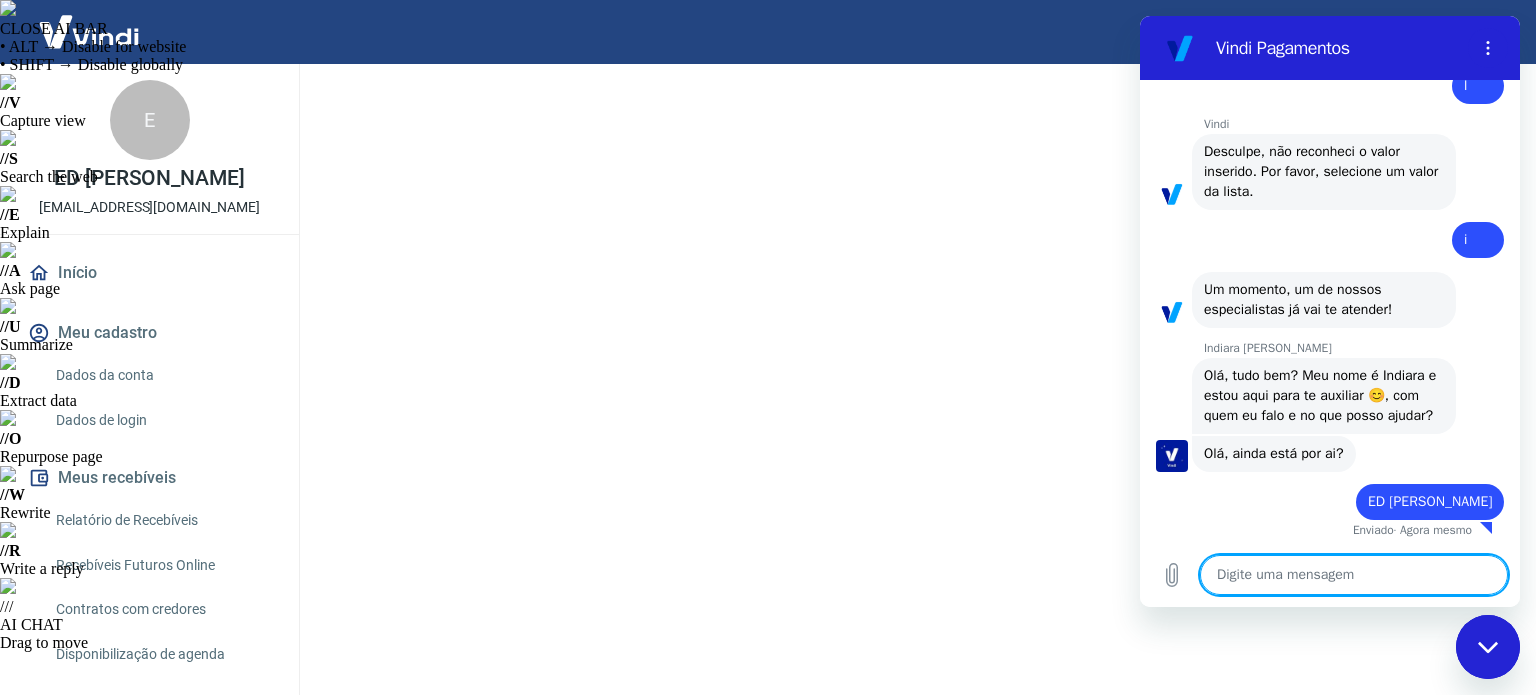 type on "N" 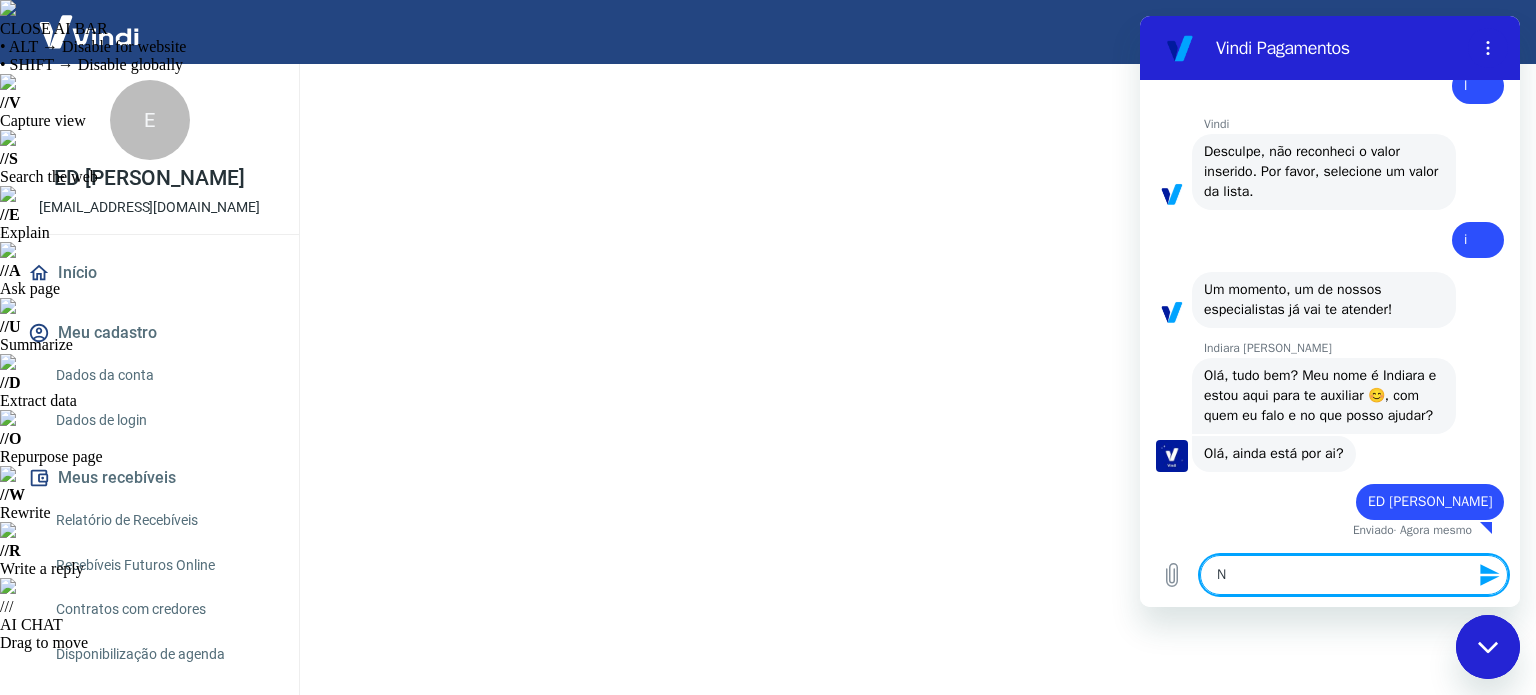 type on "Nã" 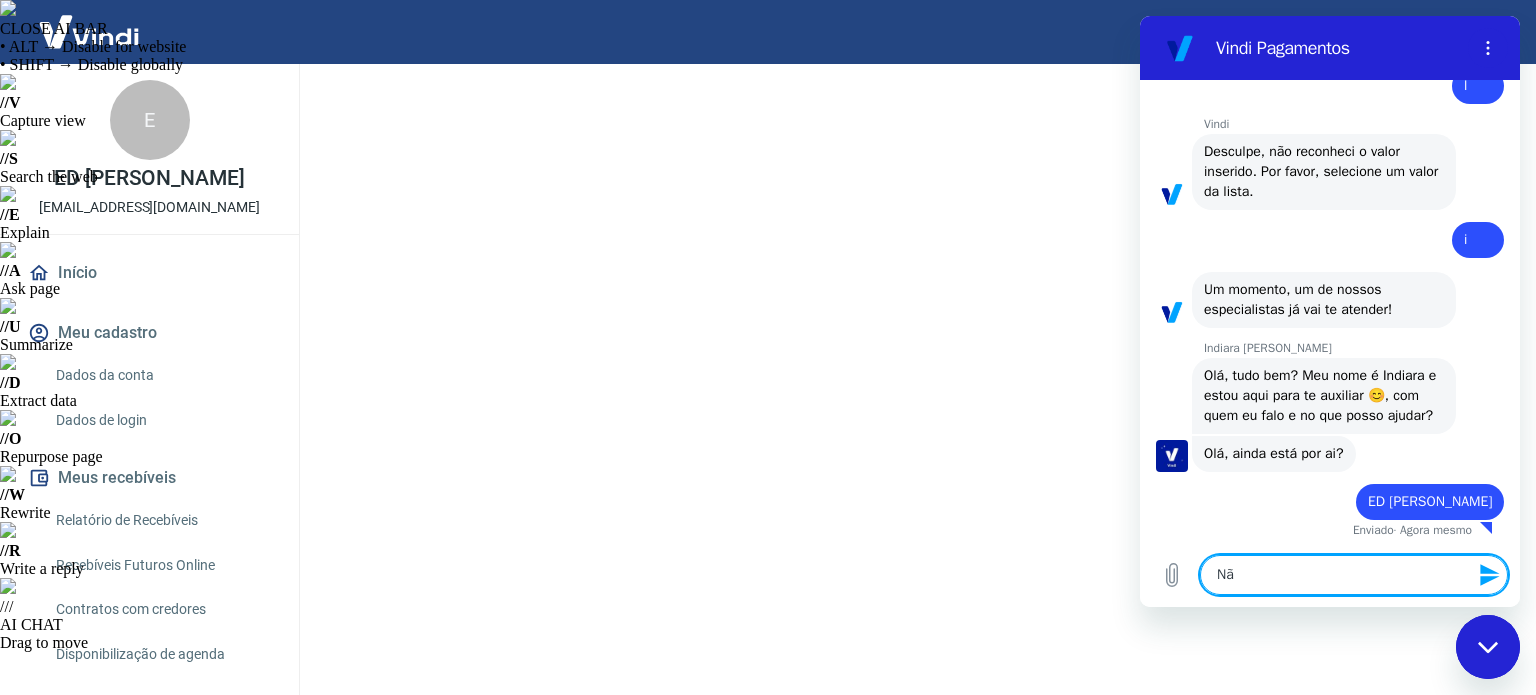 type on "Não" 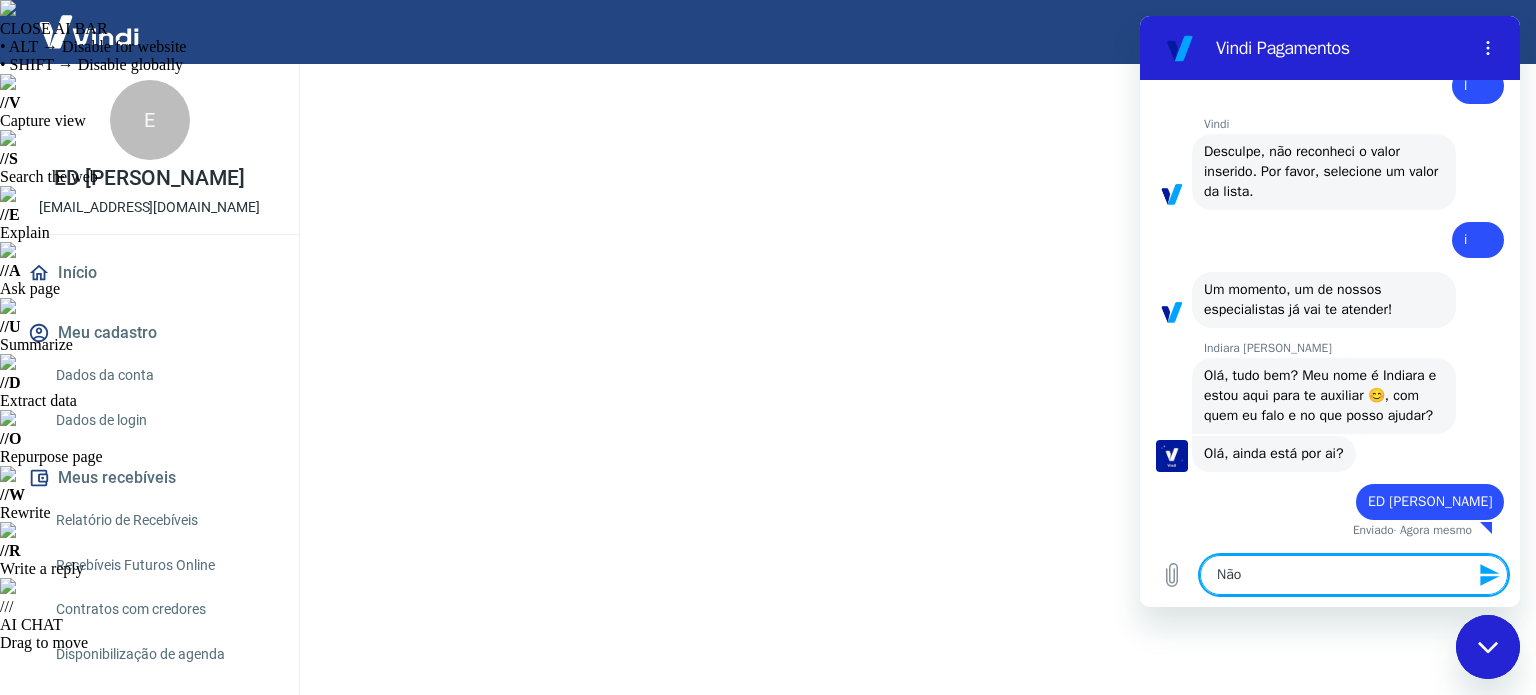 type on "Não" 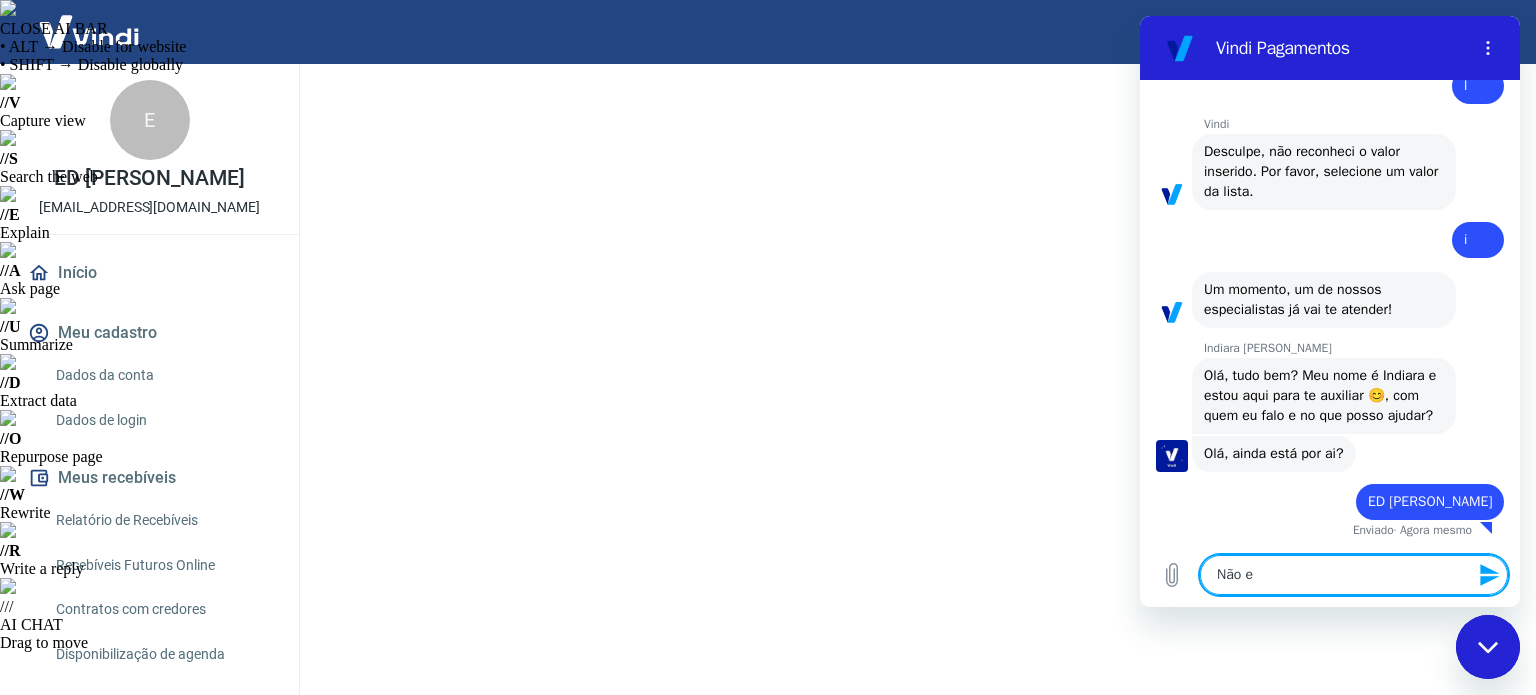 type on "Não es" 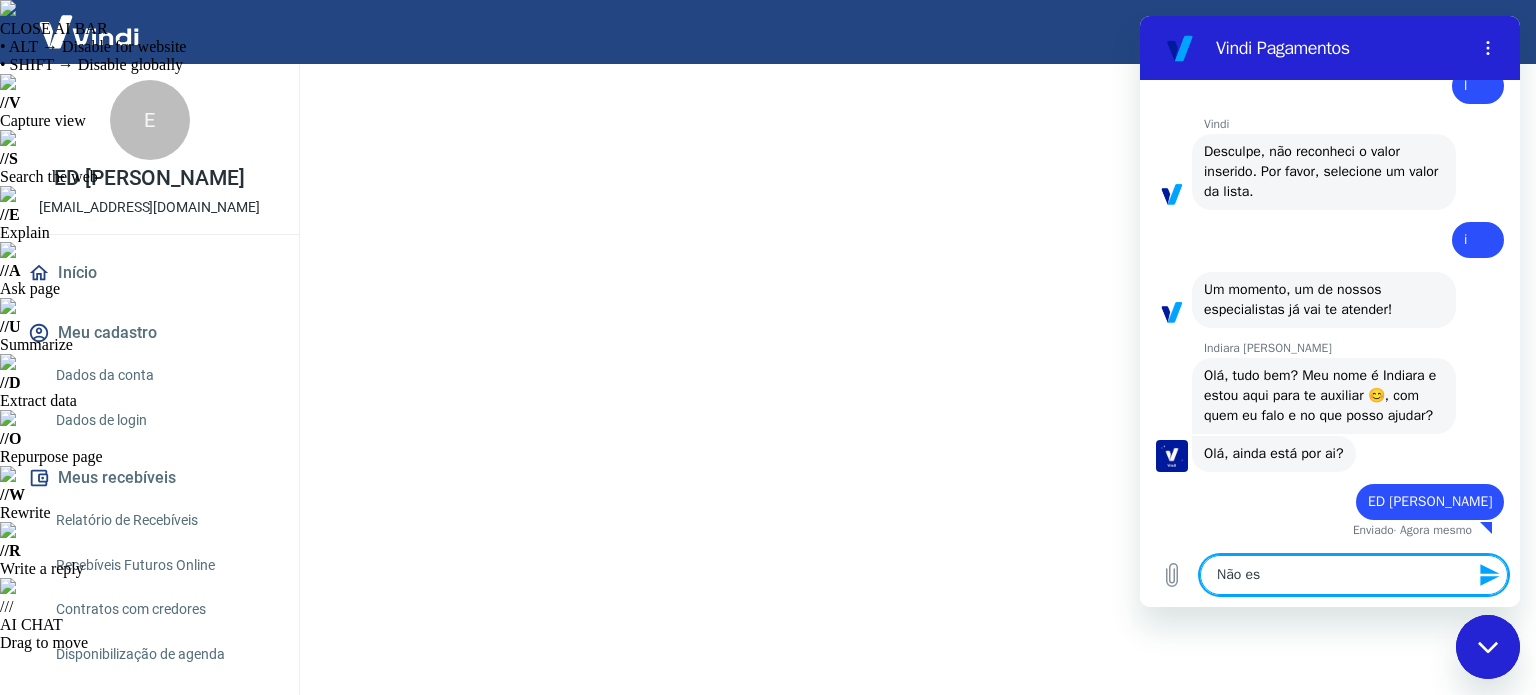type on "Não est" 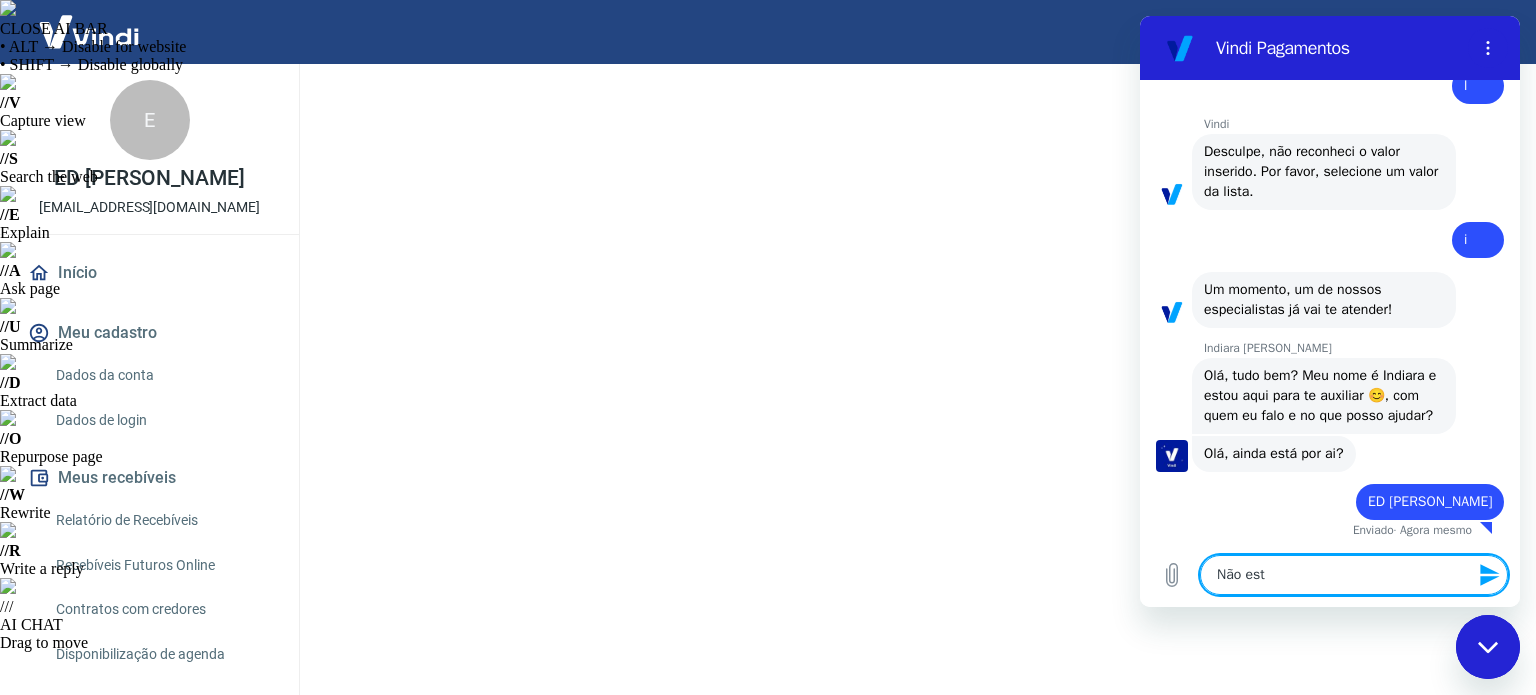 type on "Não esto" 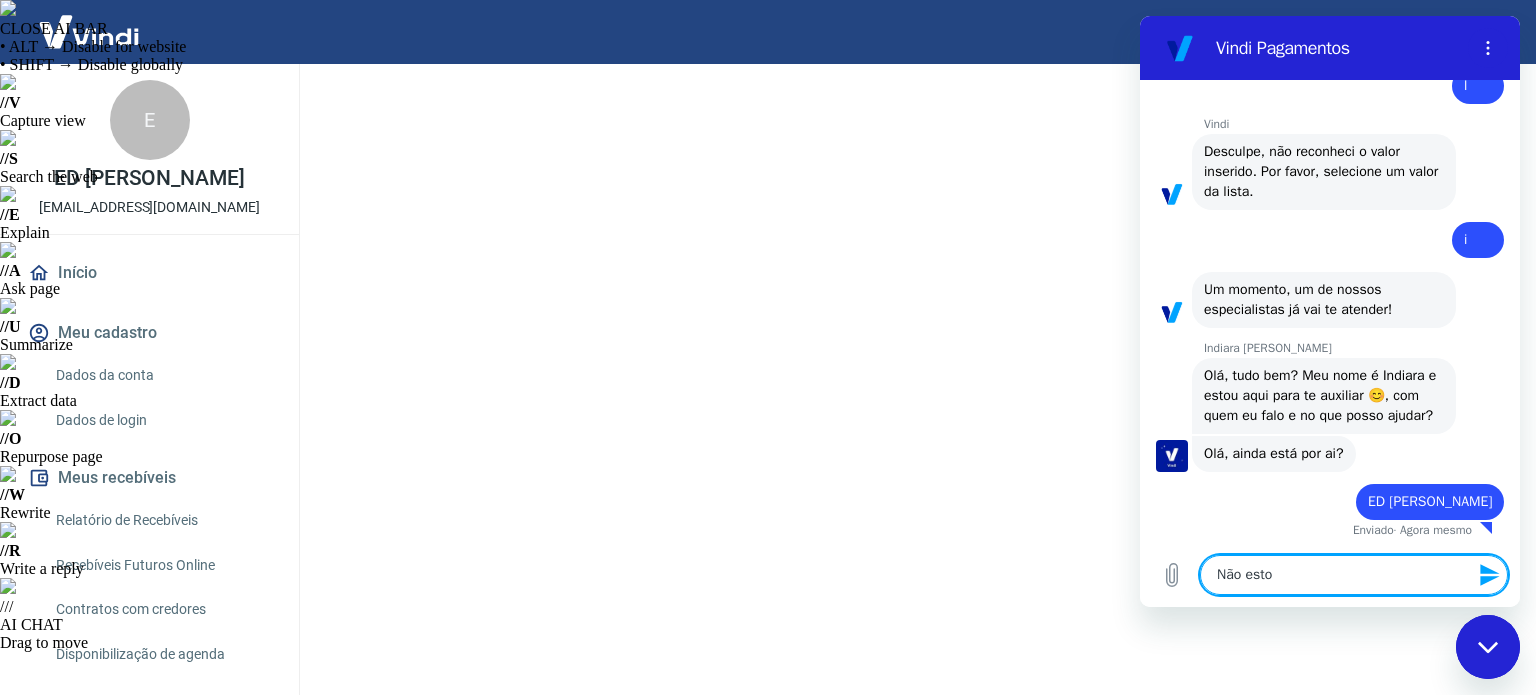 type on "Não estou" 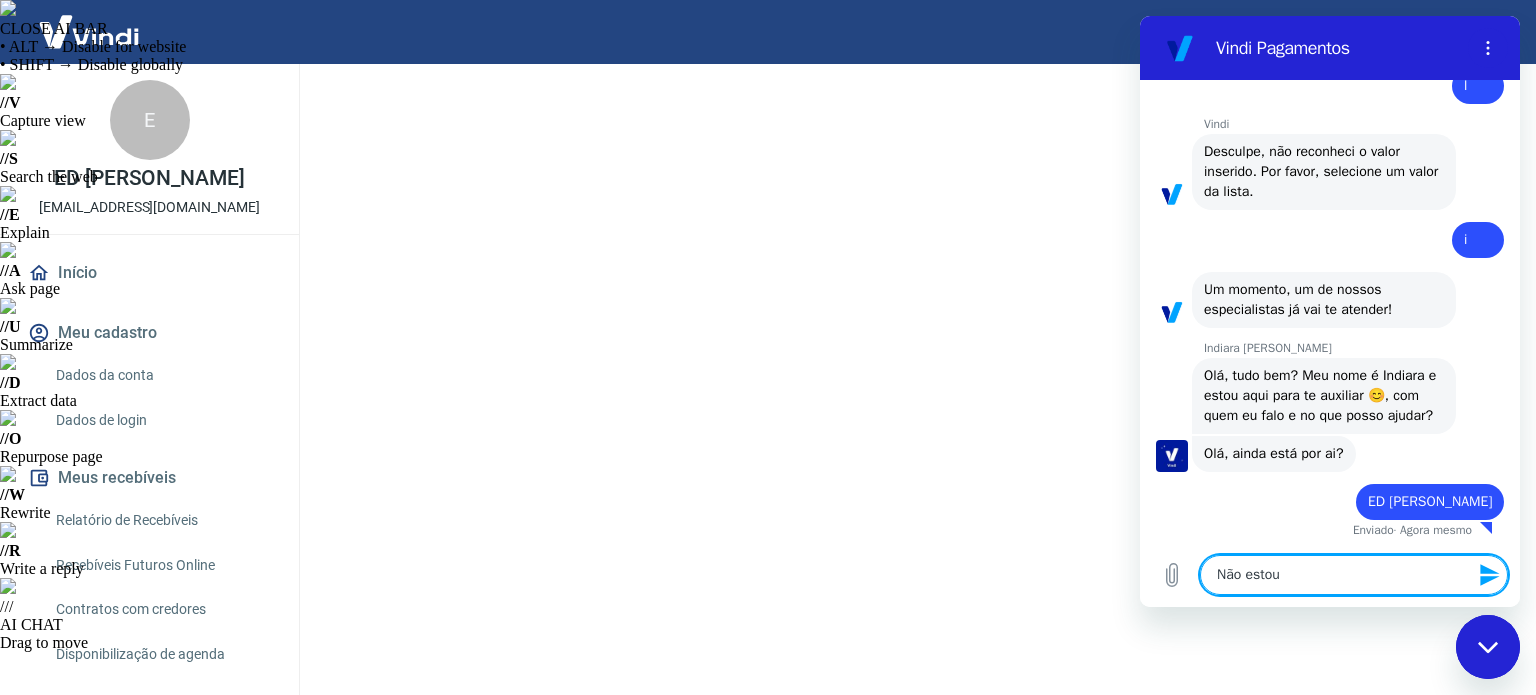 type on "Não estou" 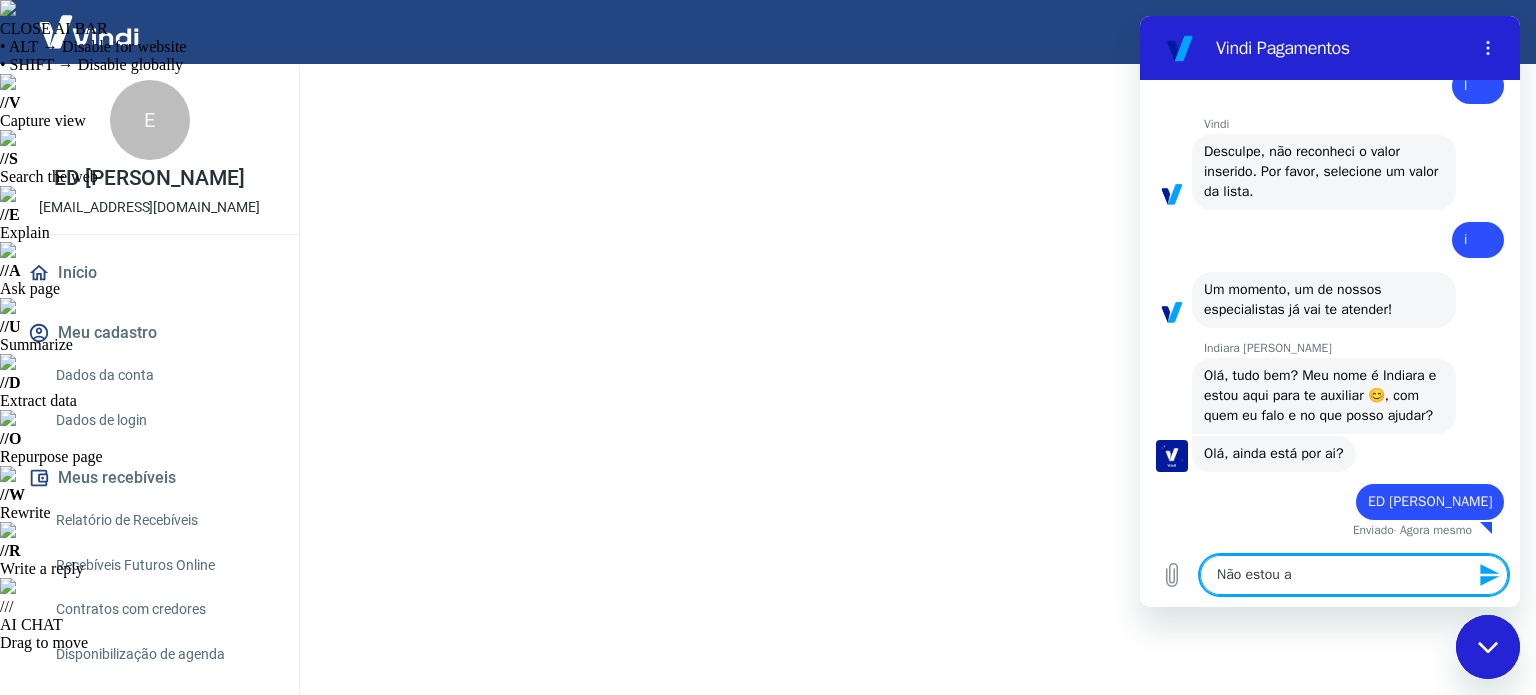 type on "Não estou ac" 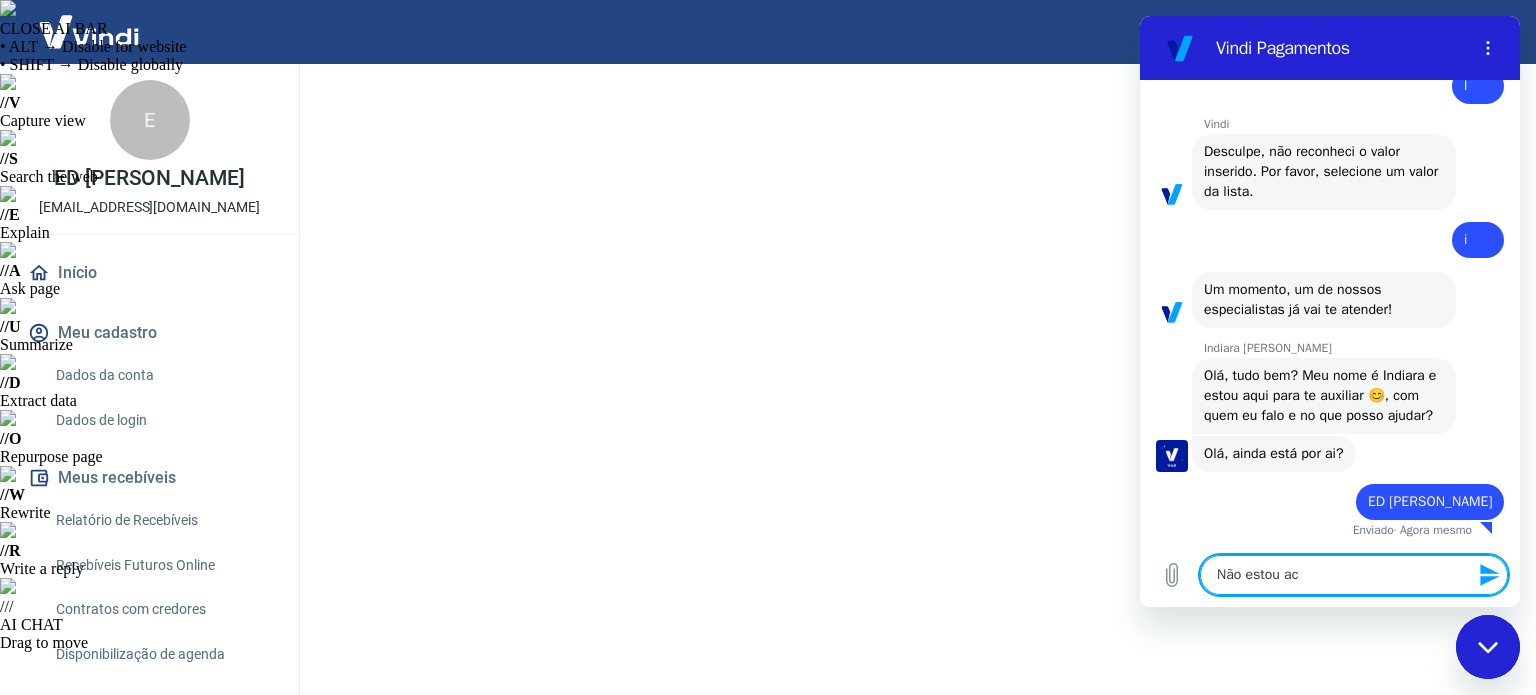 type on "x" 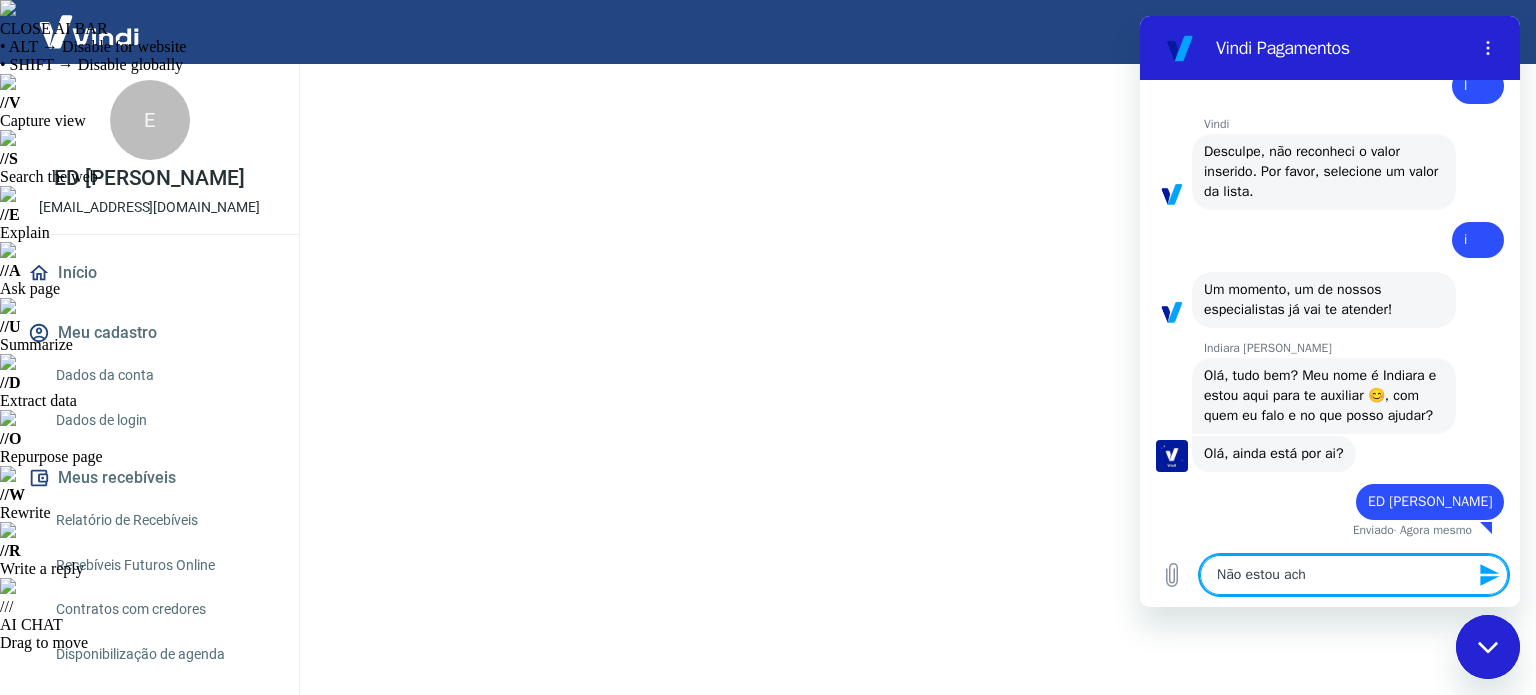 type on "Não estou acha" 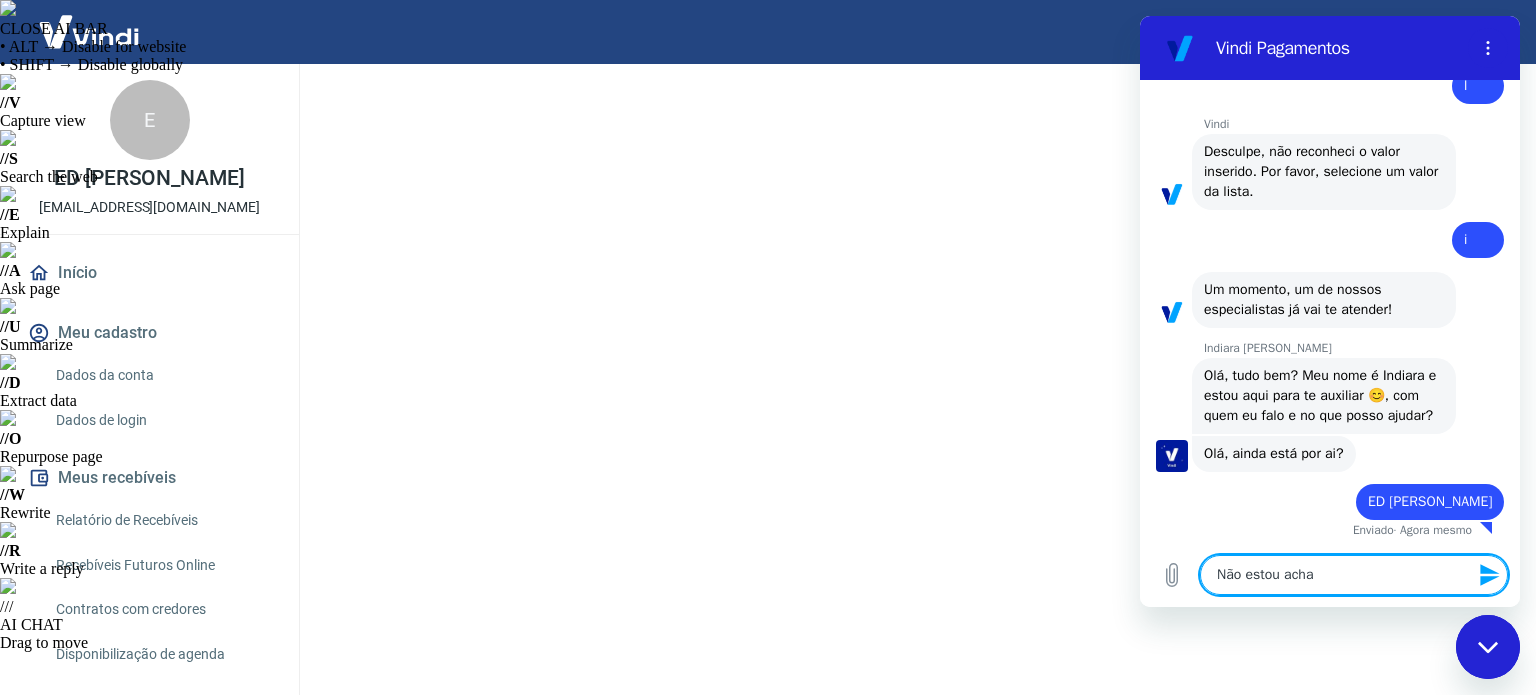 type on "Não estou achan" 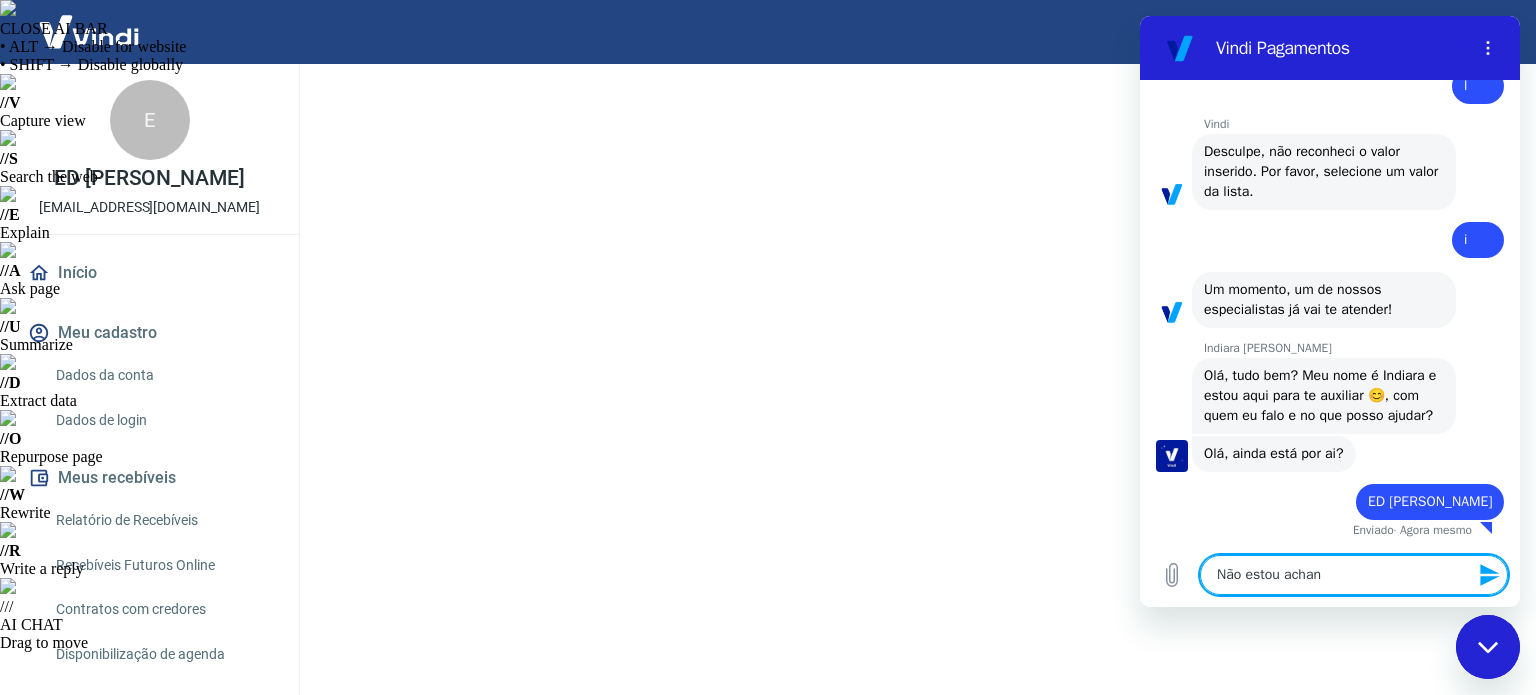 type on "Não estou achand" 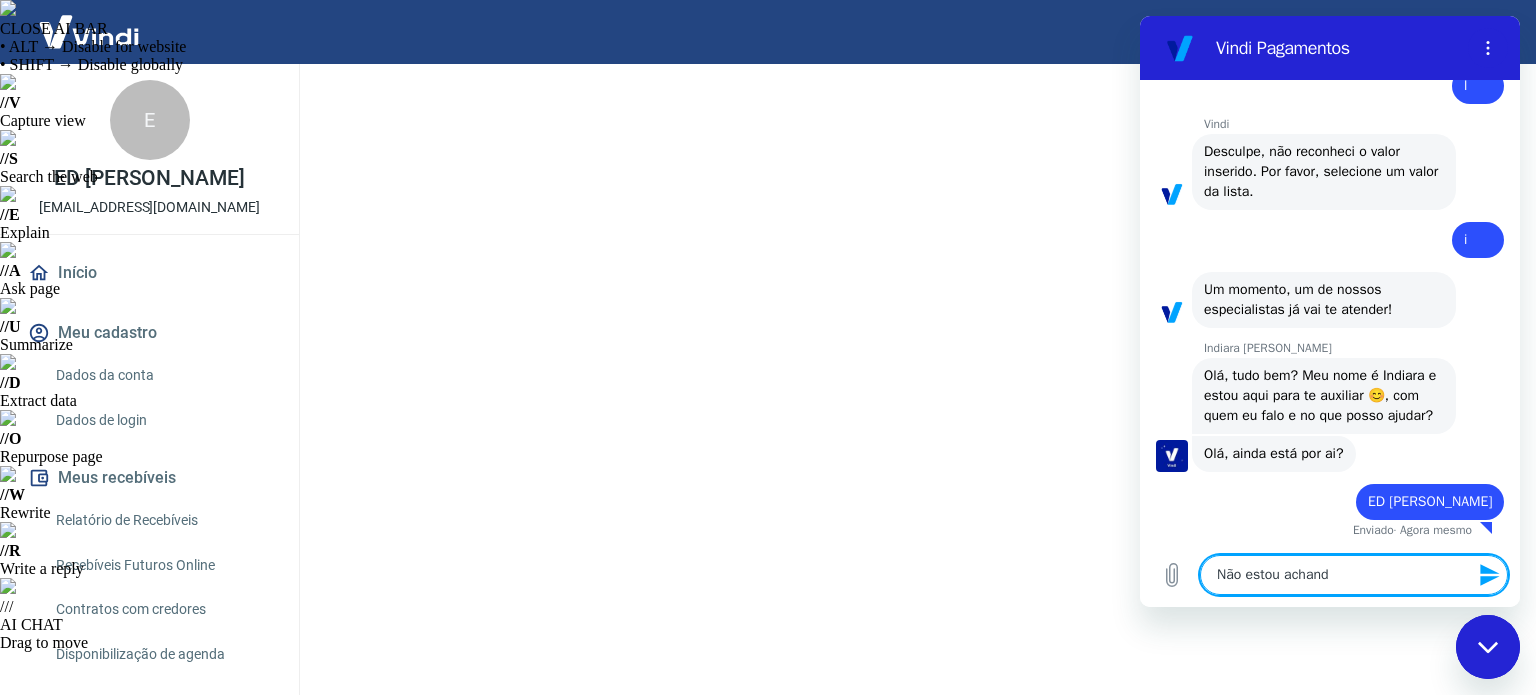 type on "Não estou achando" 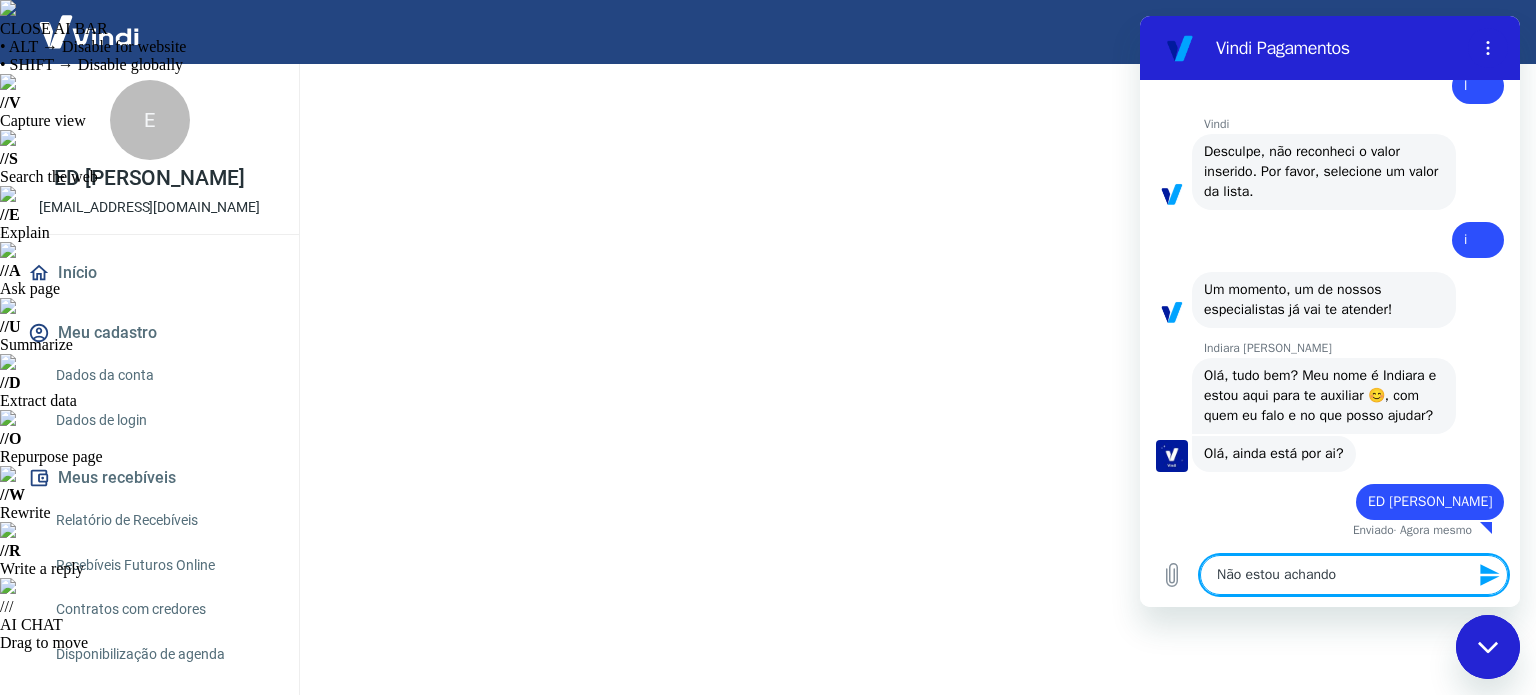 type on "Não estou achando" 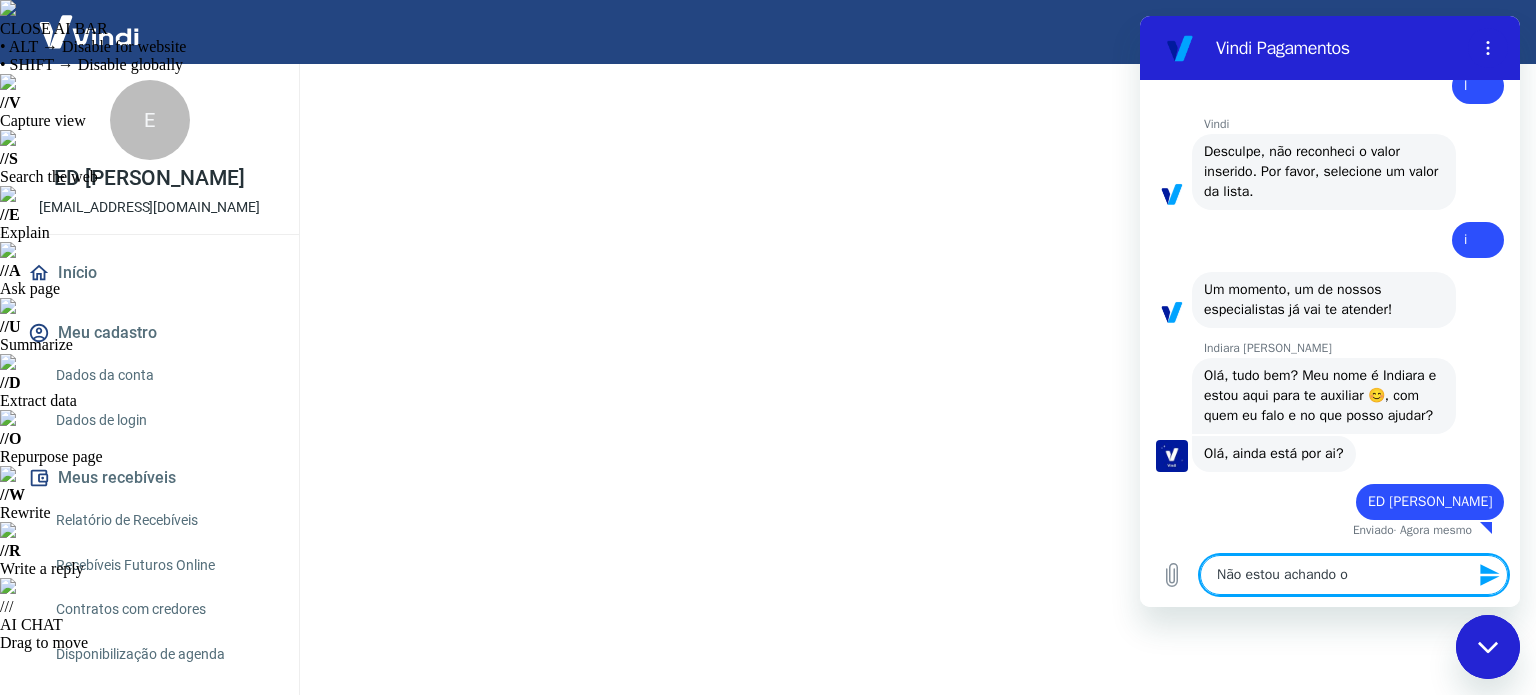 type on "Não estou achando o" 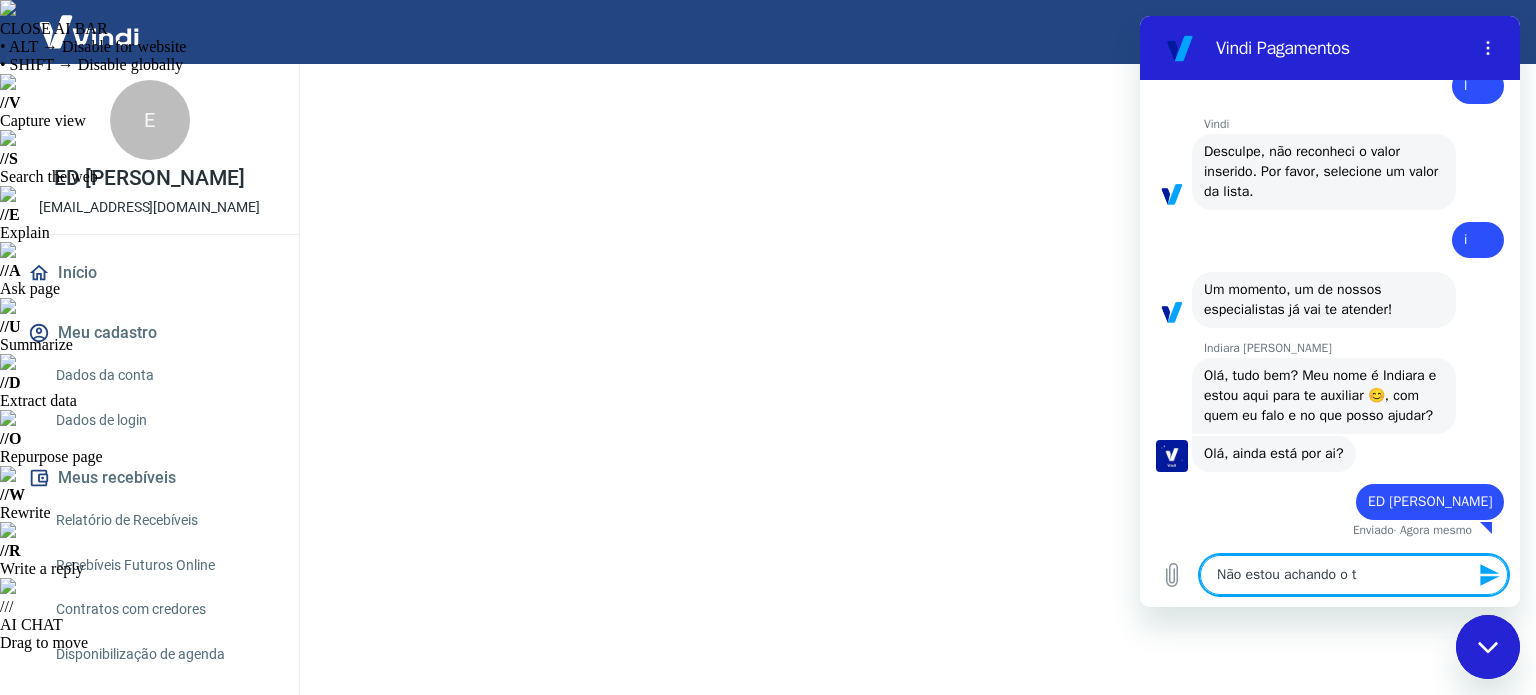 type on "Não estou achando o to" 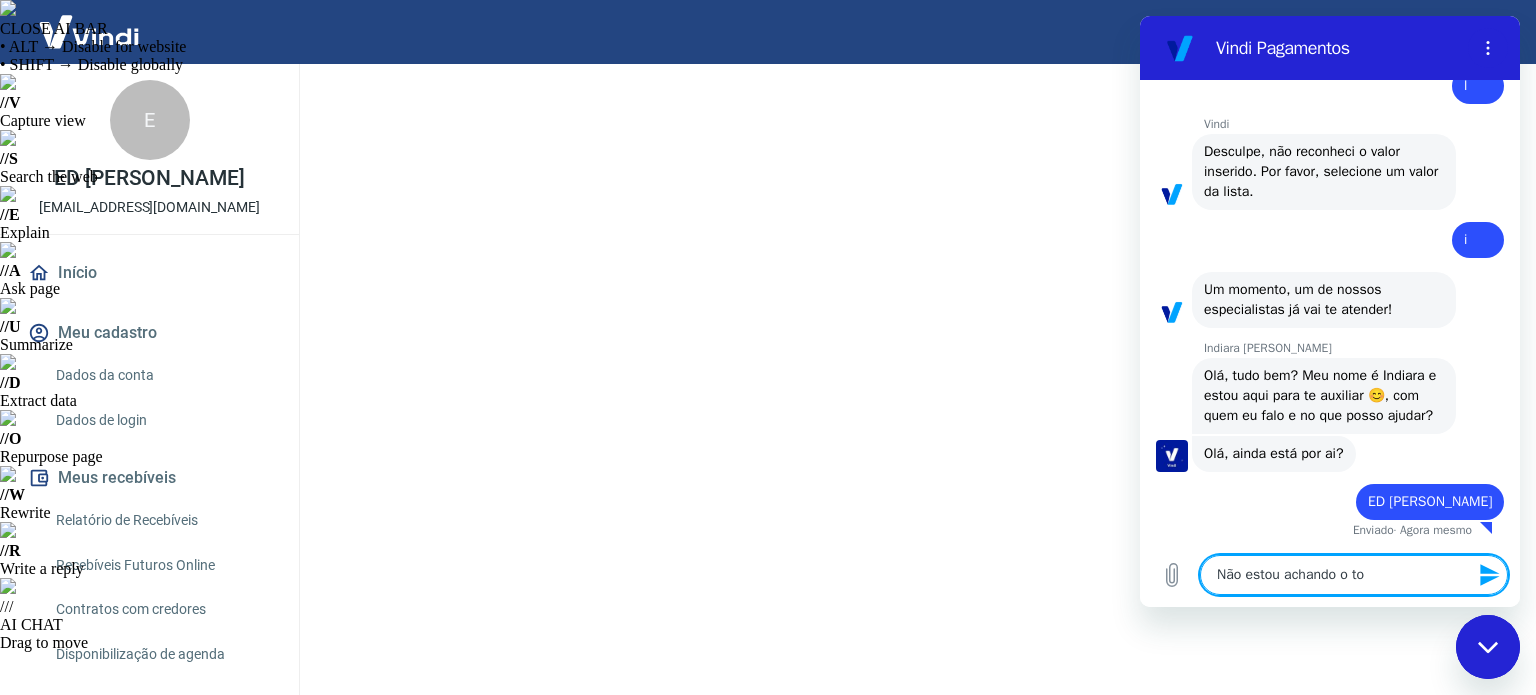 type on "x" 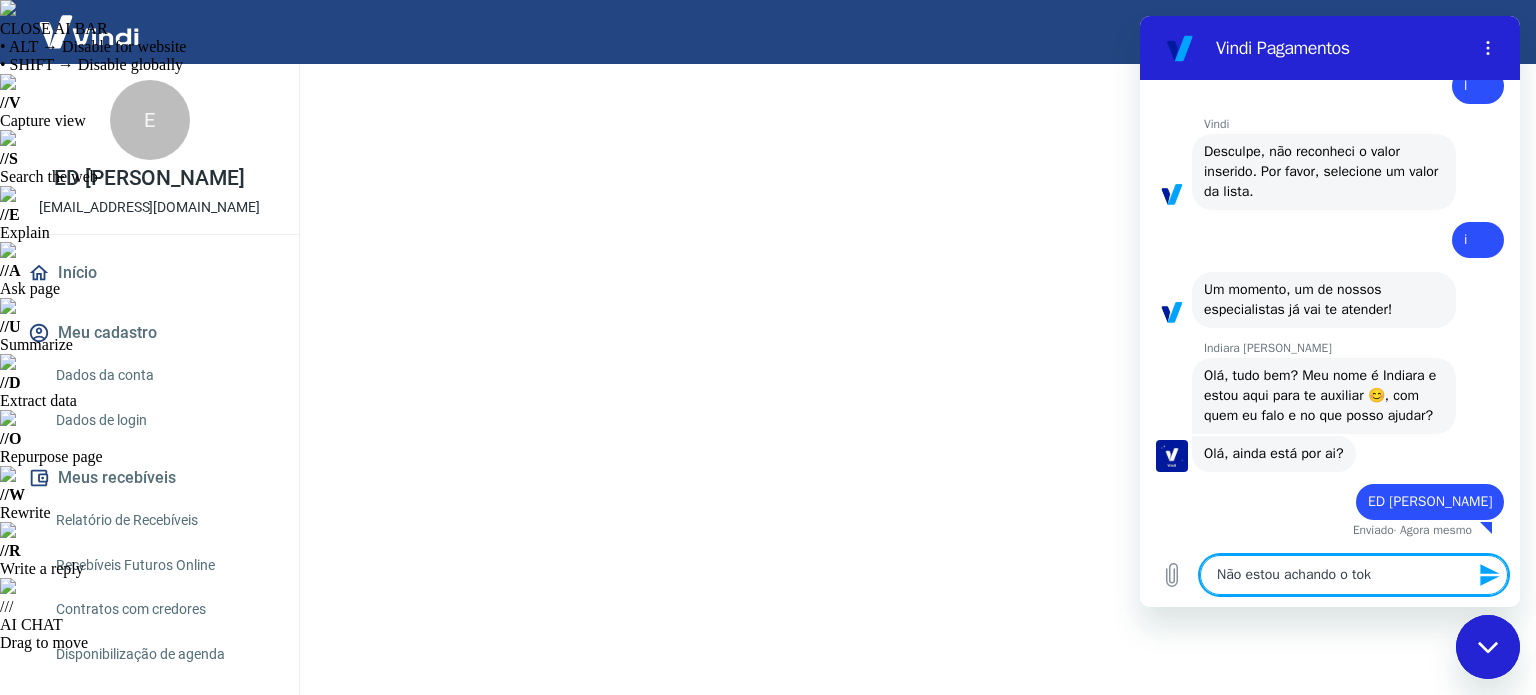 type on "Não estou achando o toke" 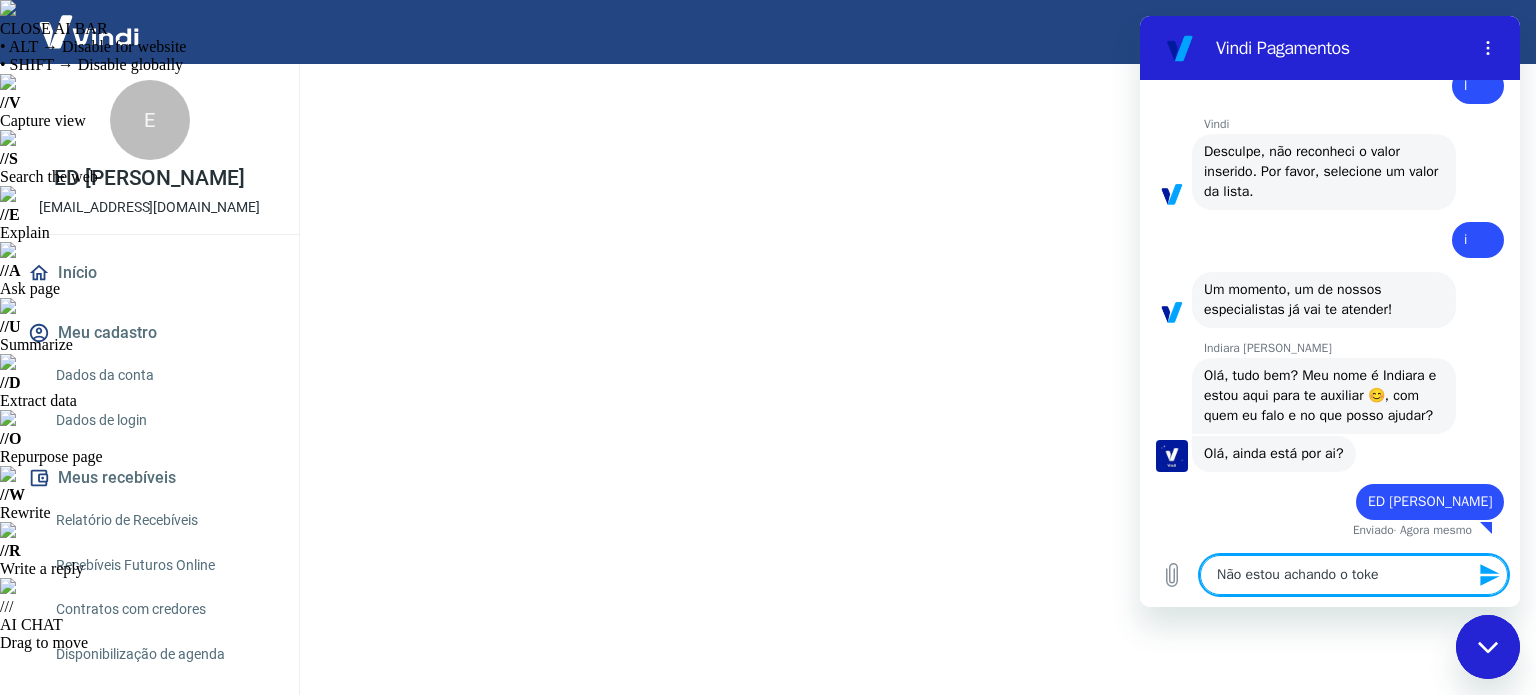 type on "x" 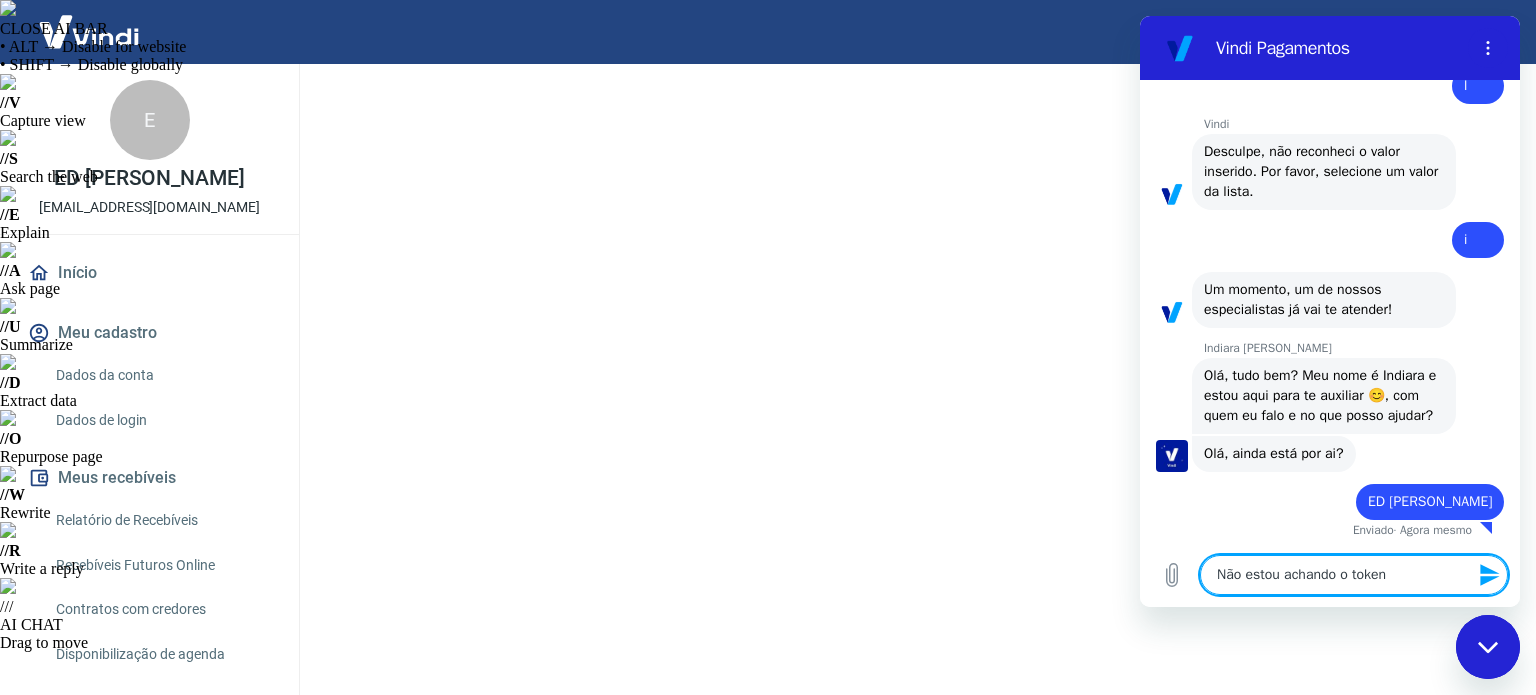 type on "Não estou achando o token" 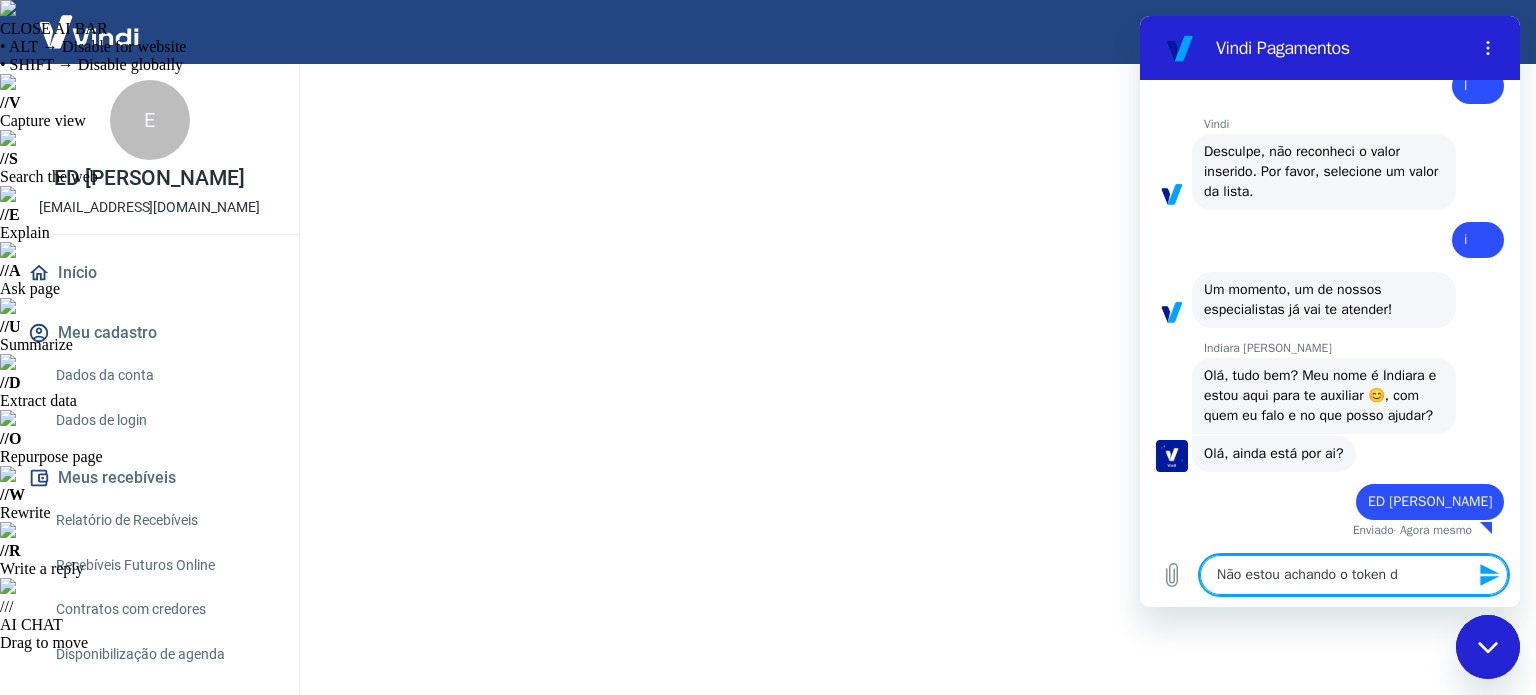 type on "Não estou achando o token da" 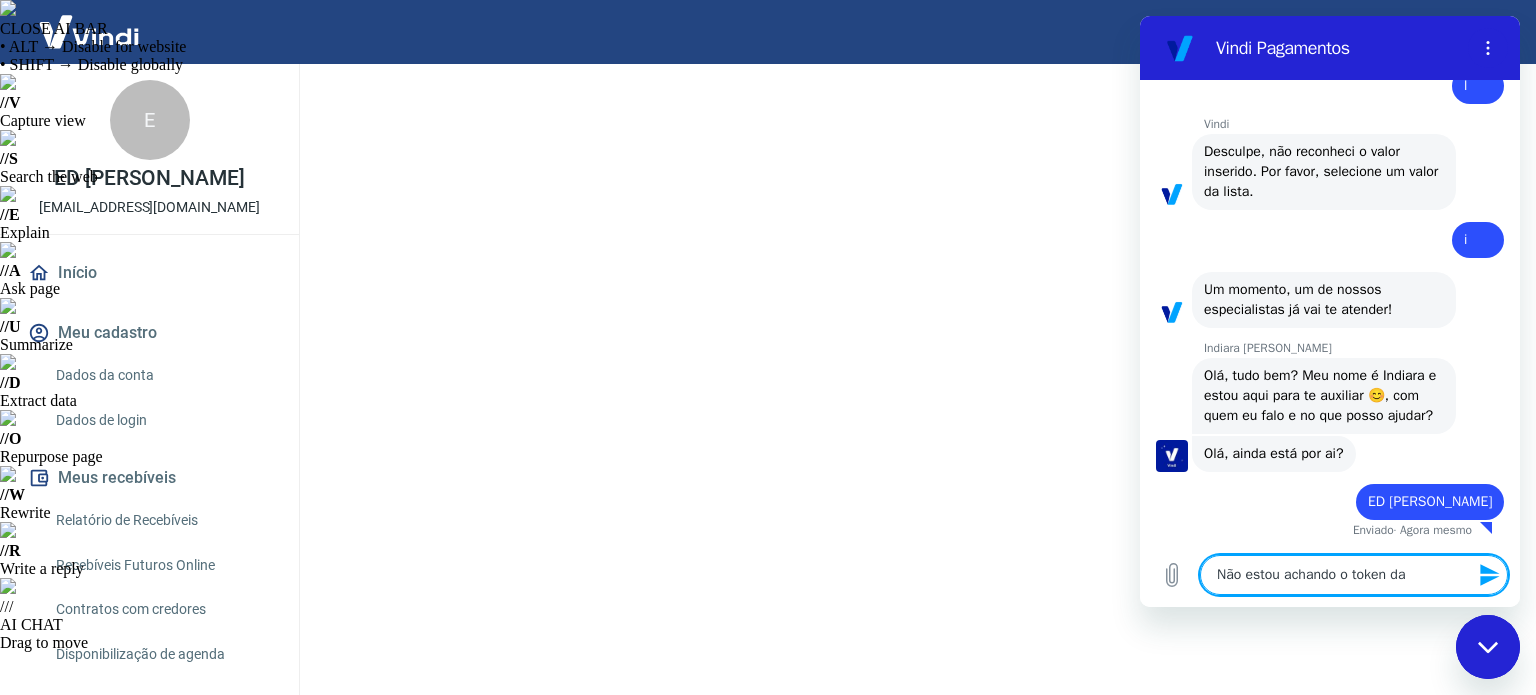 type on "Não estou achando o token da" 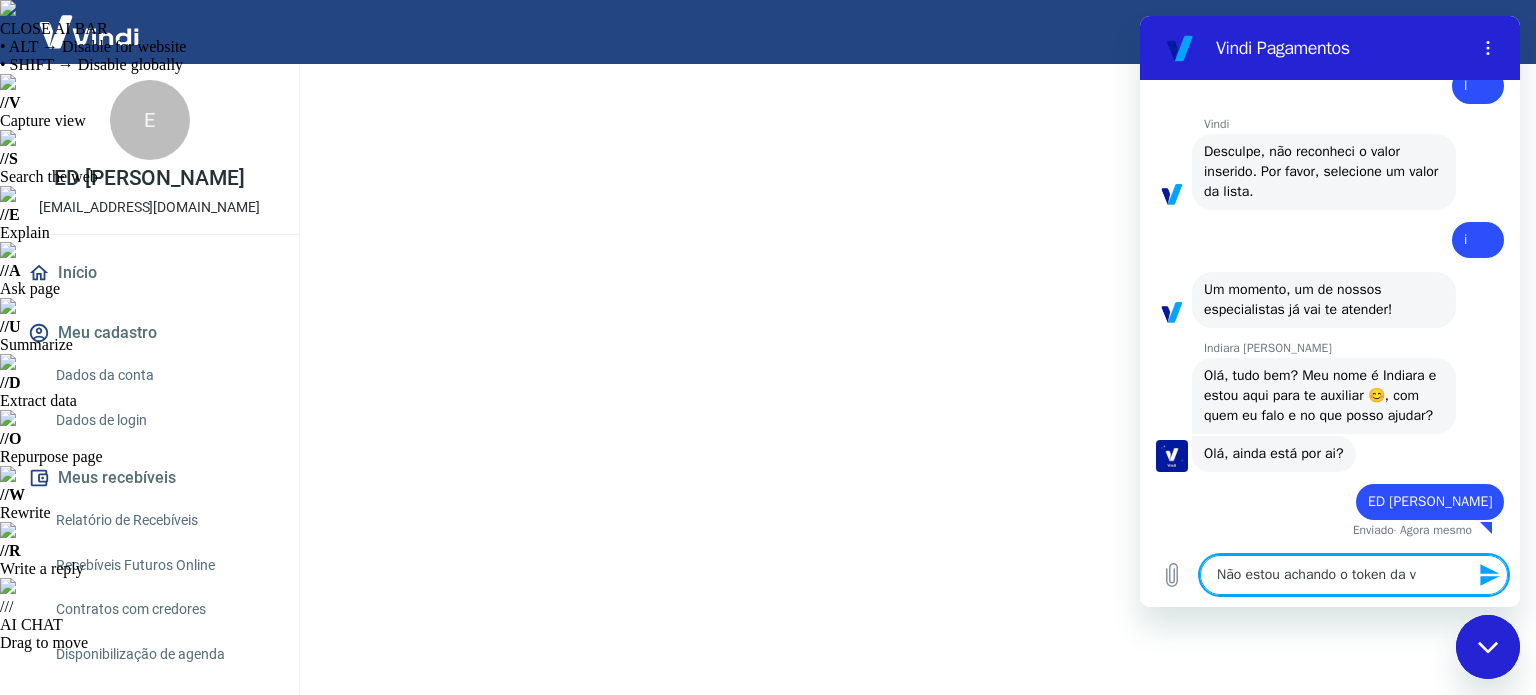 type on "Não estou achando o token da vi" 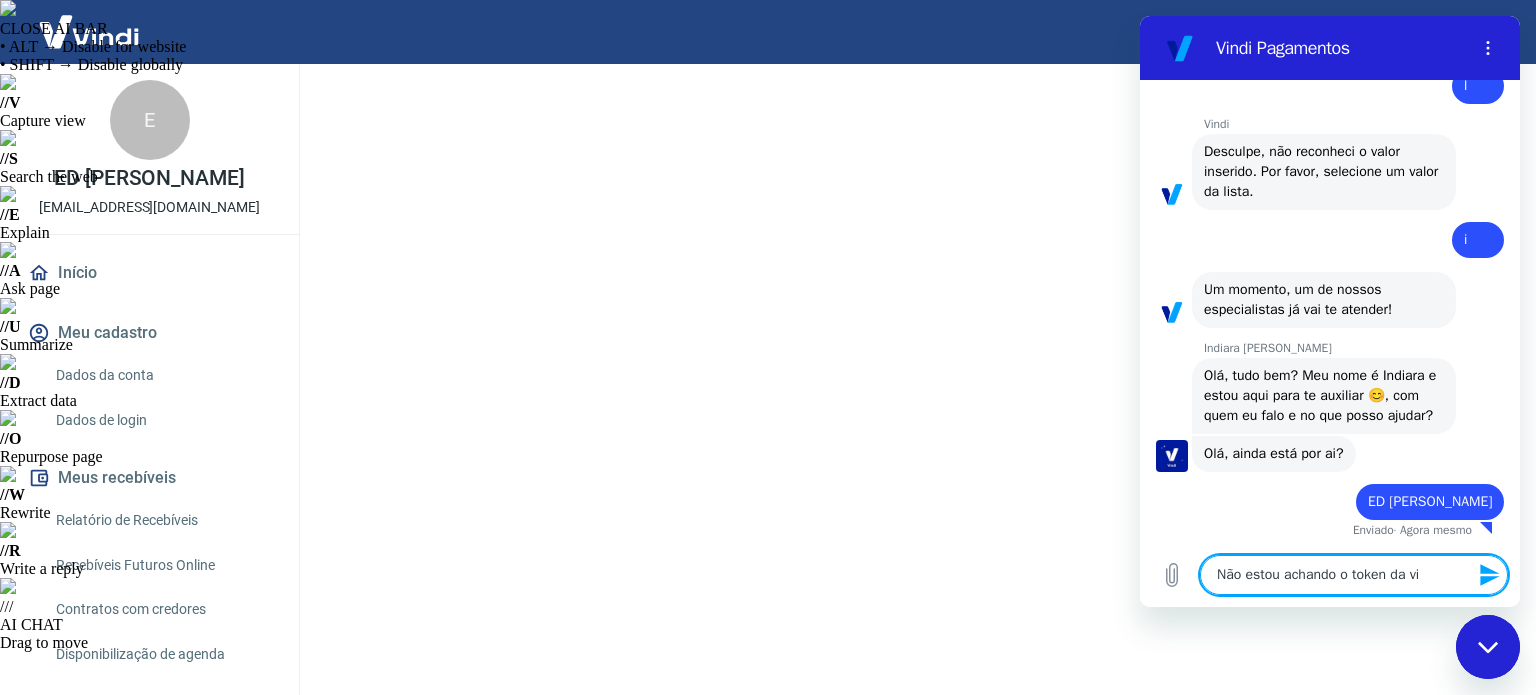 type on "Não estou achando o token da vin" 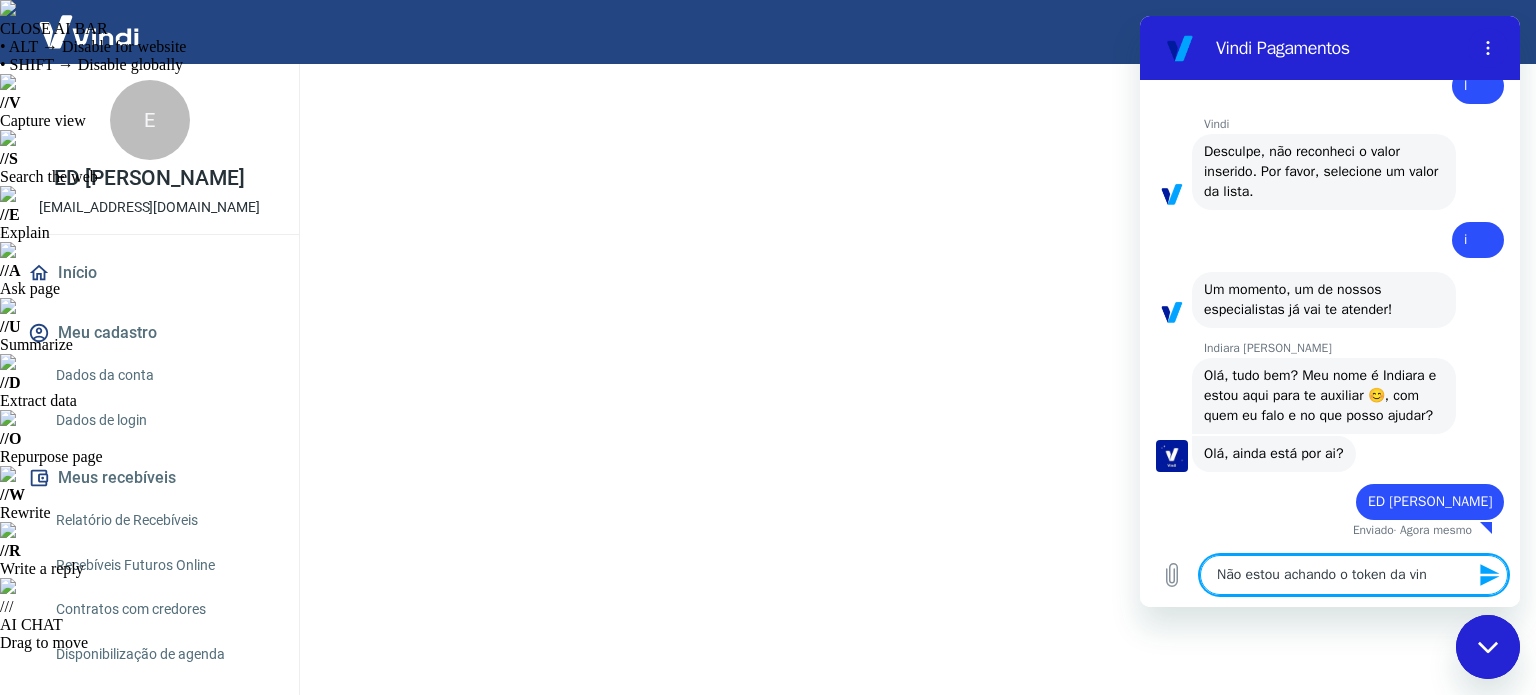 type on "Não estou achando o token da vind" 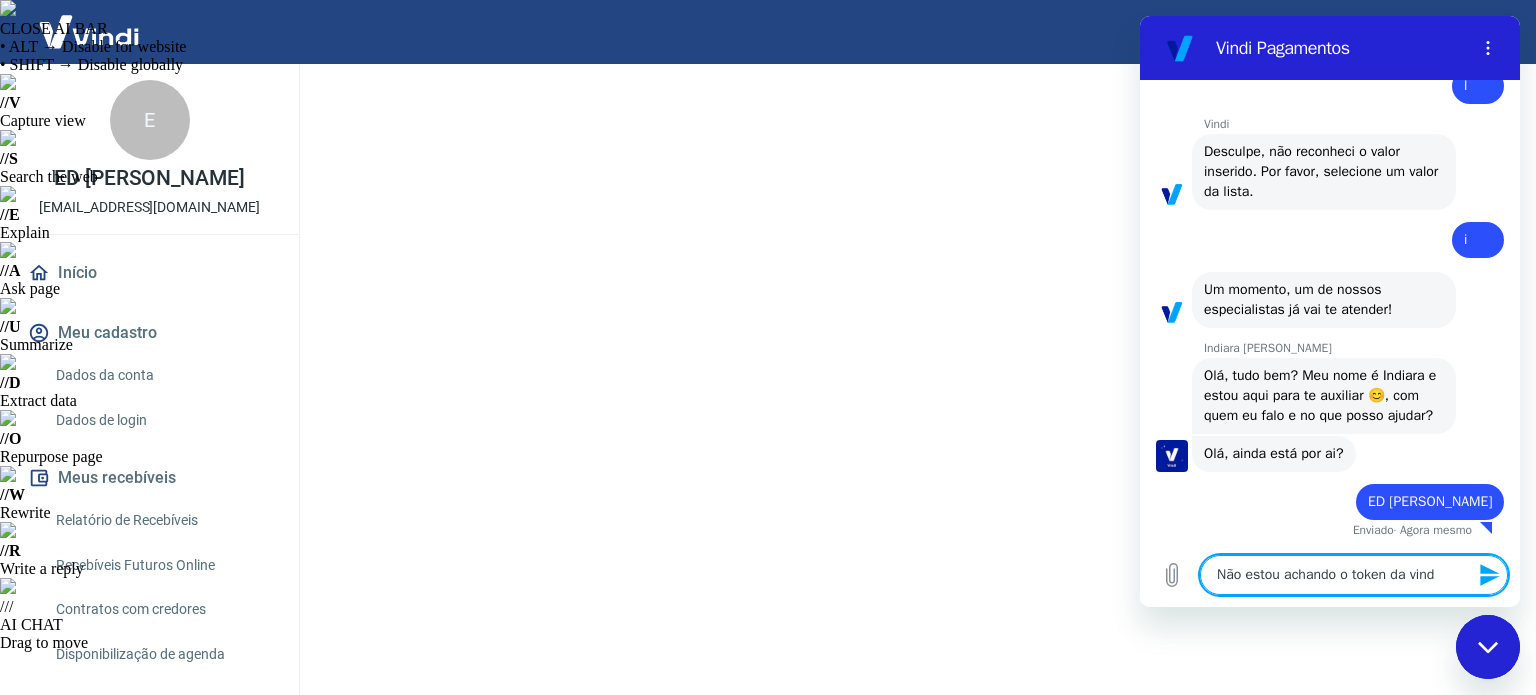 type on "Não estou achando o token da vindi" 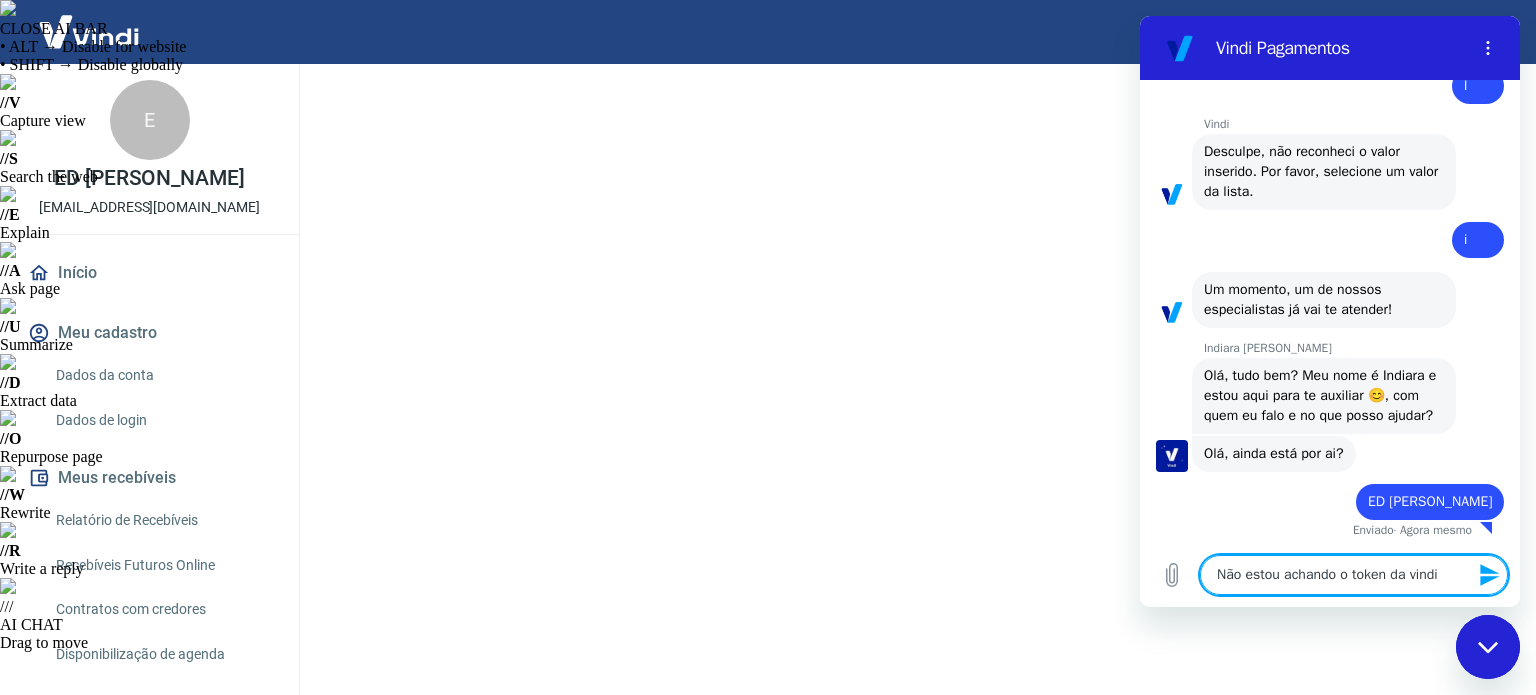 type on "Não estou achando o token da vindi" 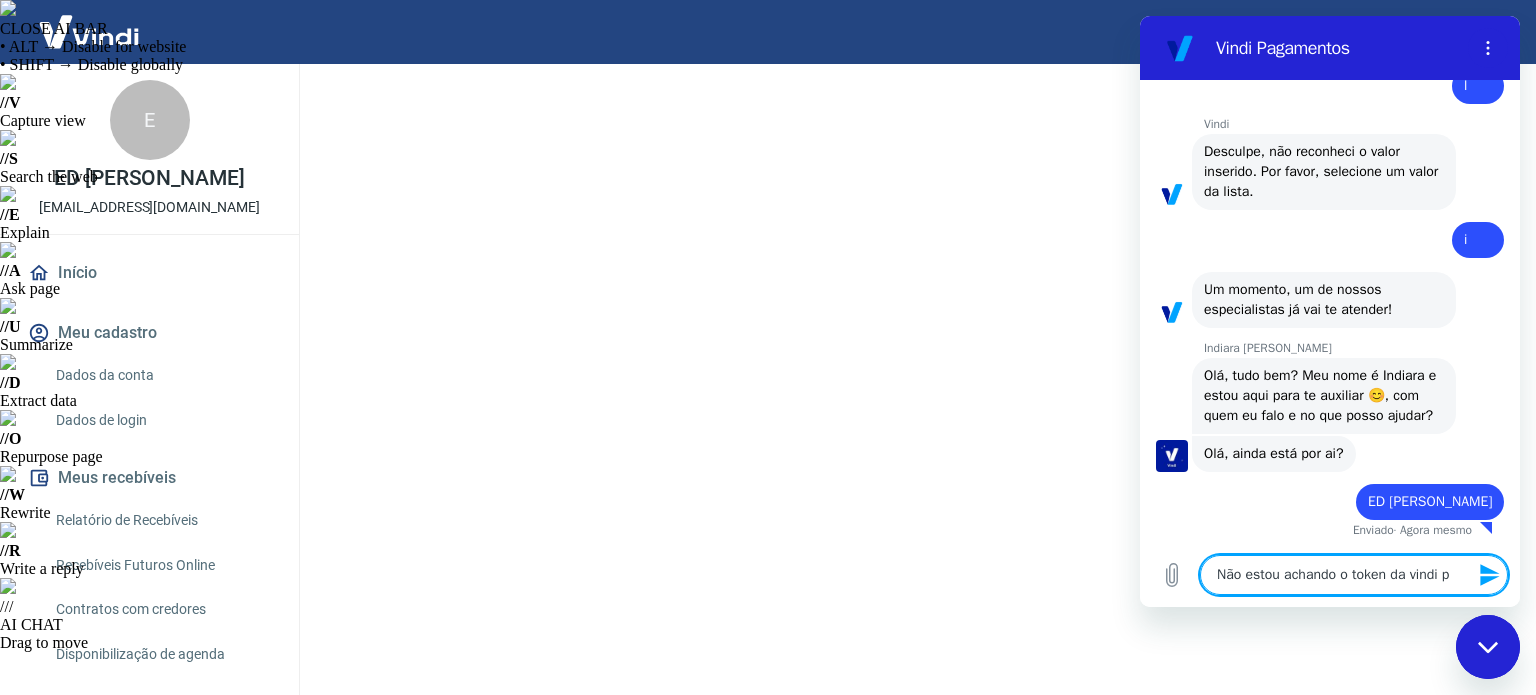 type on "Não estou achando o token da vindi pa" 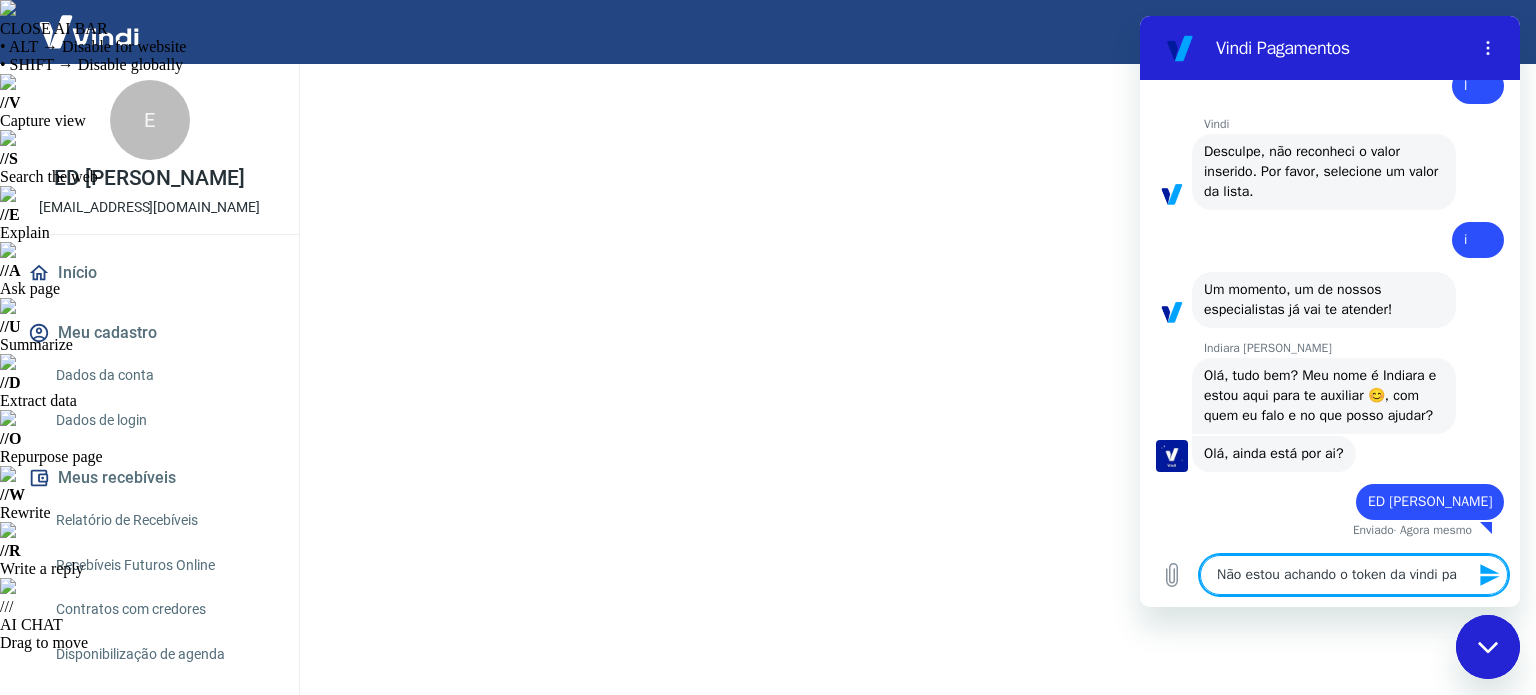 type on "Não estou achando o token da vindi par" 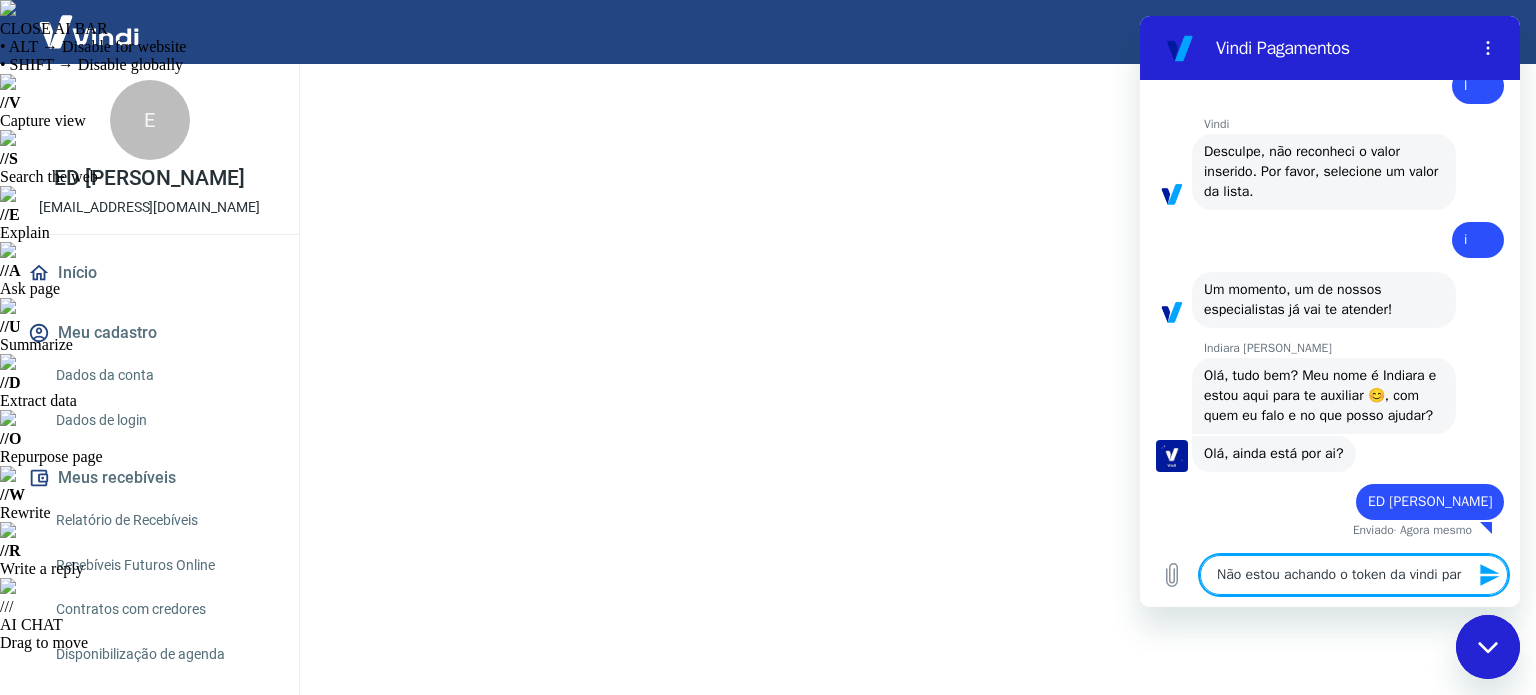 type on "Não estou achando o token da vindi par" 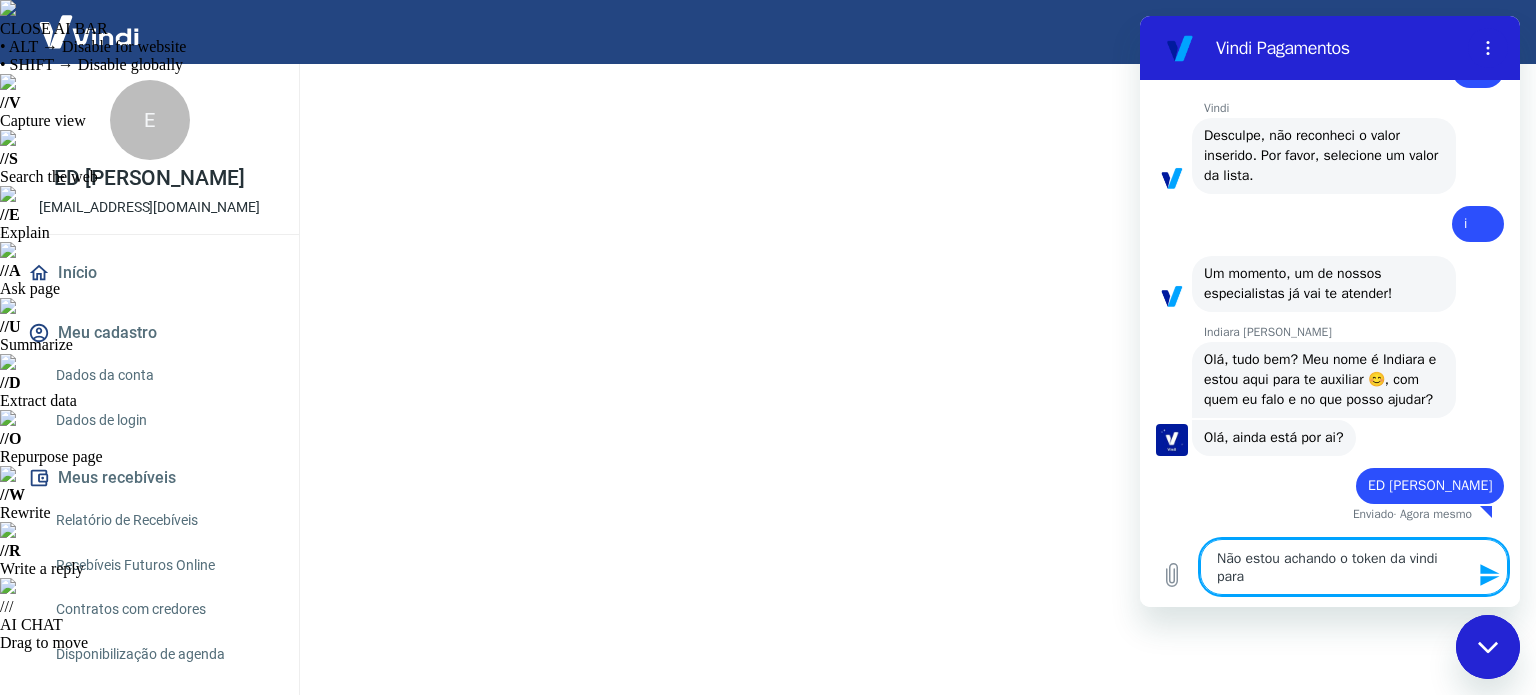 type on "Não estou achando o token da vindi para" 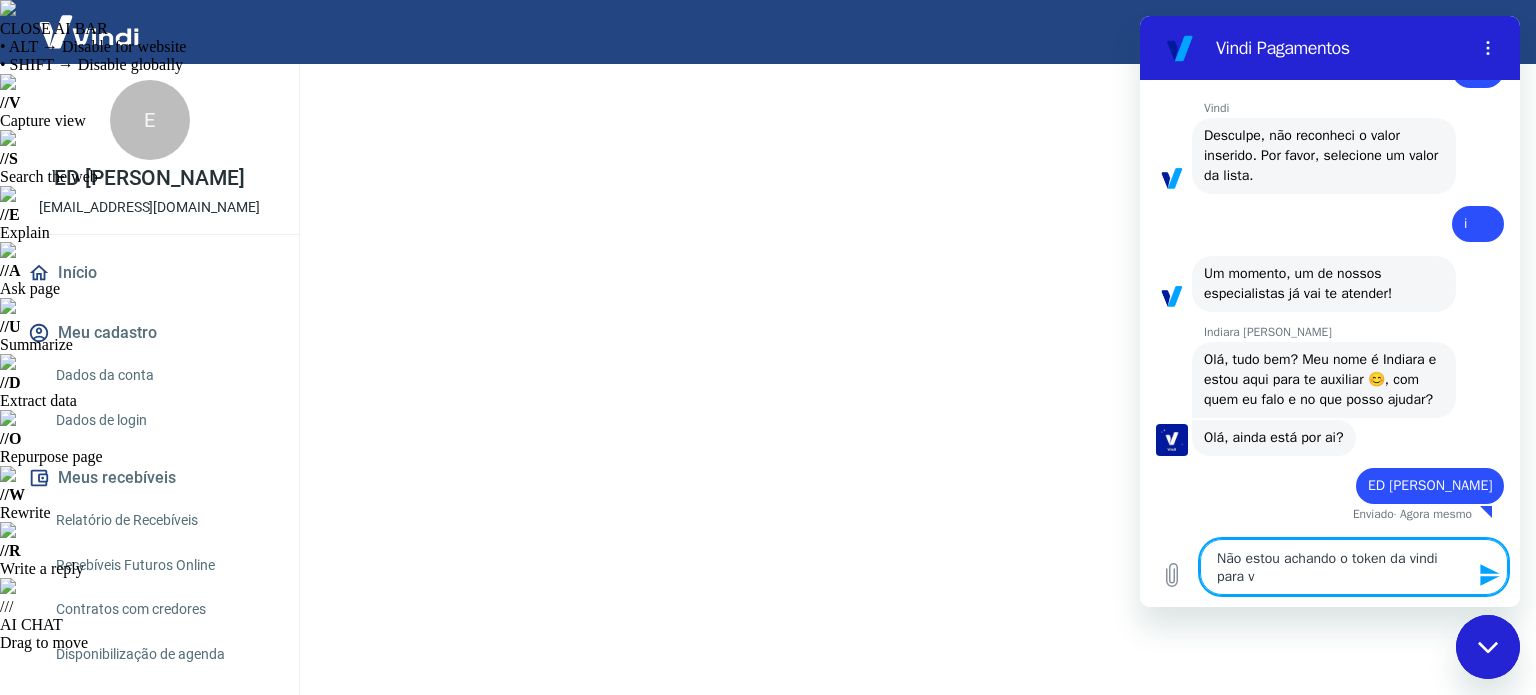 type on "Não estou achando o token da vindi para" 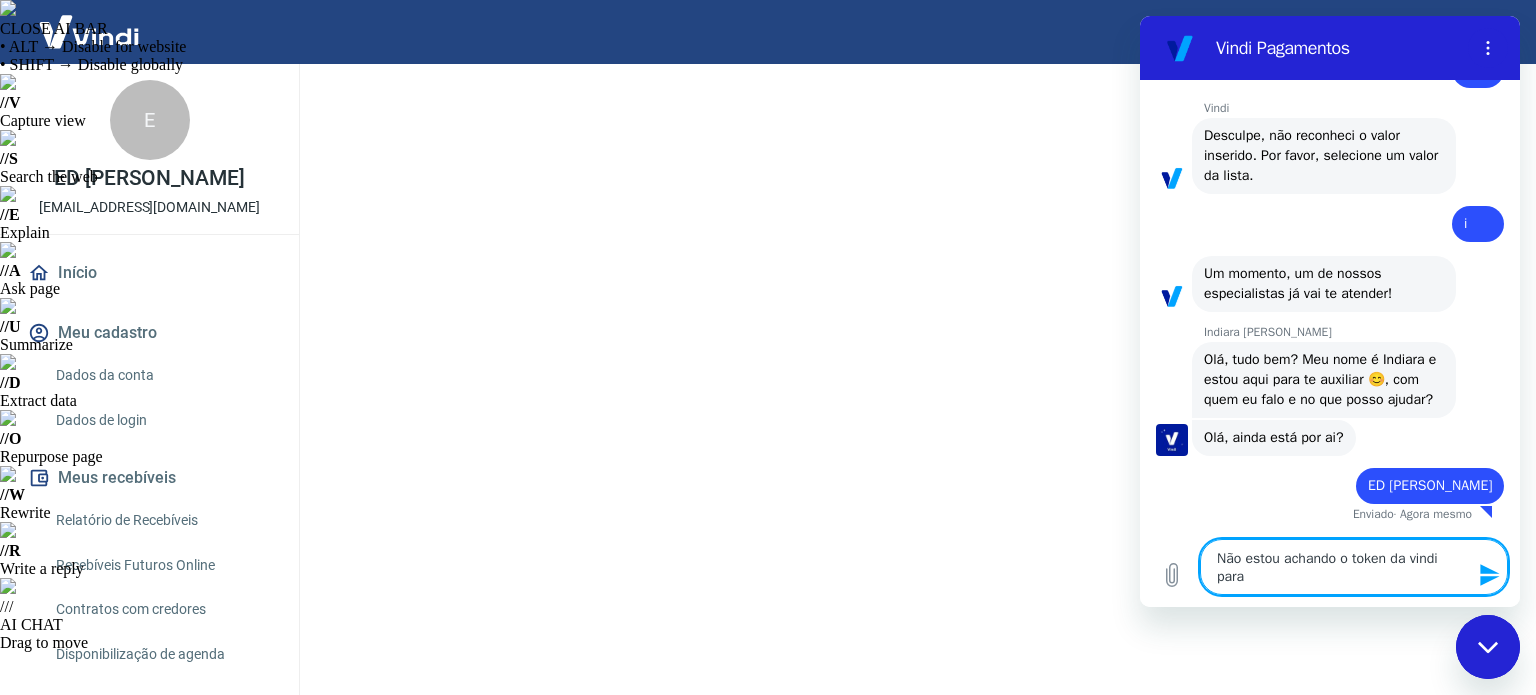 type on "Não estou achando o token da vindi para v" 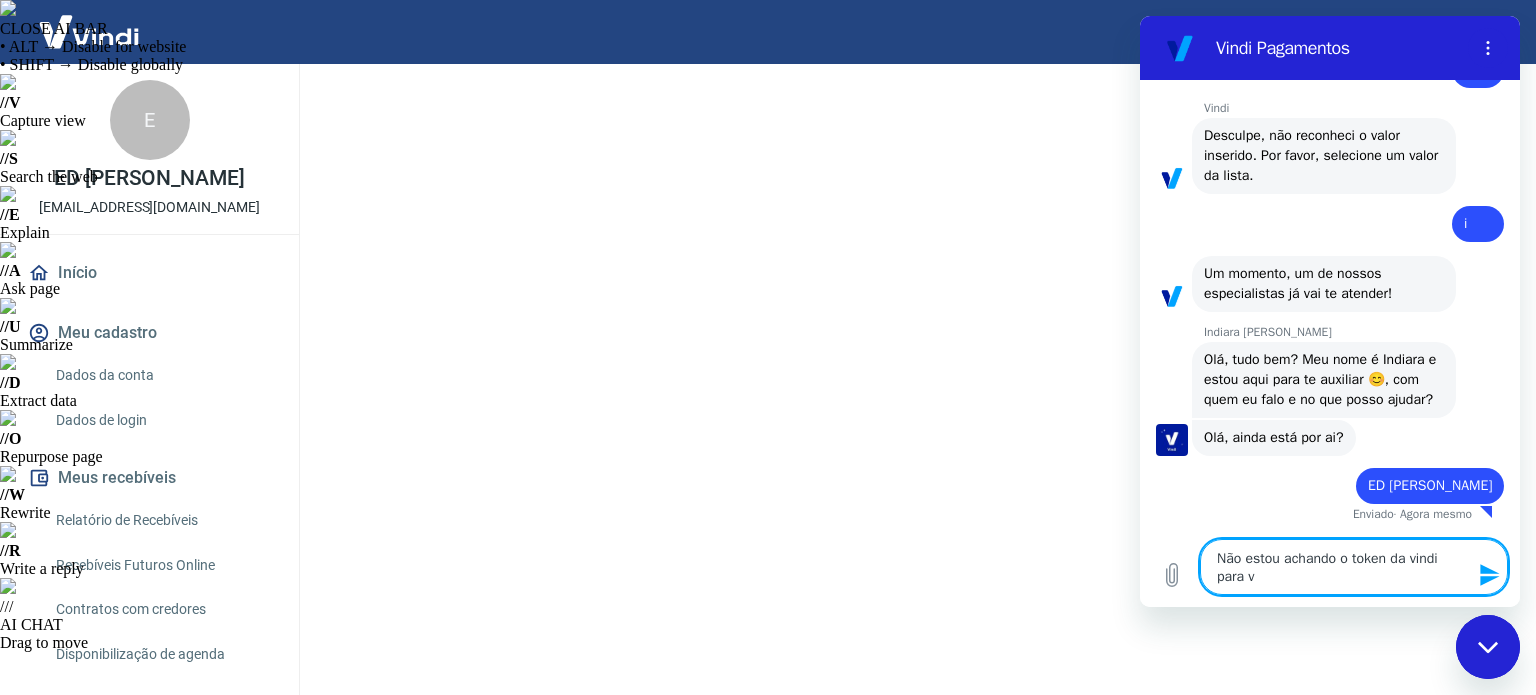 type on "Não estou achando o token da vindi para vi" 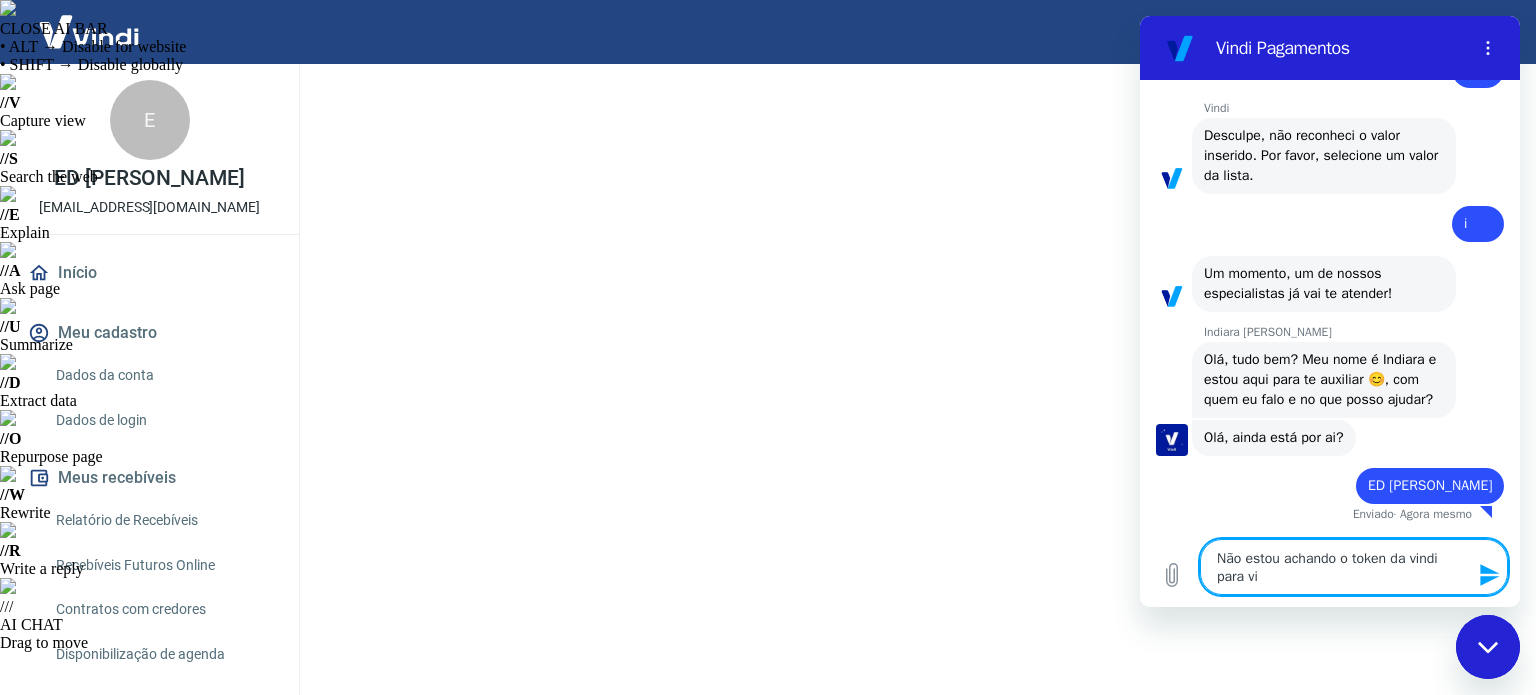 type 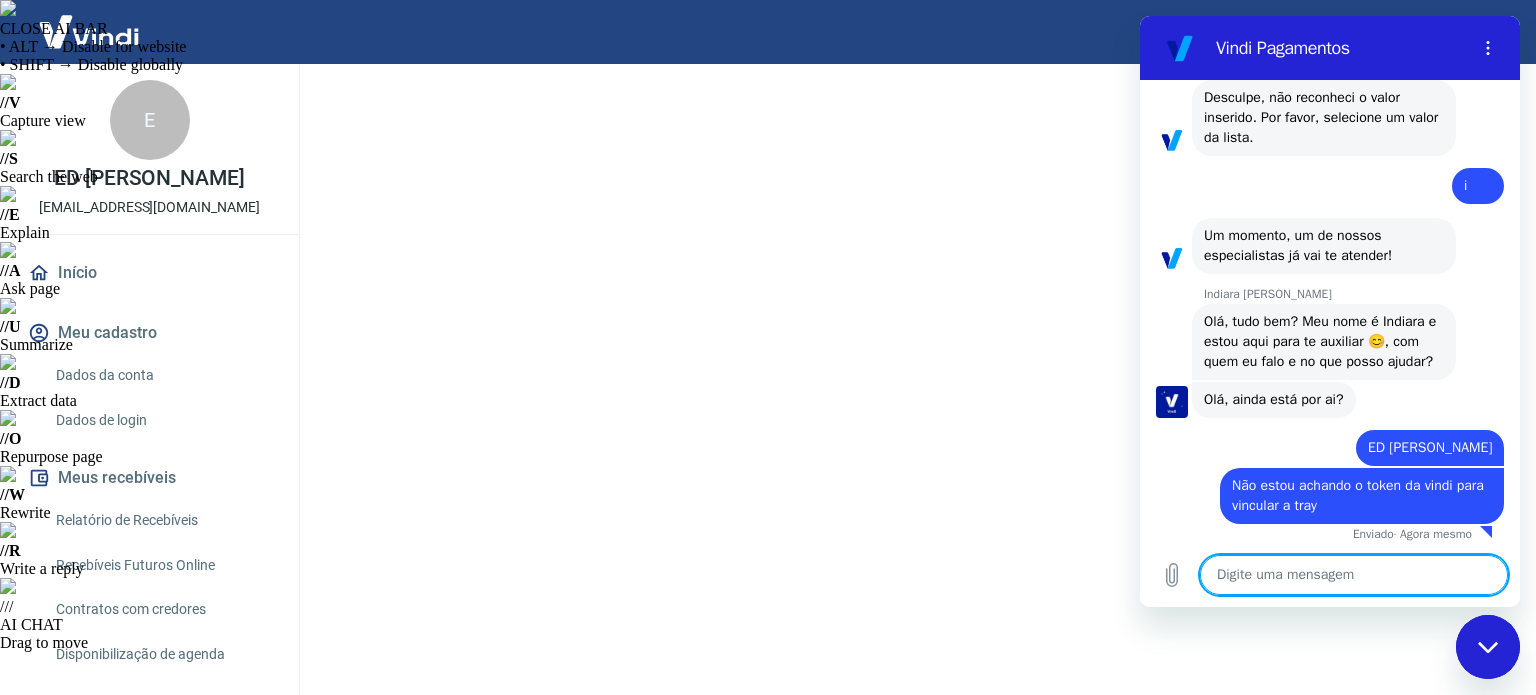 scroll, scrollTop: 872, scrollLeft: 0, axis: vertical 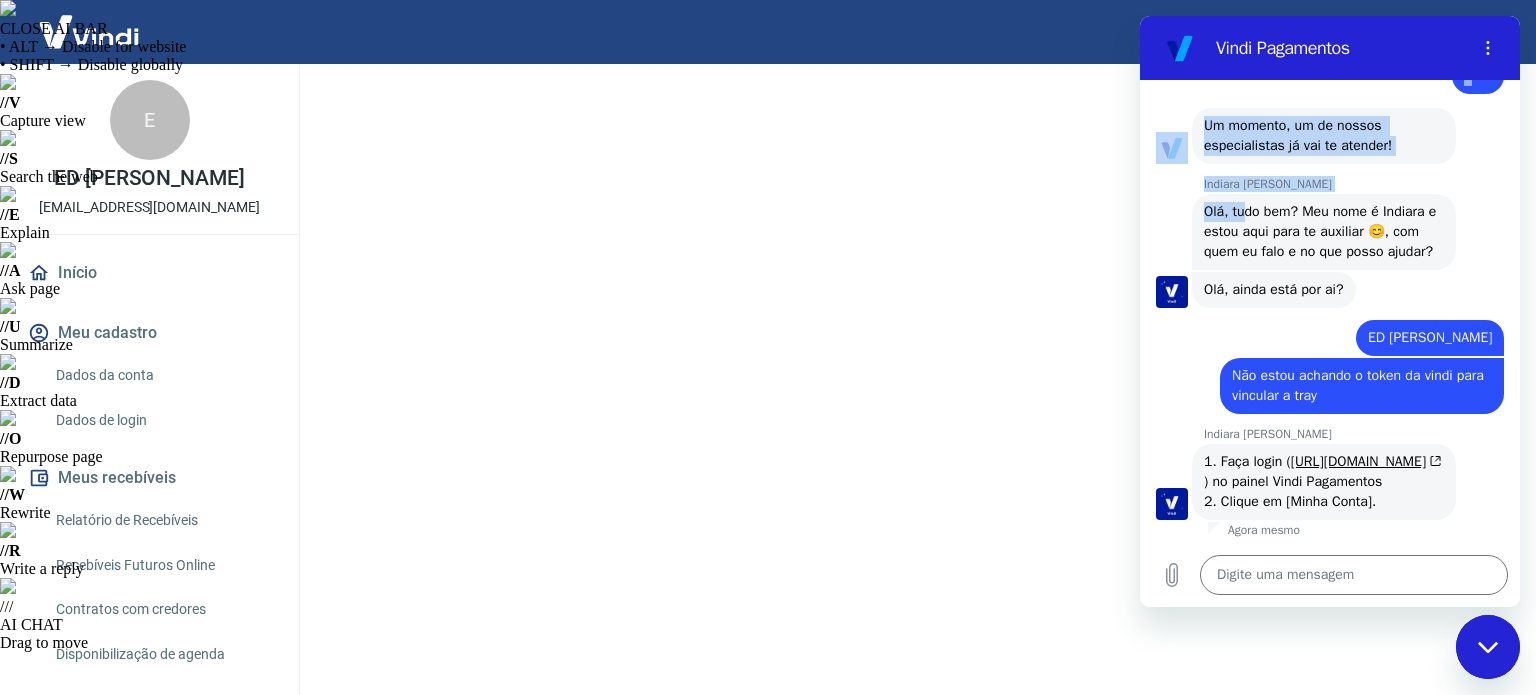 drag, startPoint x: 1422, startPoint y: 33, endPoint x: 1241, endPoint y: 157, distance: 219.40146 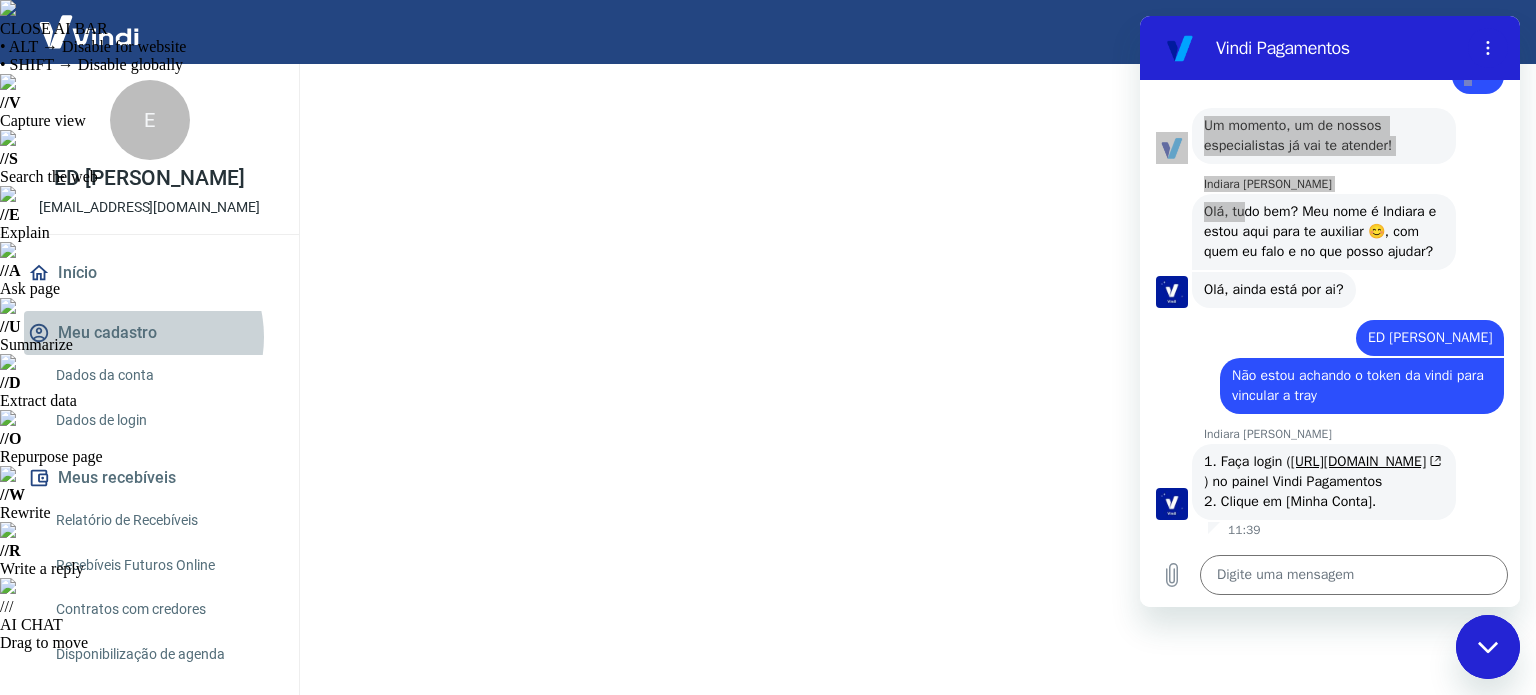 click on "Meu cadastro" at bounding box center (149, 333) 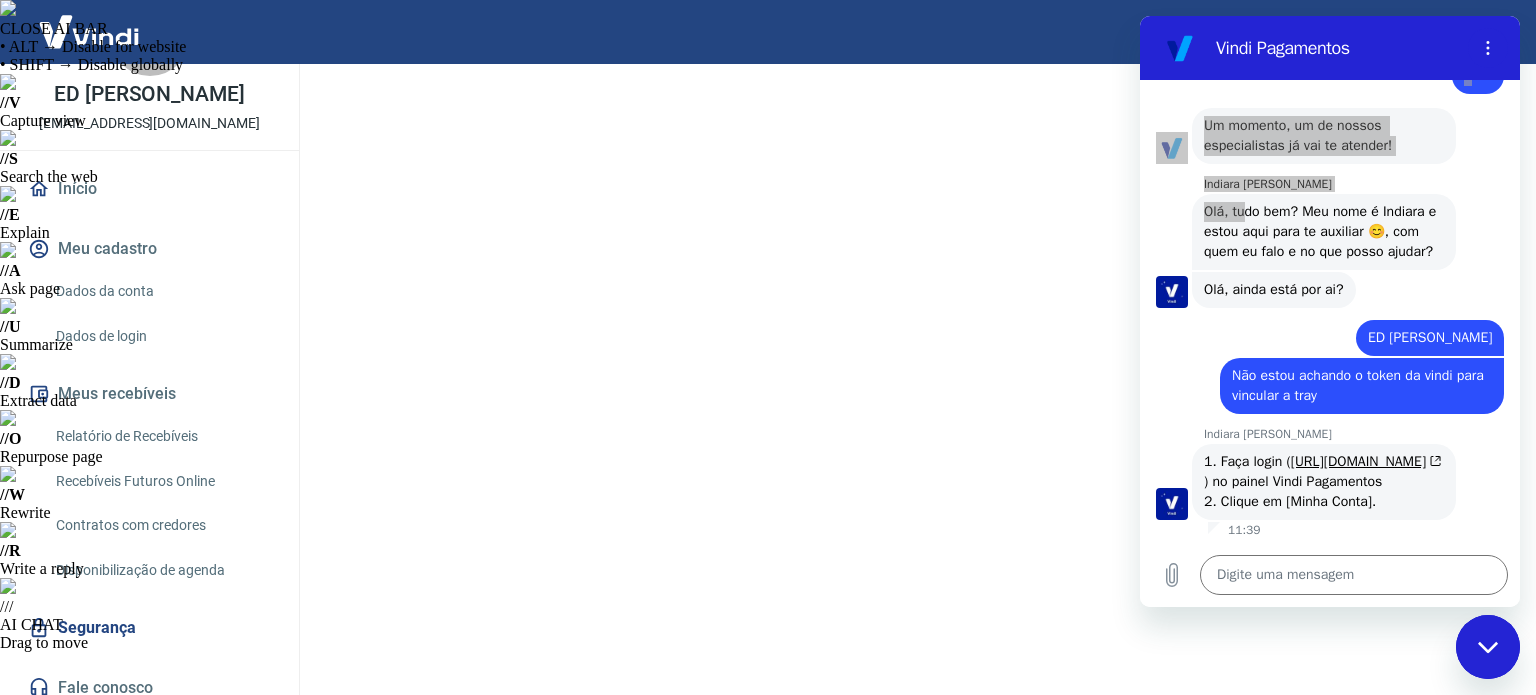 scroll, scrollTop: 120, scrollLeft: 0, axis: vertical 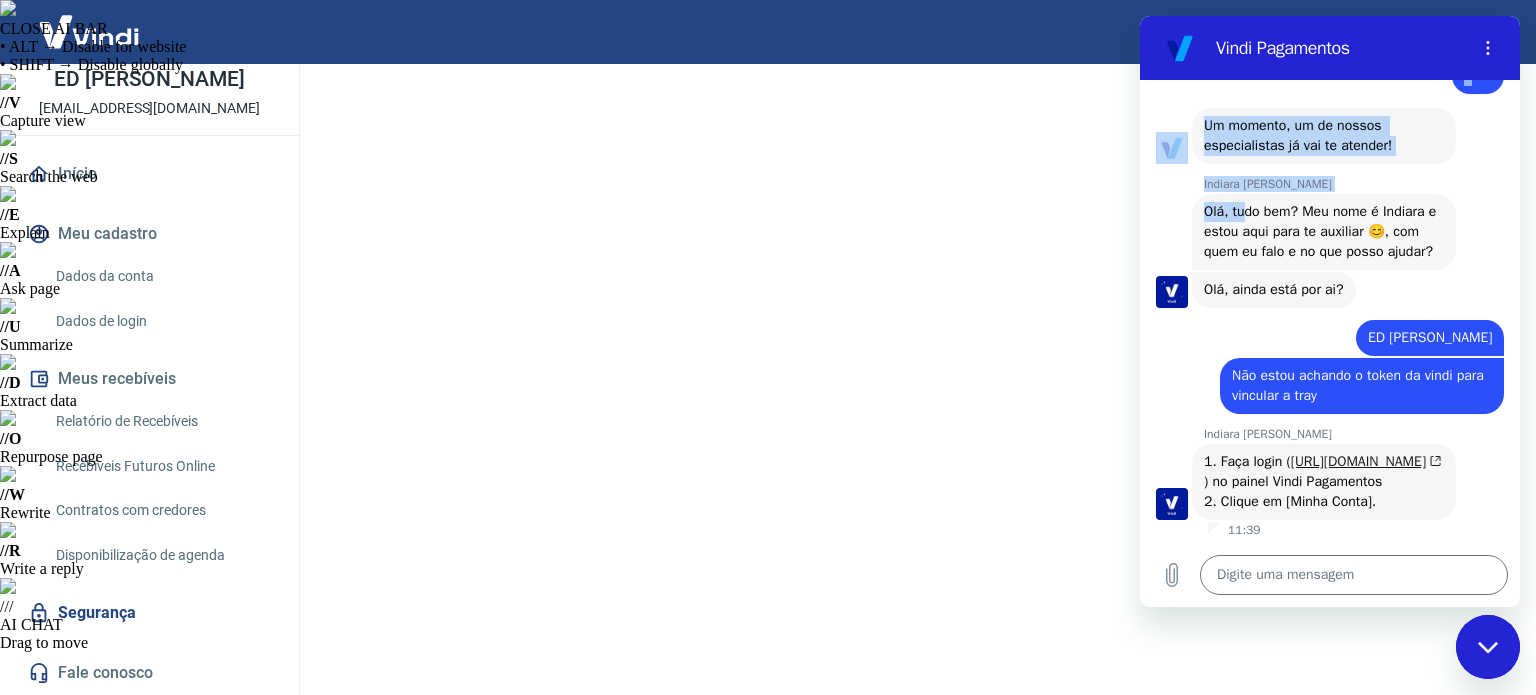 click 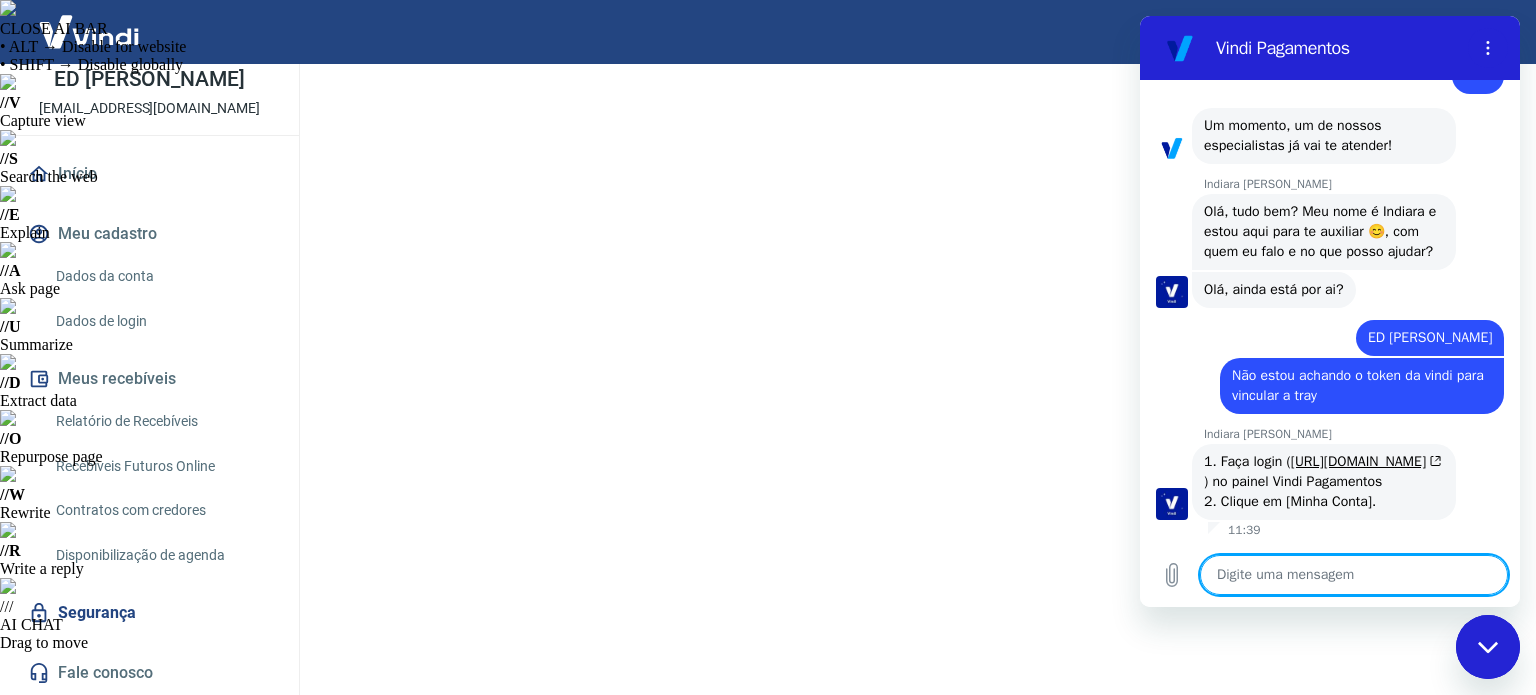click at bounding box center [1354, 575] 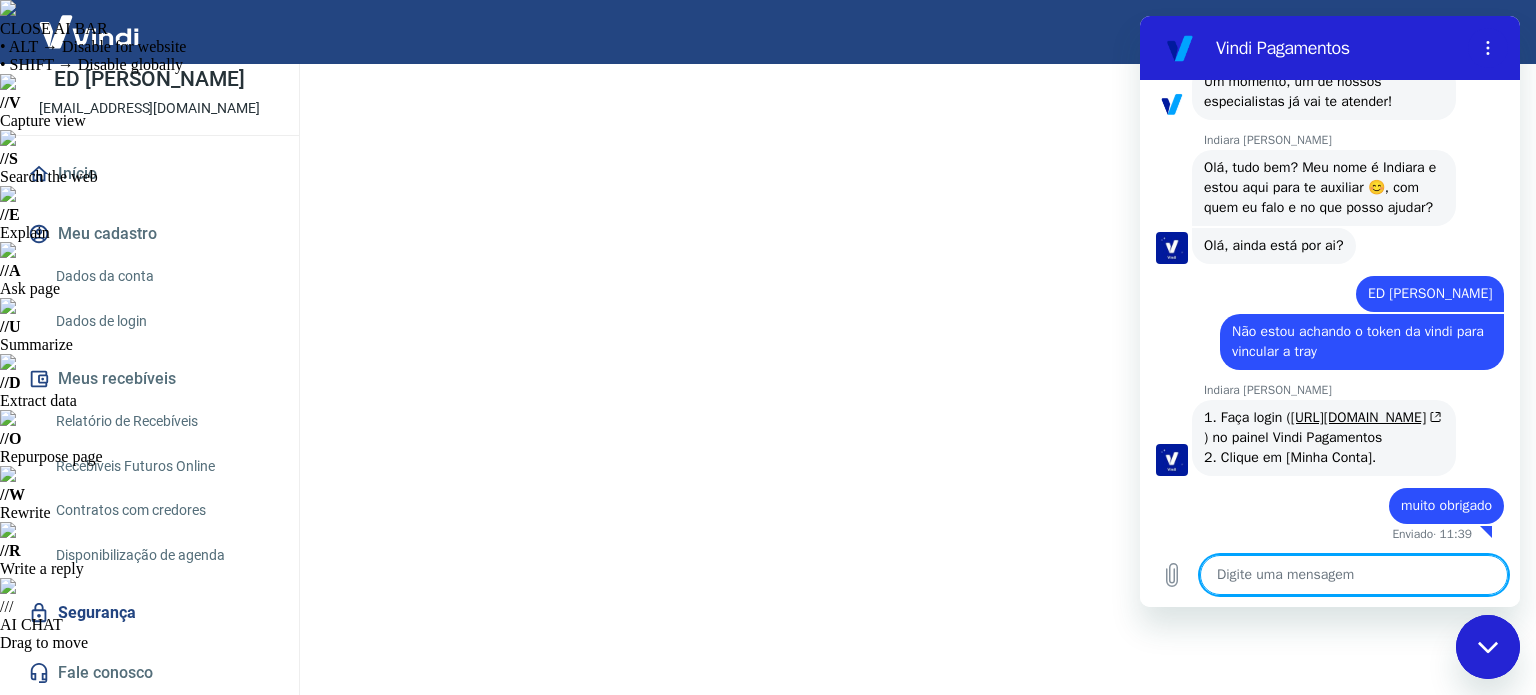 scroll, scrollTop: 1045, scrollLeft: 0, axis: vertical 